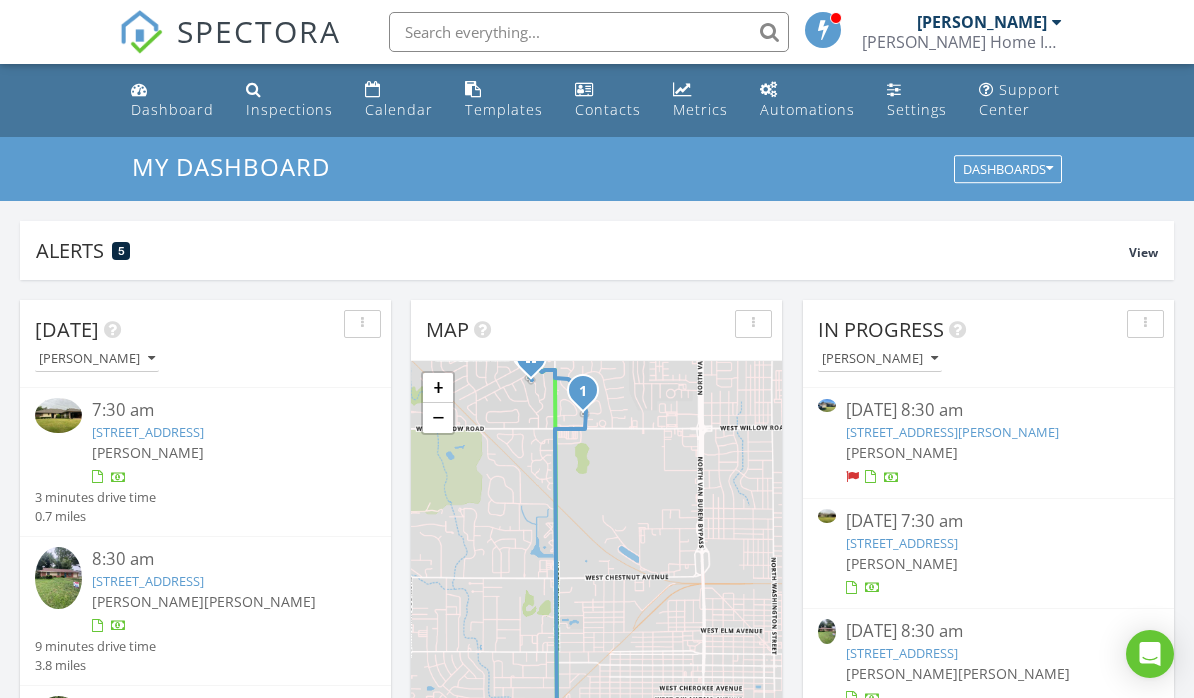 scroll, scrollTop: 0, scrollLeft: 0, axis: both 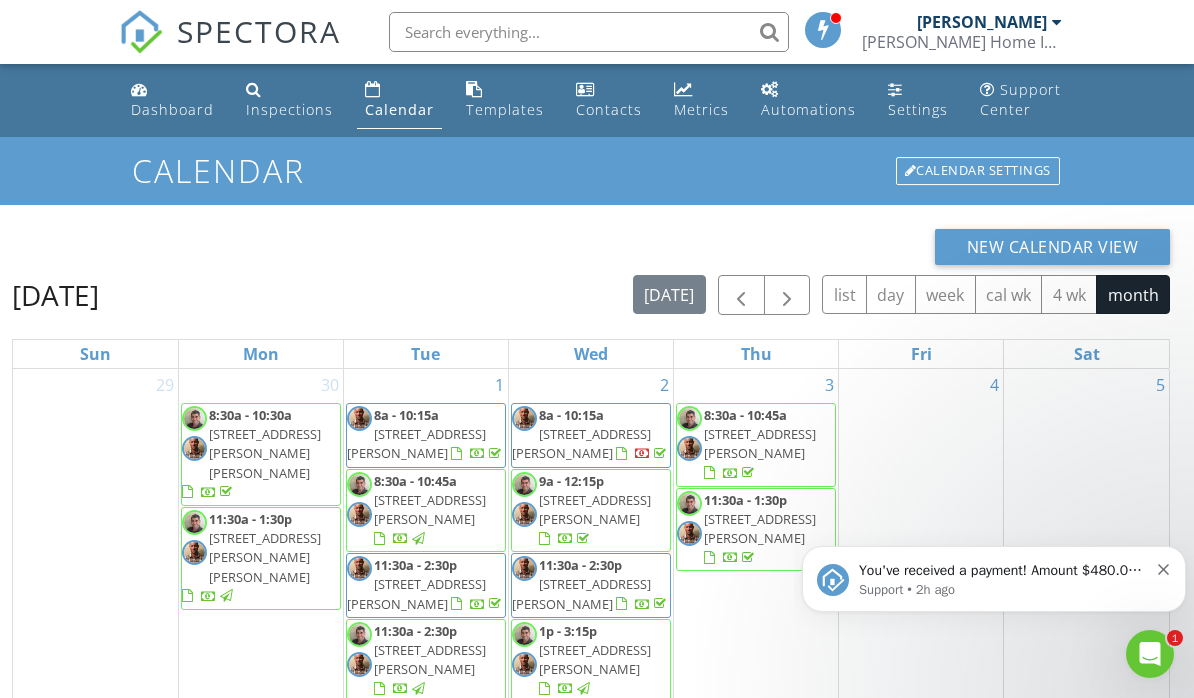 click on "Support • 2h ago" at bounding box center (1003, 590) 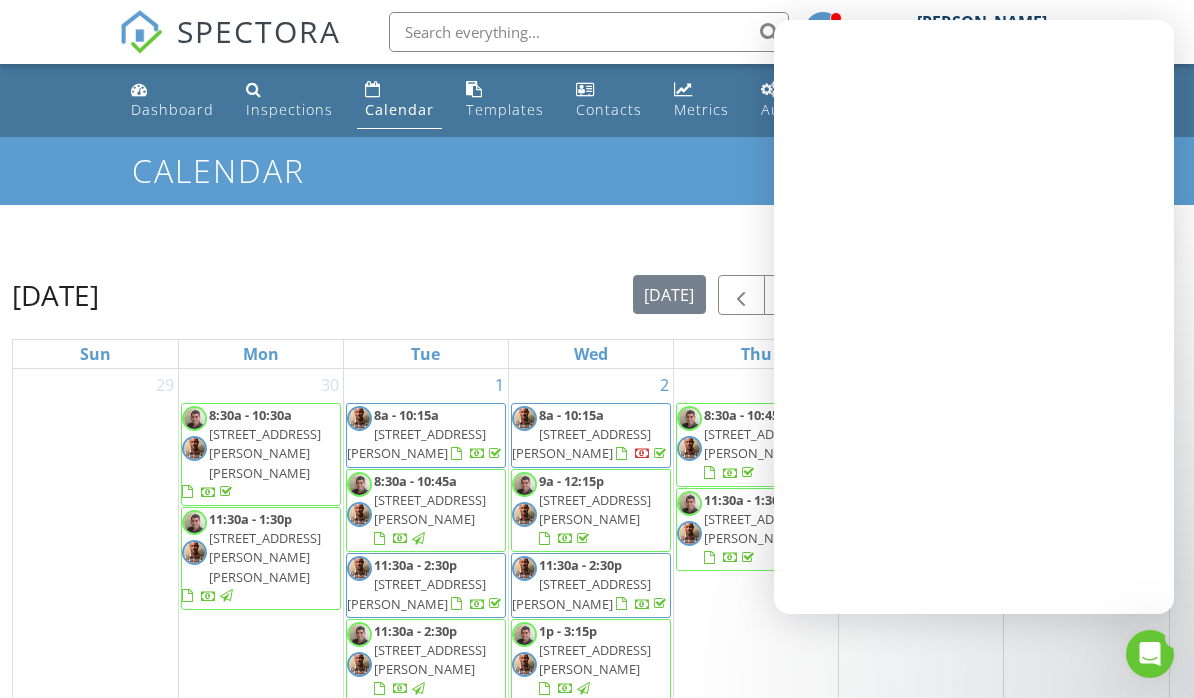 scroll, scrollTop: 0, scrollLeft: 0, axis: both 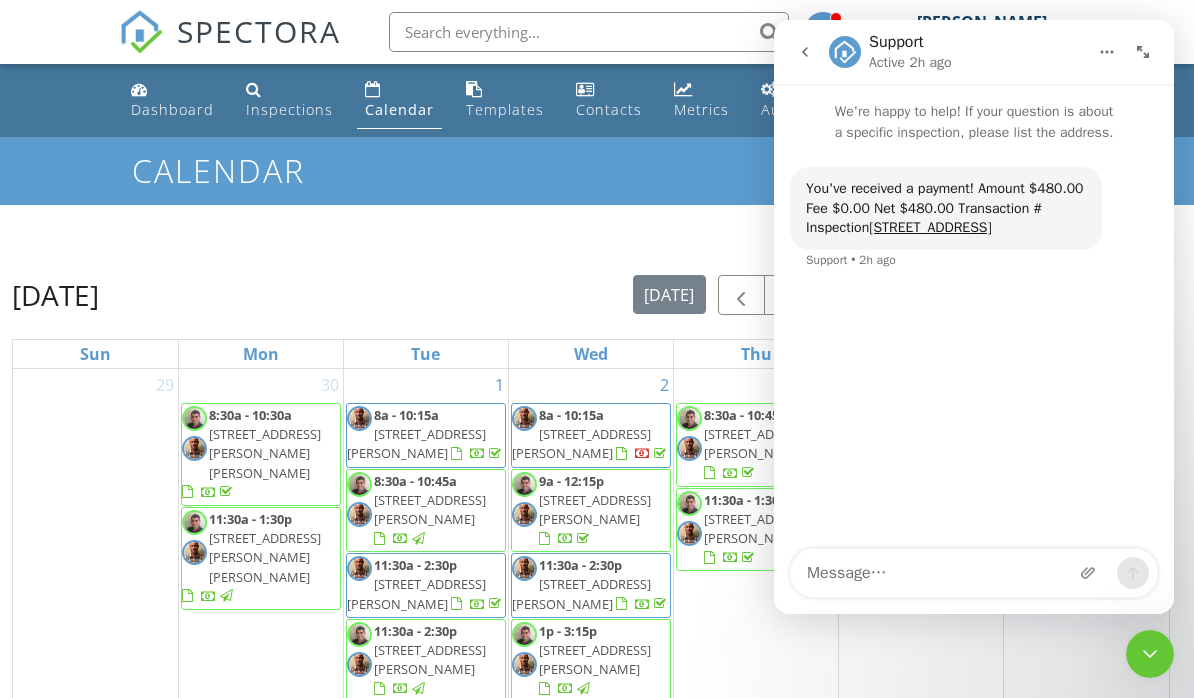 click 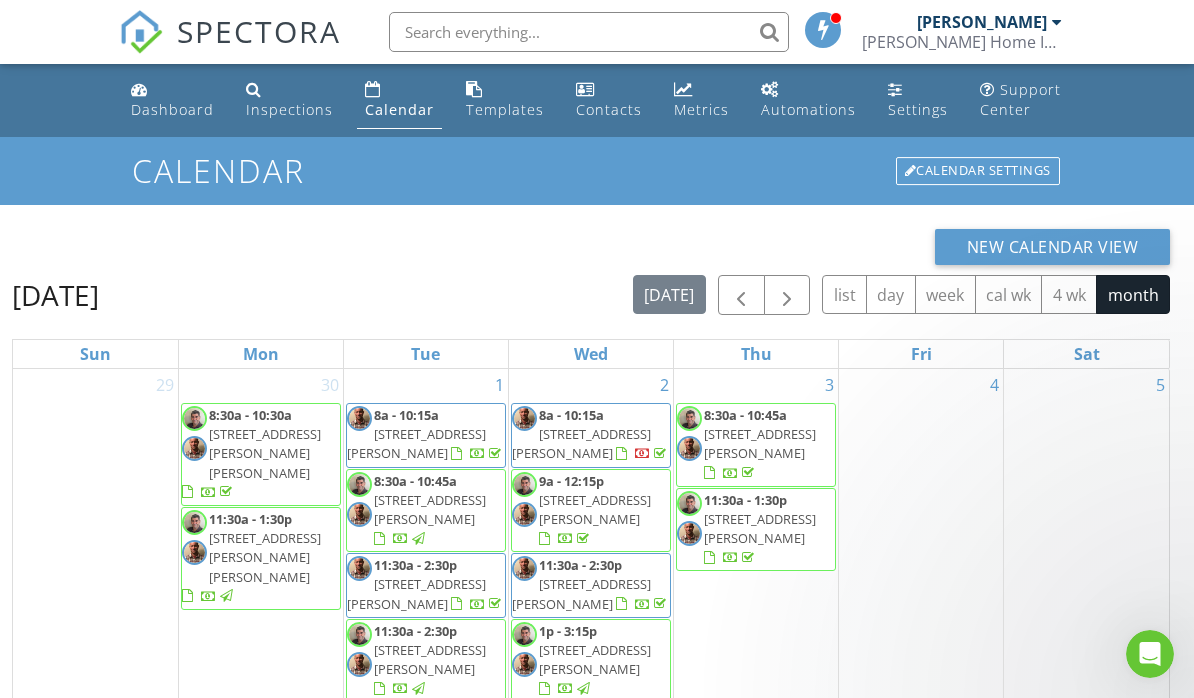 scroll, scrollTop: 0, scrollLeft: 0, axis: both 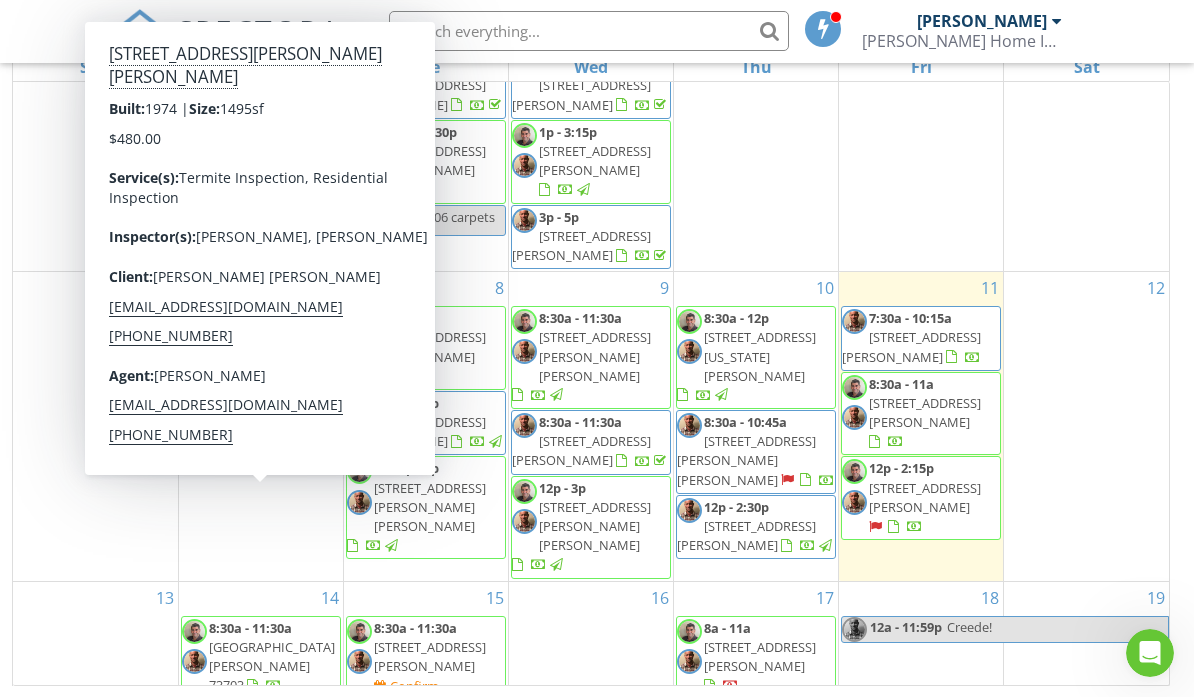 click on "Confirm" at bounding box center (222, 791) 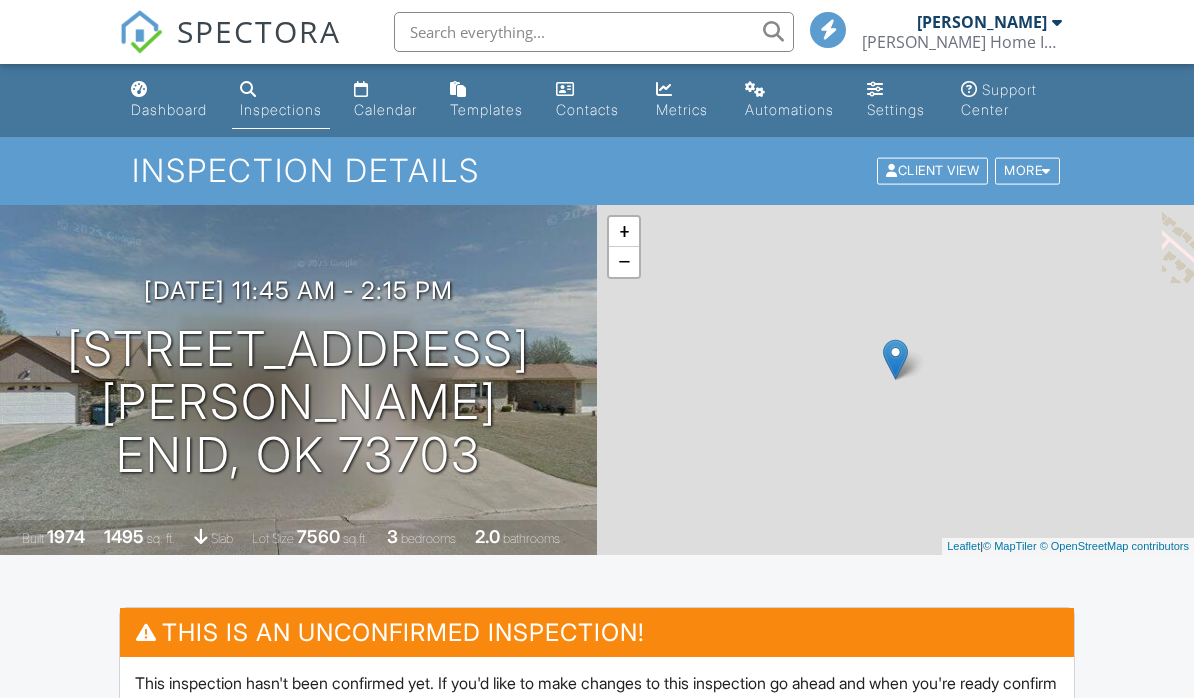 scroll, scrollTop: 468, scrollLeft: 0, axis: vertical 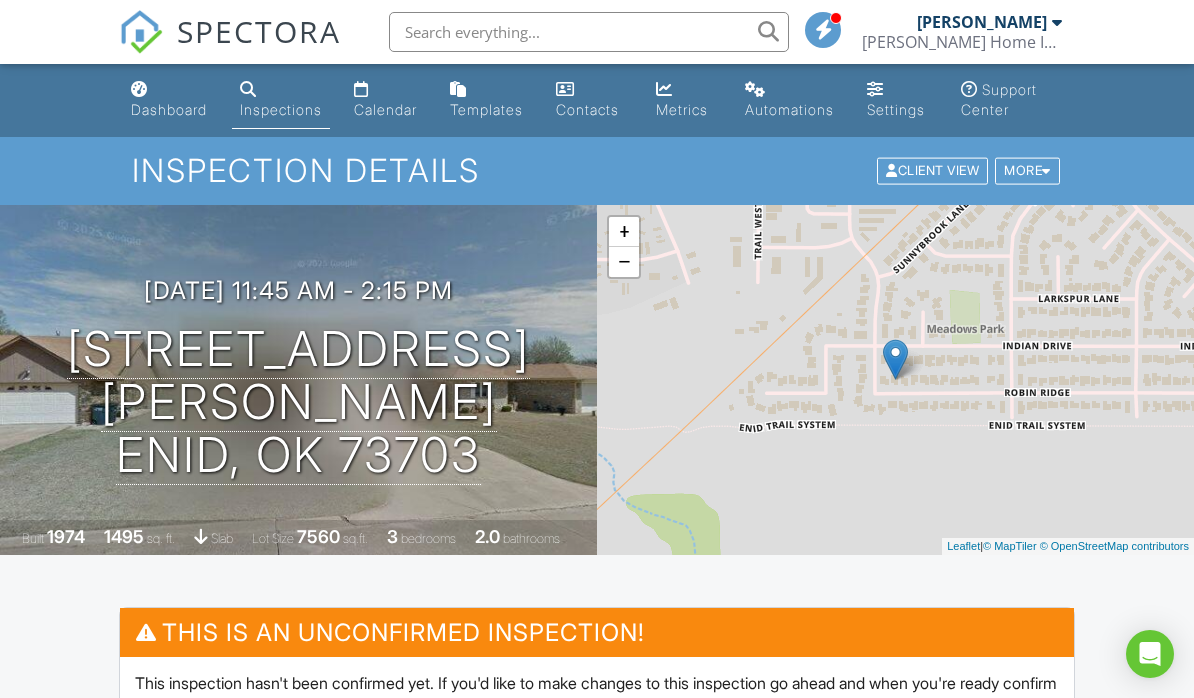 click on "Dashboard" at bounding box center (169, 100) 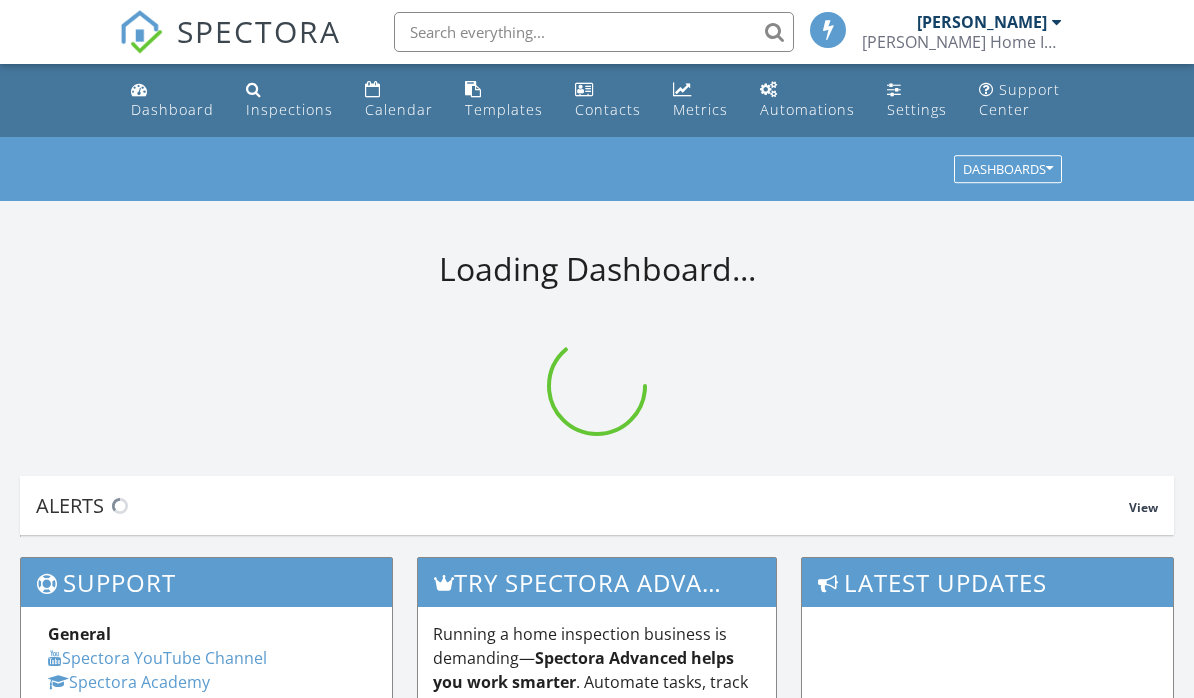 scroll, scrollTop: 0, scrollLeft: 0, axis: both 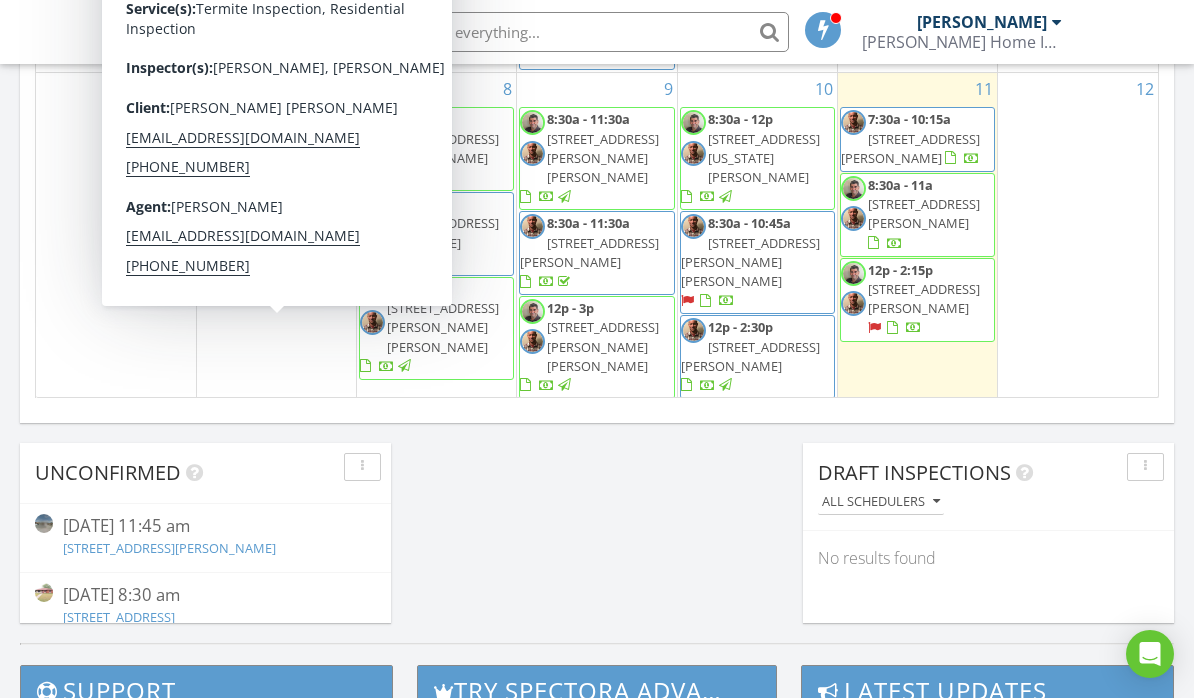click on "Confirm" at bounding box center [240, 611] 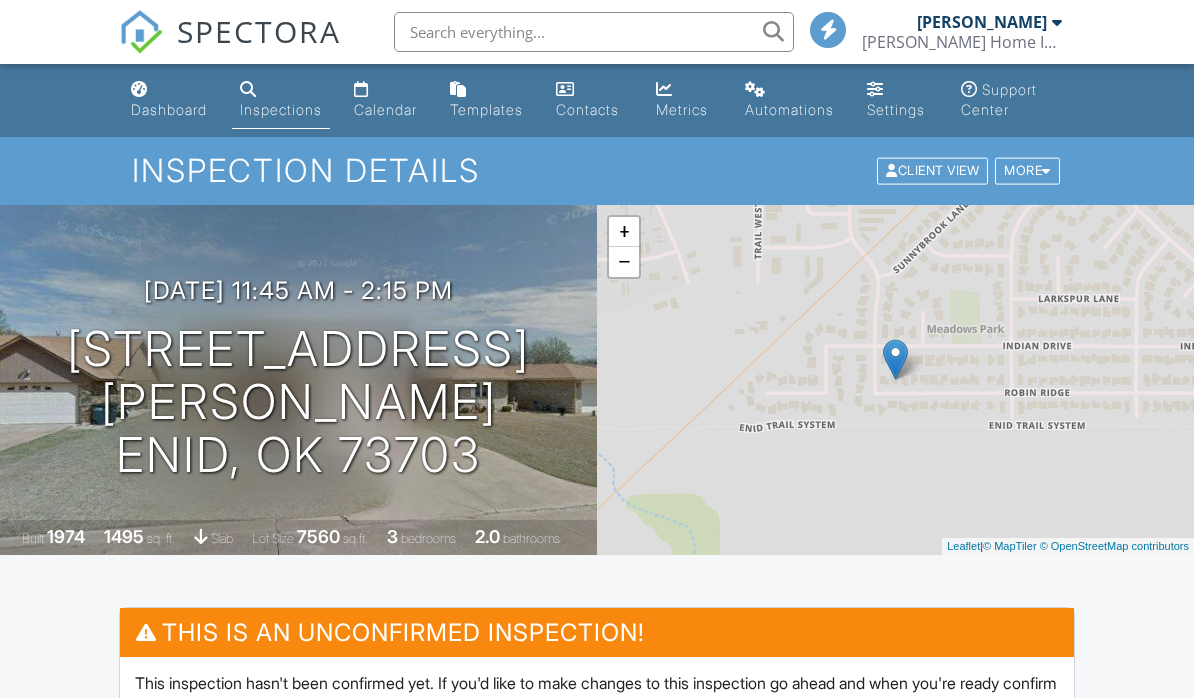scroll, scrollTop: 0, scrollLeft: 0, axis: both 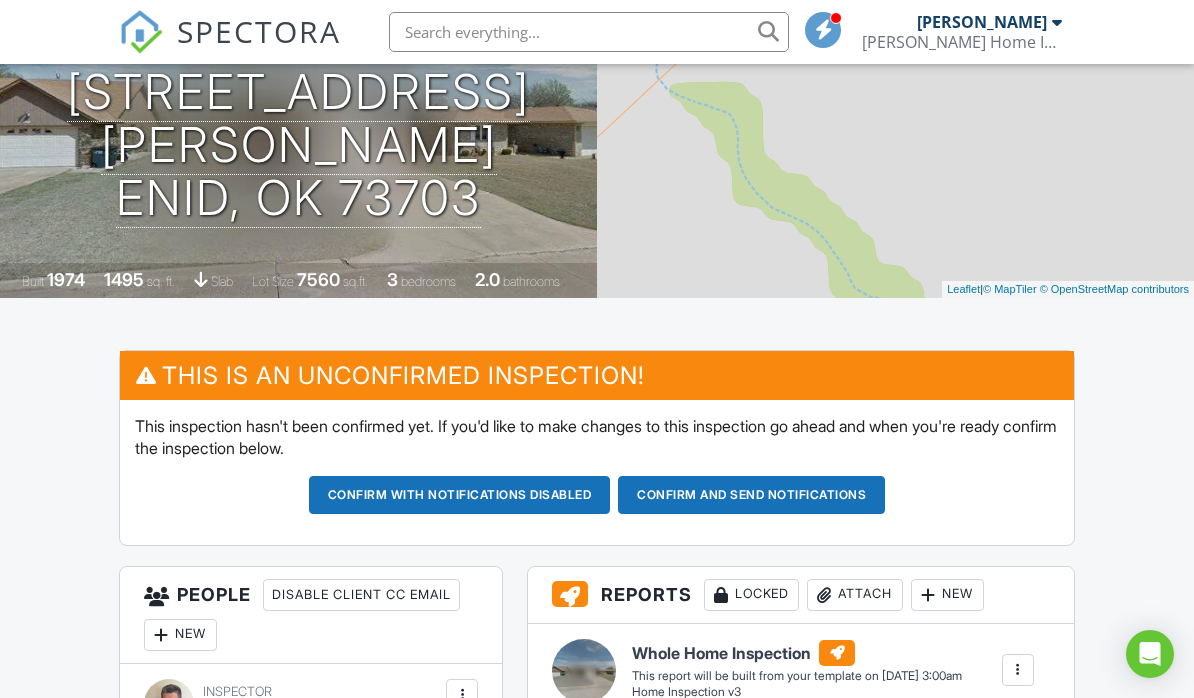click on "Confirm and send notifications" at bounding box center (460, 495) 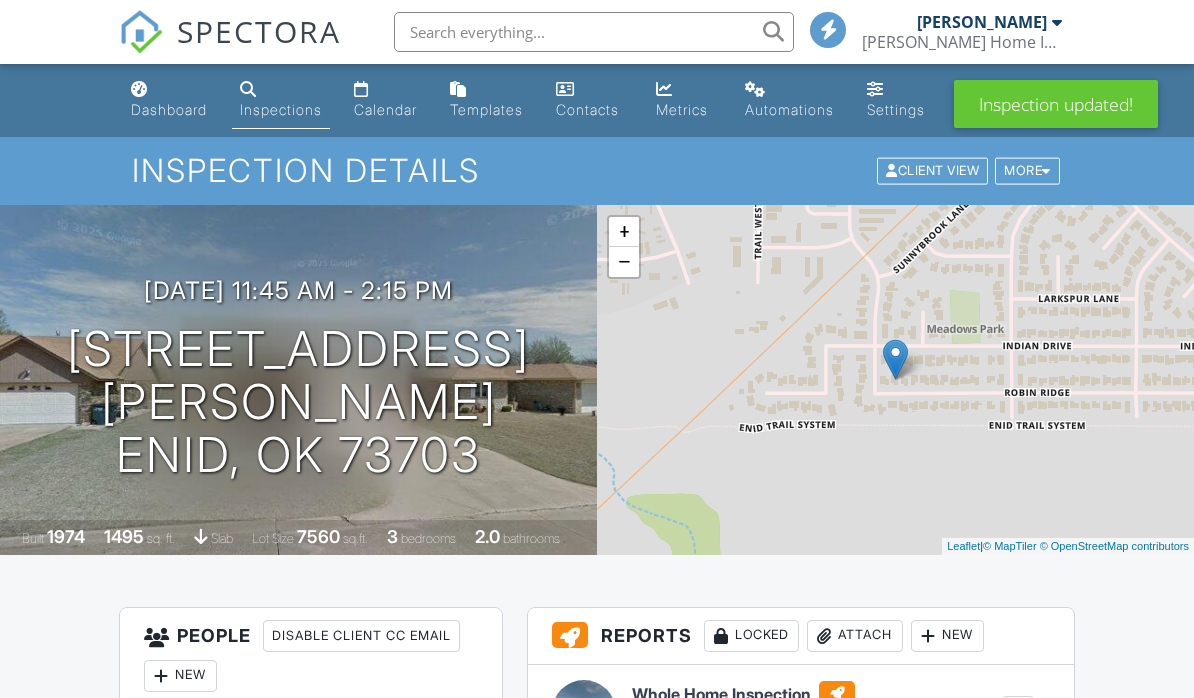 scroll, scrollTop: 0, scrollLeft: 0, axis: both 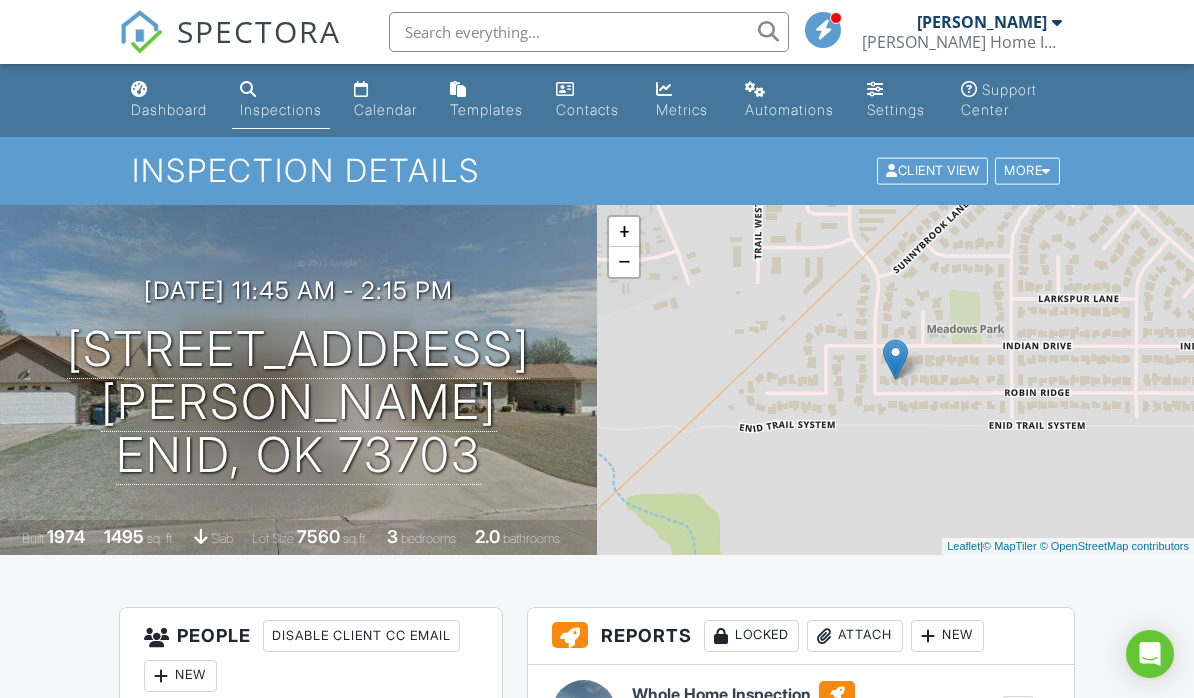 click on "Calendar" at bounding box center (386, 100) 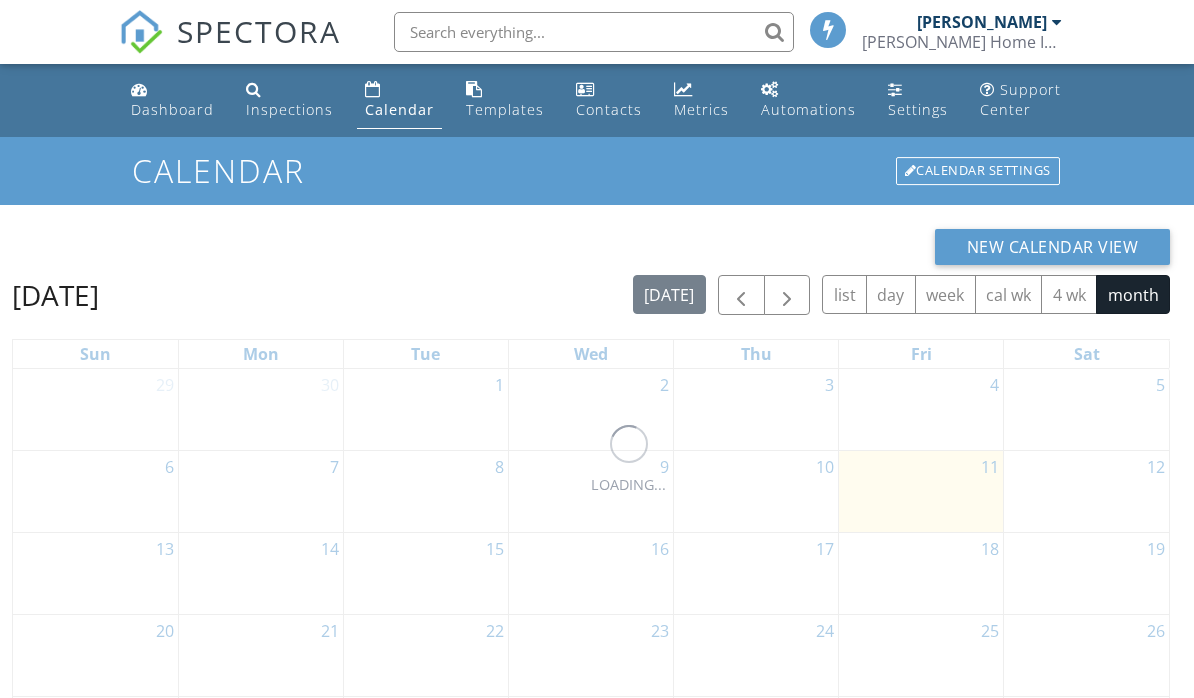 scroll, scrollTop: 0, scrollLeft: 0, axis: both 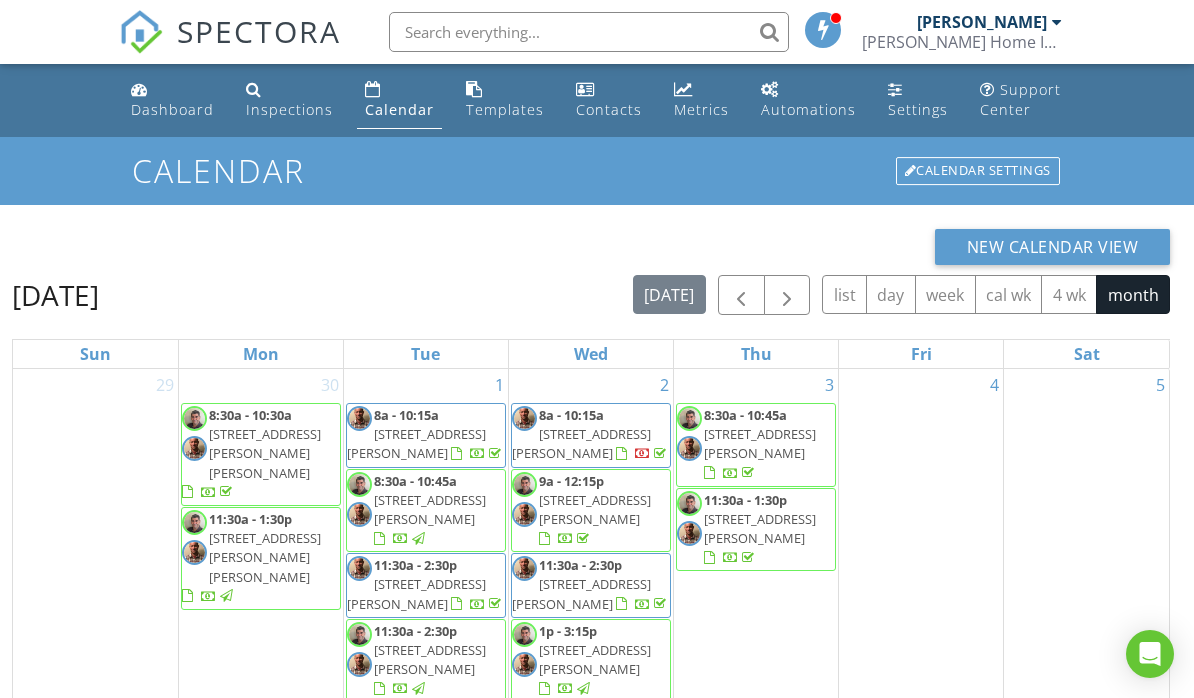 click on "Inspections" at bounding box center [289, 109] 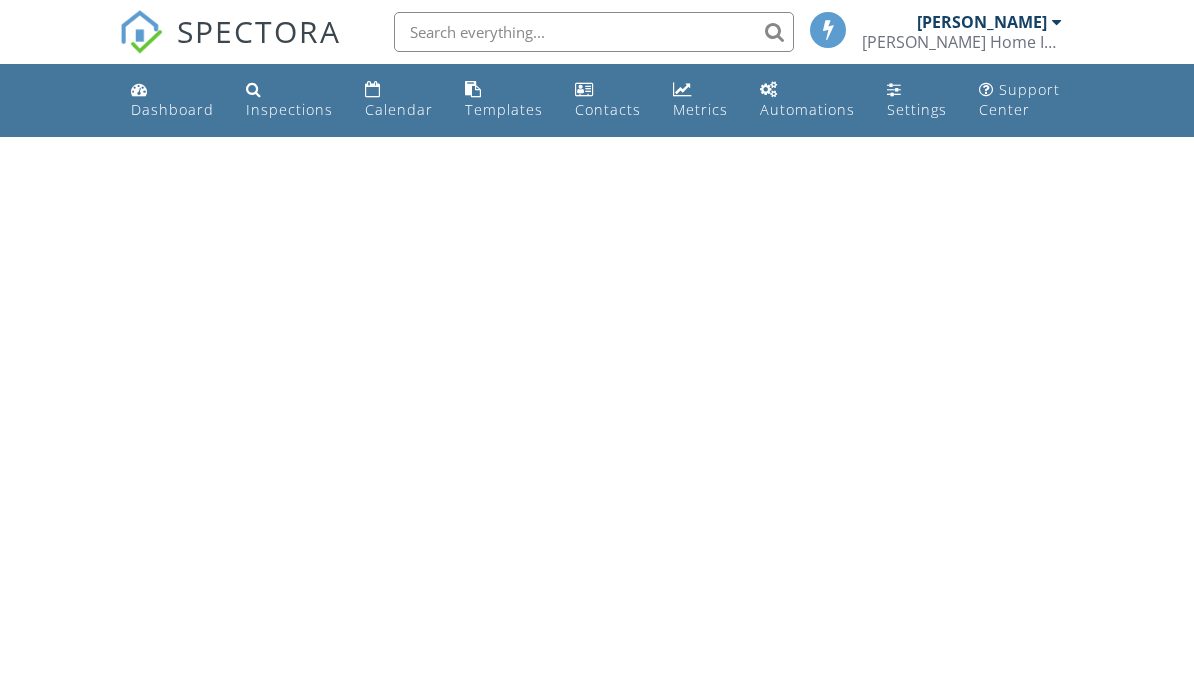 scroll, scrollTop: 0, scrollLeft: 0, axis: both 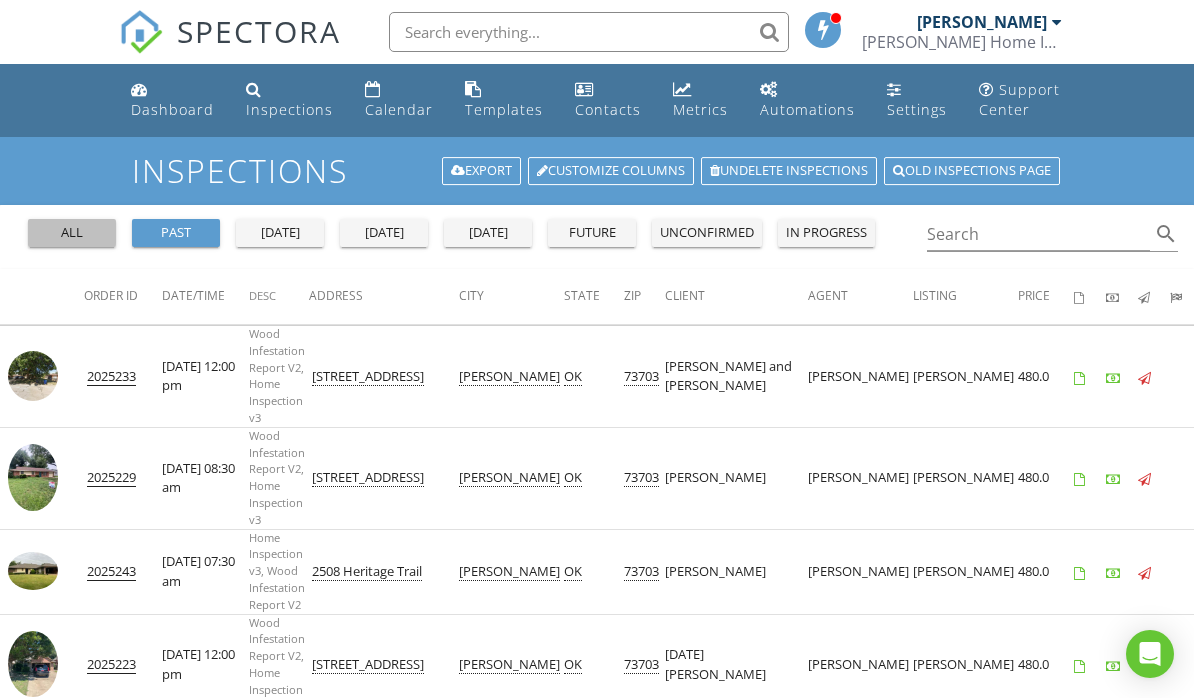 click on "all" at bounding box center [72, 233] 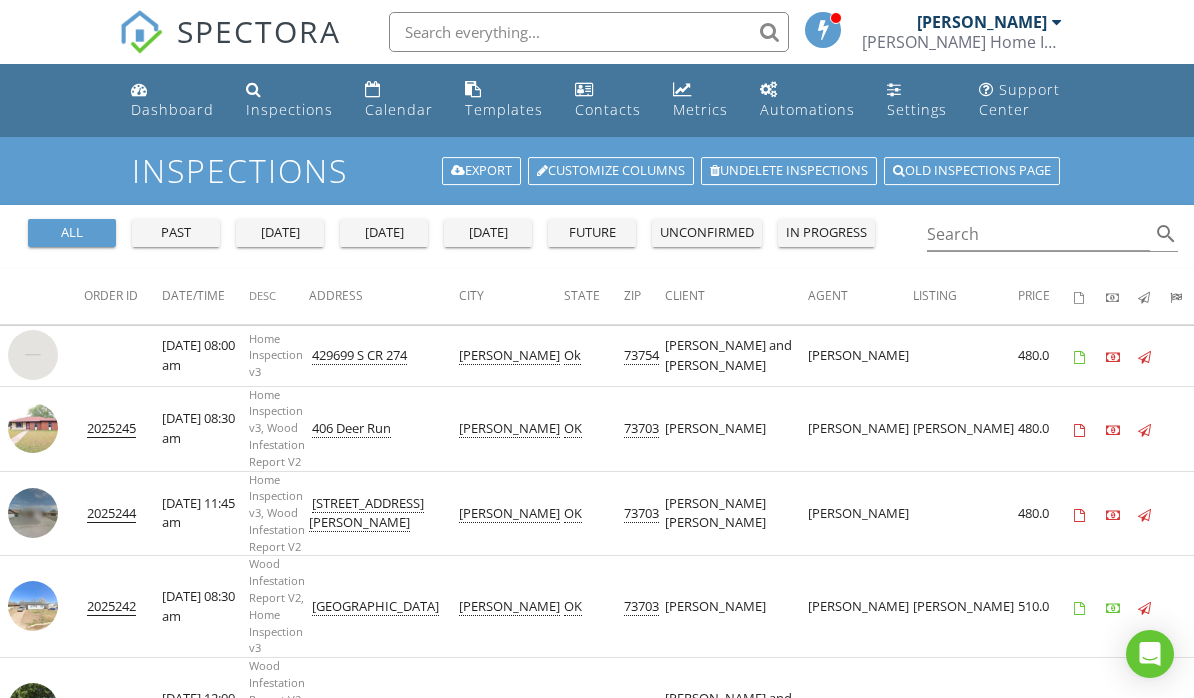 click on "unconfirmed" at bounding box center (707, 233) 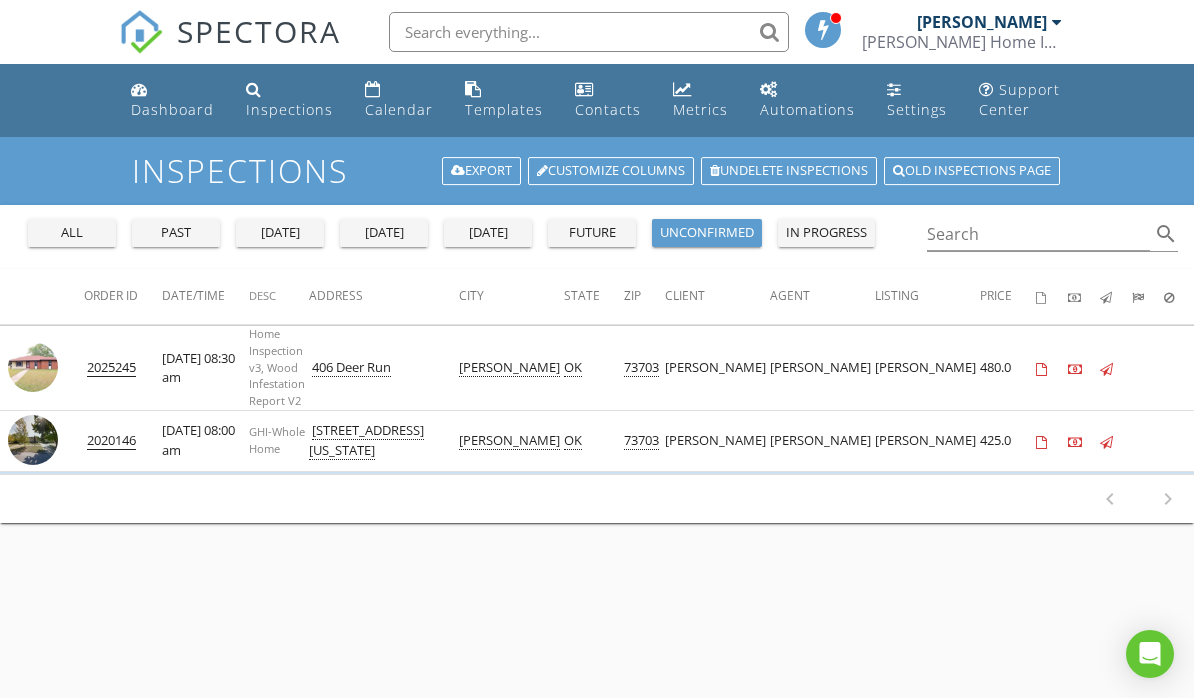 click at bounding box center [33, 440] 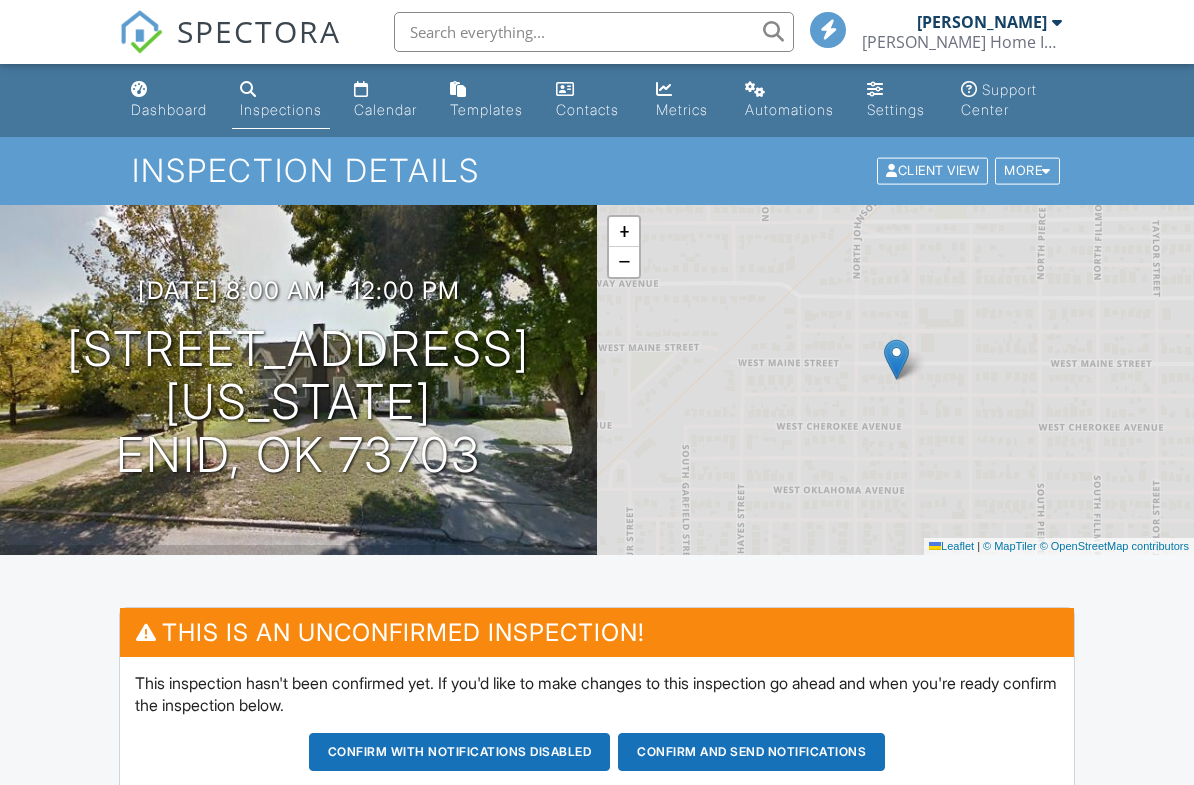 scroll, scrollTop: 0, scrollLeft: 0, axis: both 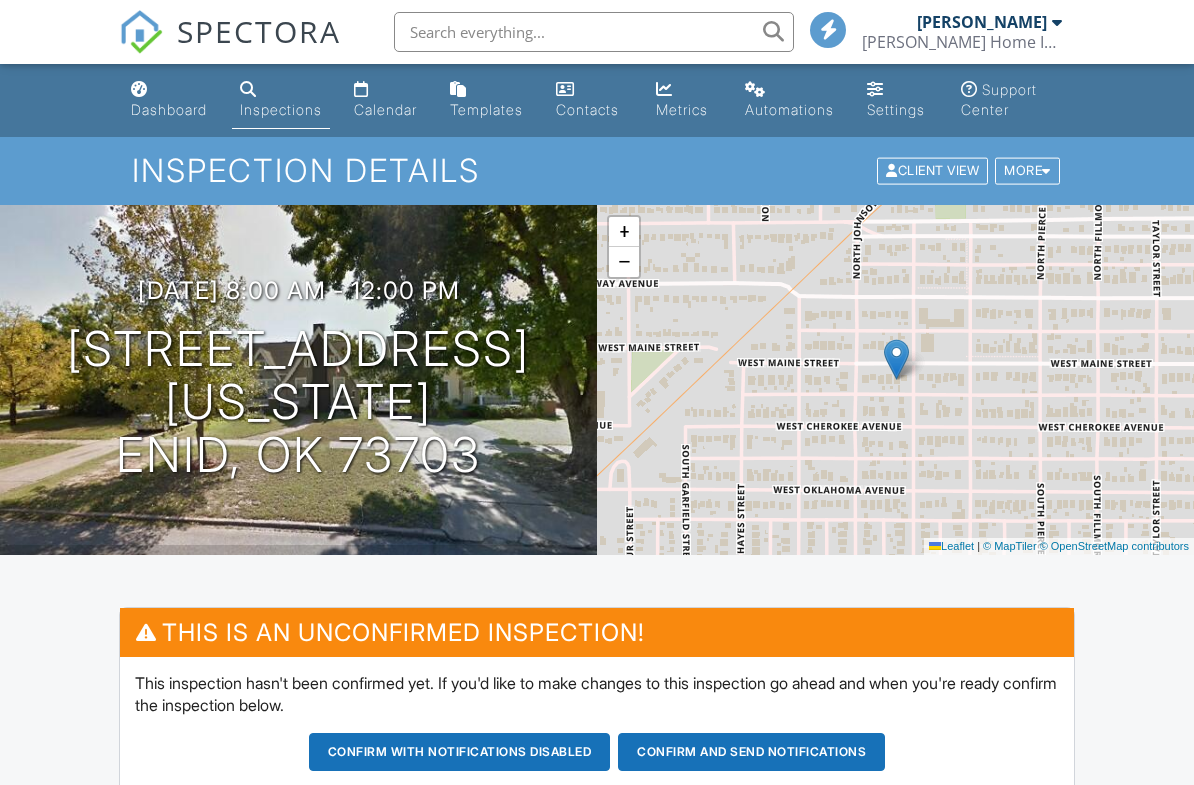 click at bounding box center [1046, 171] 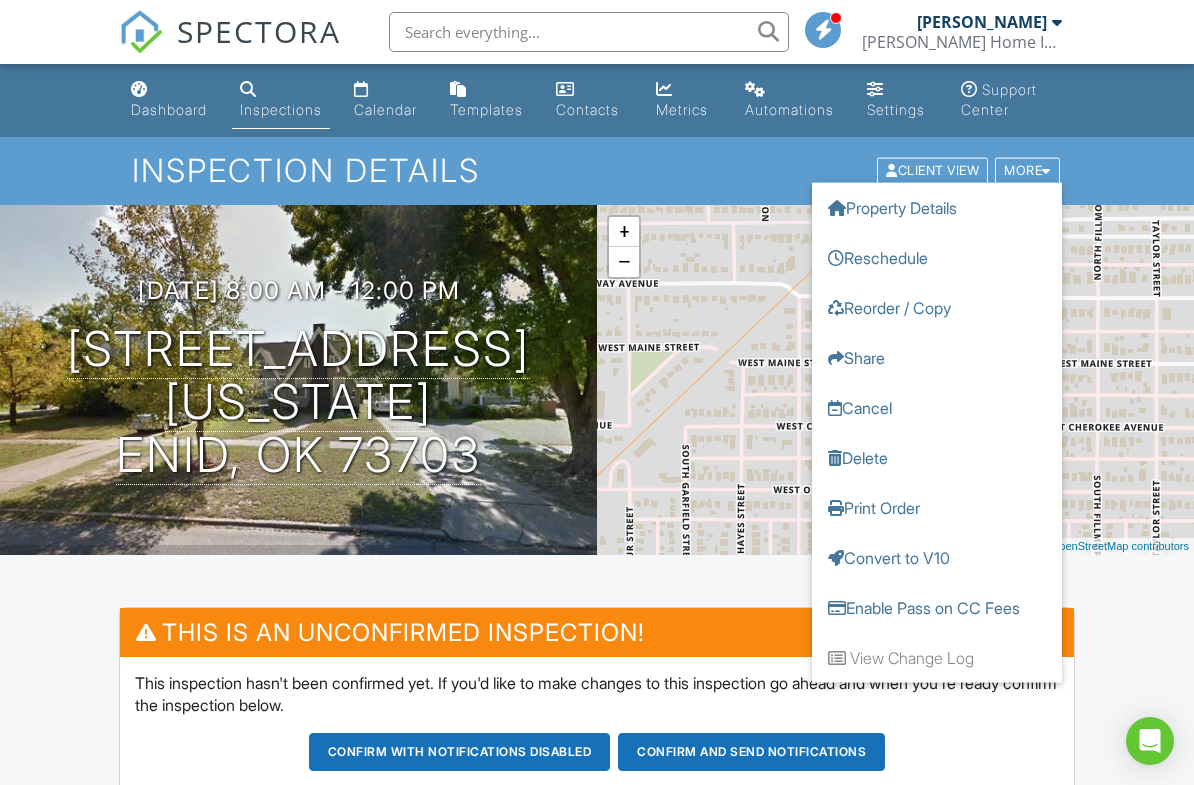 click on "Delete" at bounding box center [937, 458] 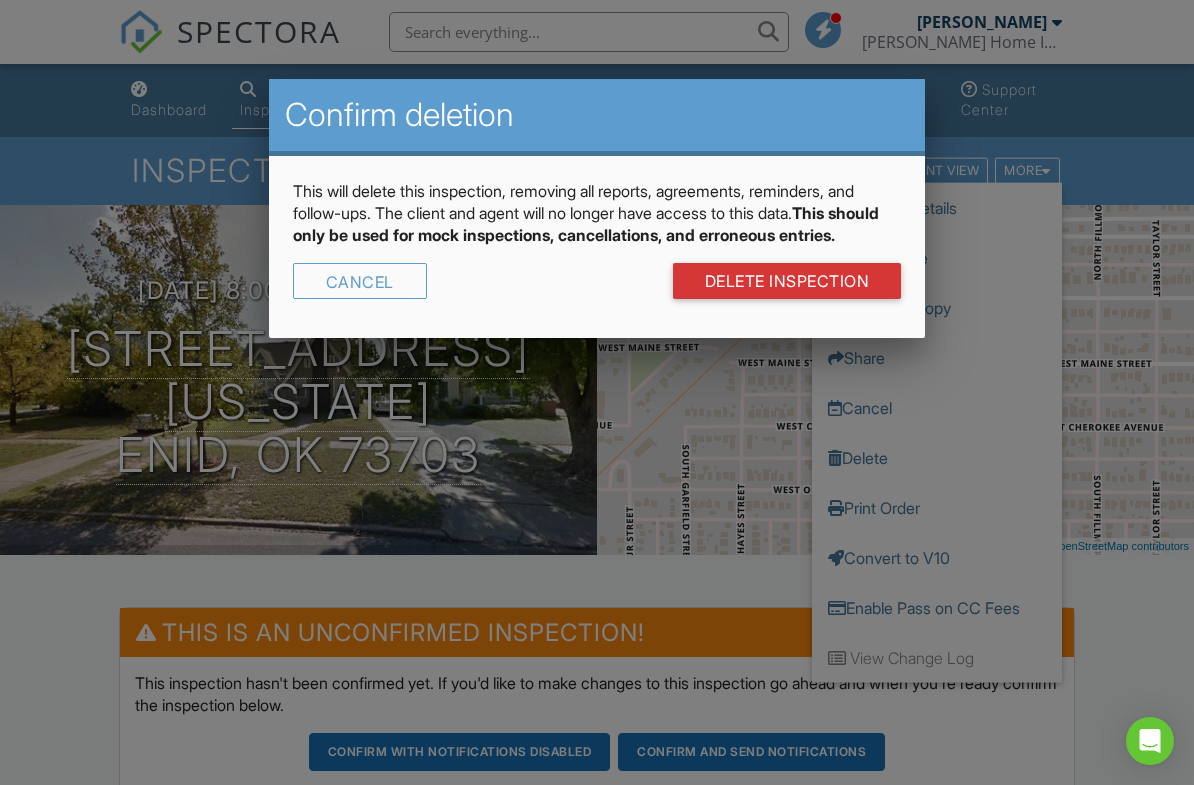 click on "DELETE Inspection" at bounding box center (787, 281) 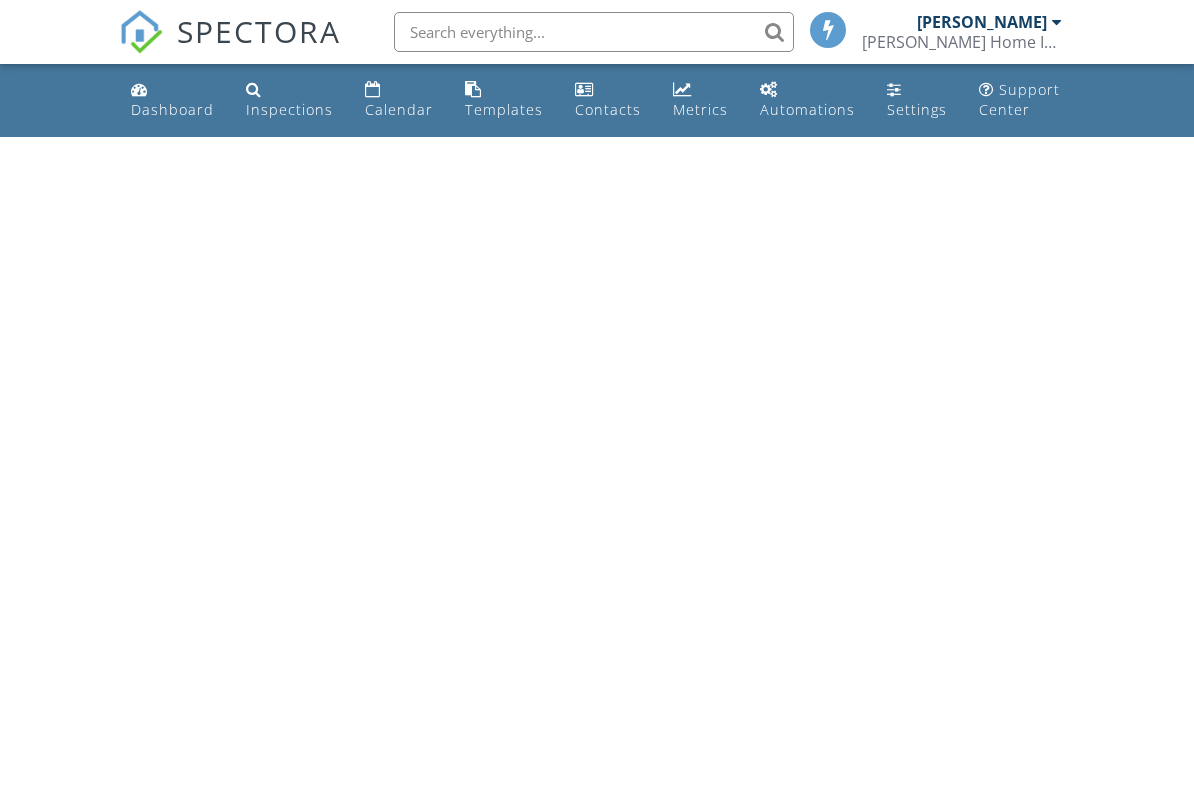 scroll, scrollTop: 0, scrollLeft: 0, axis: both 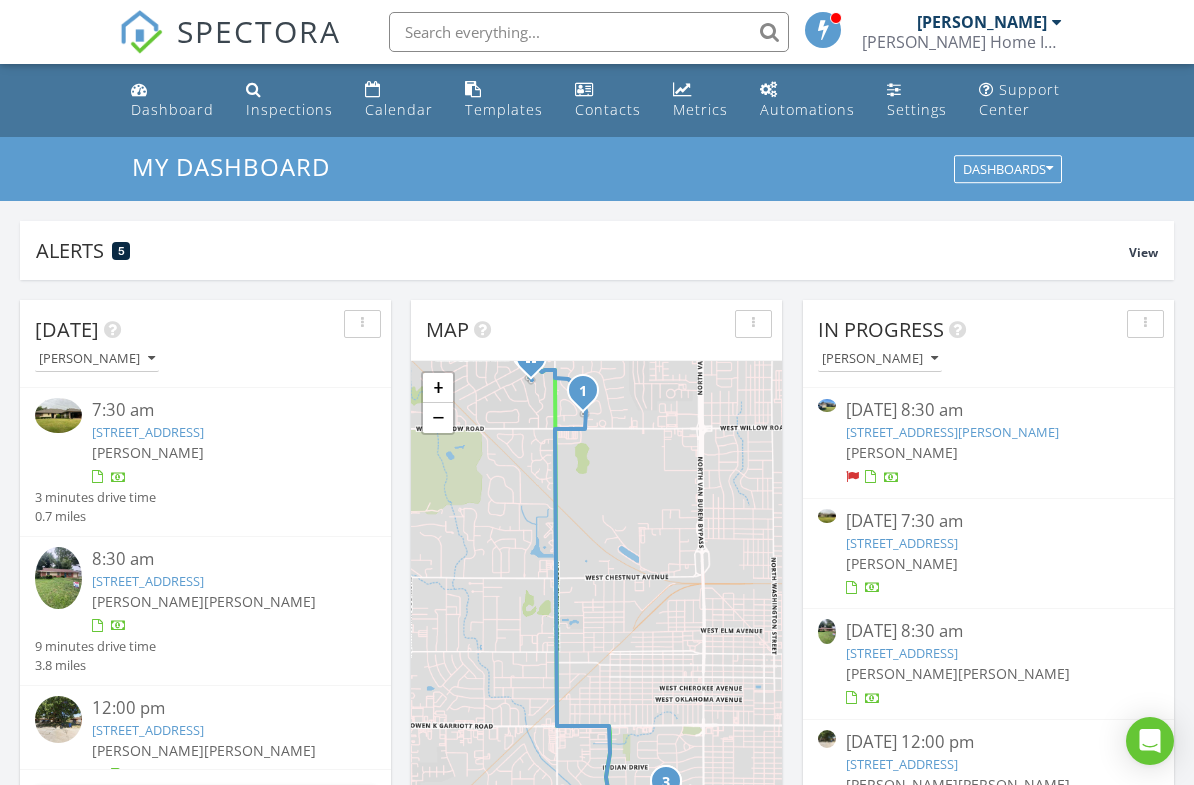 click on "Calendar" at bounding box center [399, 109] 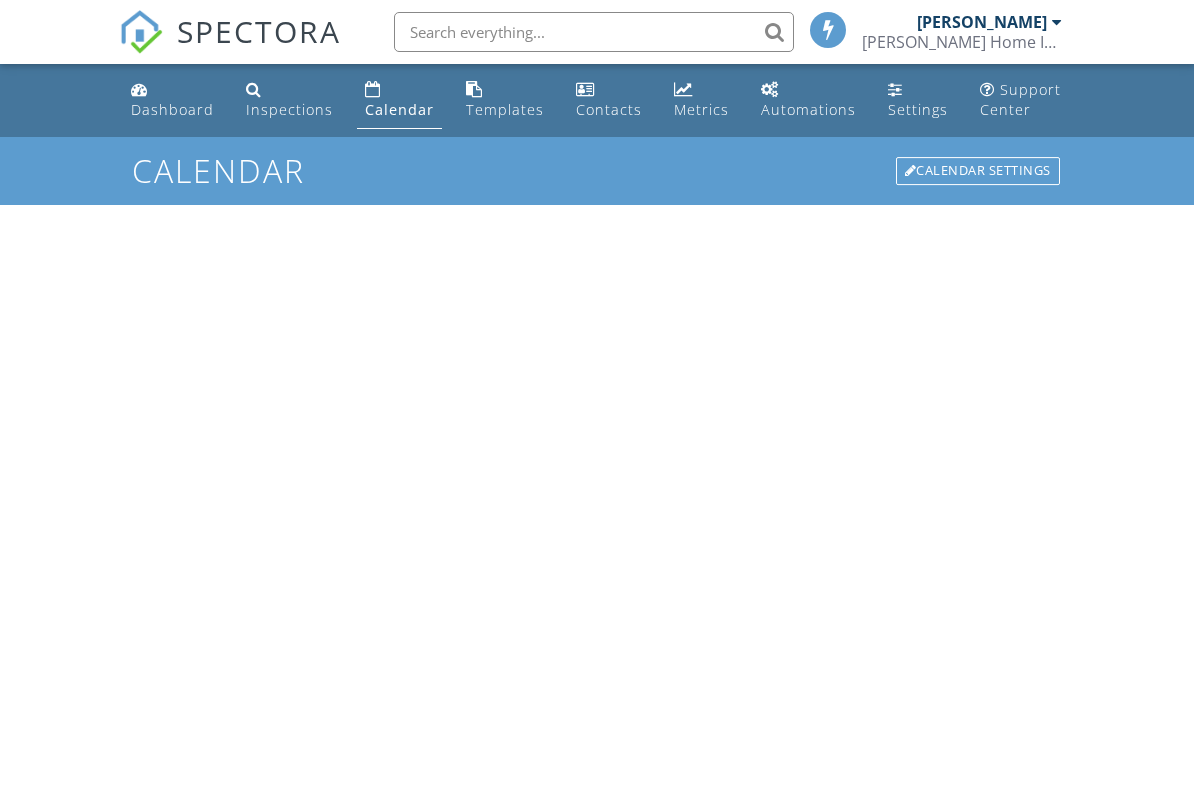 scroll, scrollTop: 0, scrollLeft: 0, axis: both 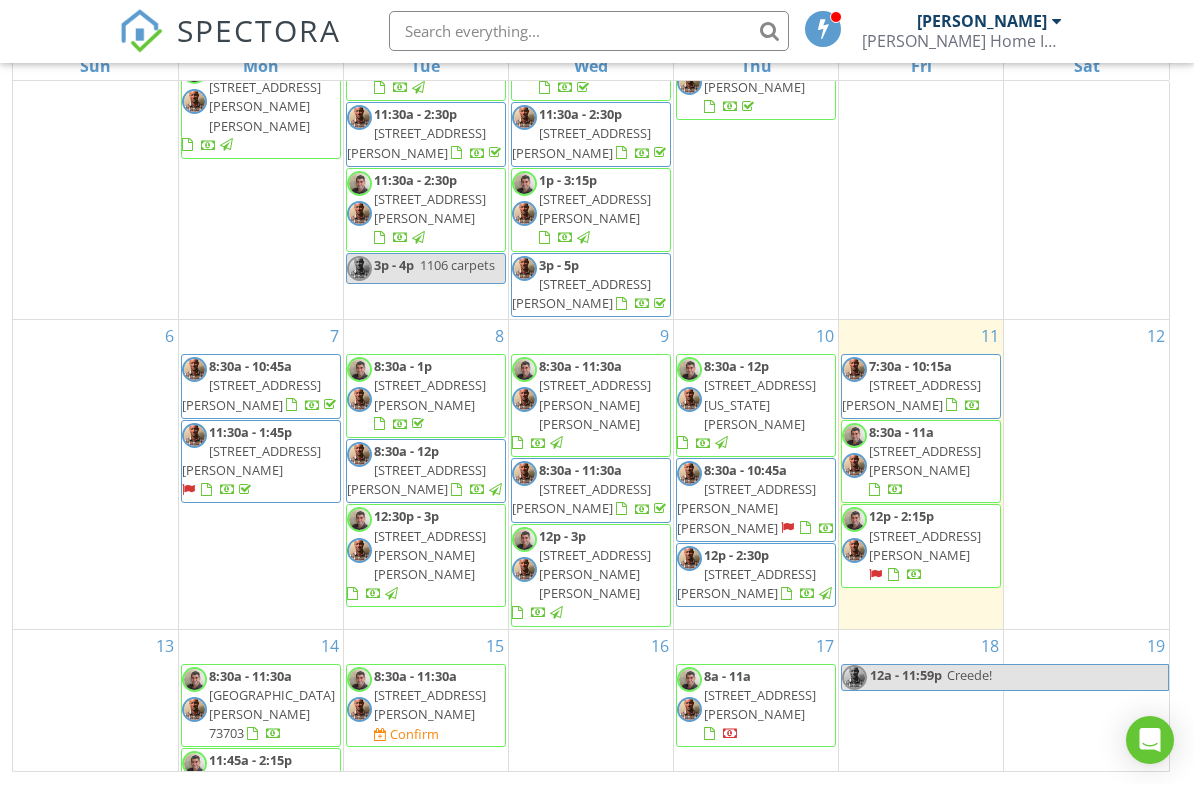 click on "21" at bounding box center (261, 871) 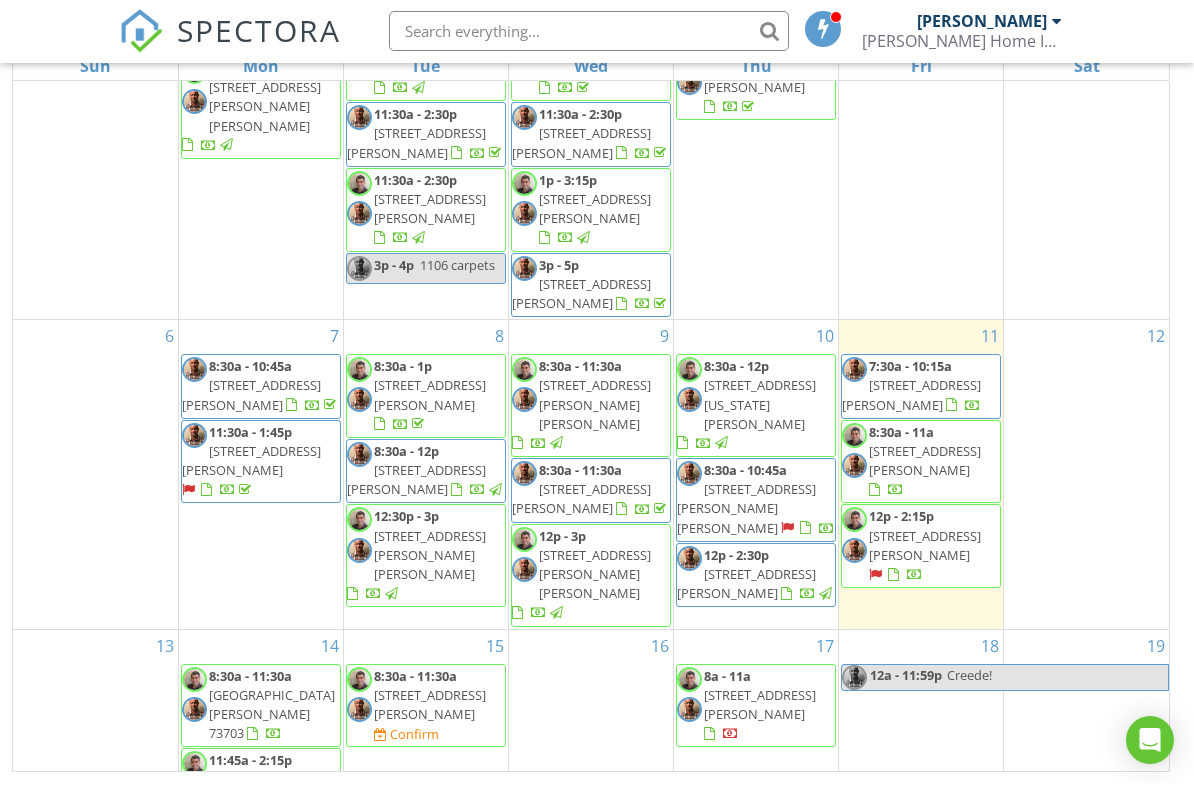 click on "21" at bounding box center [261, 871] 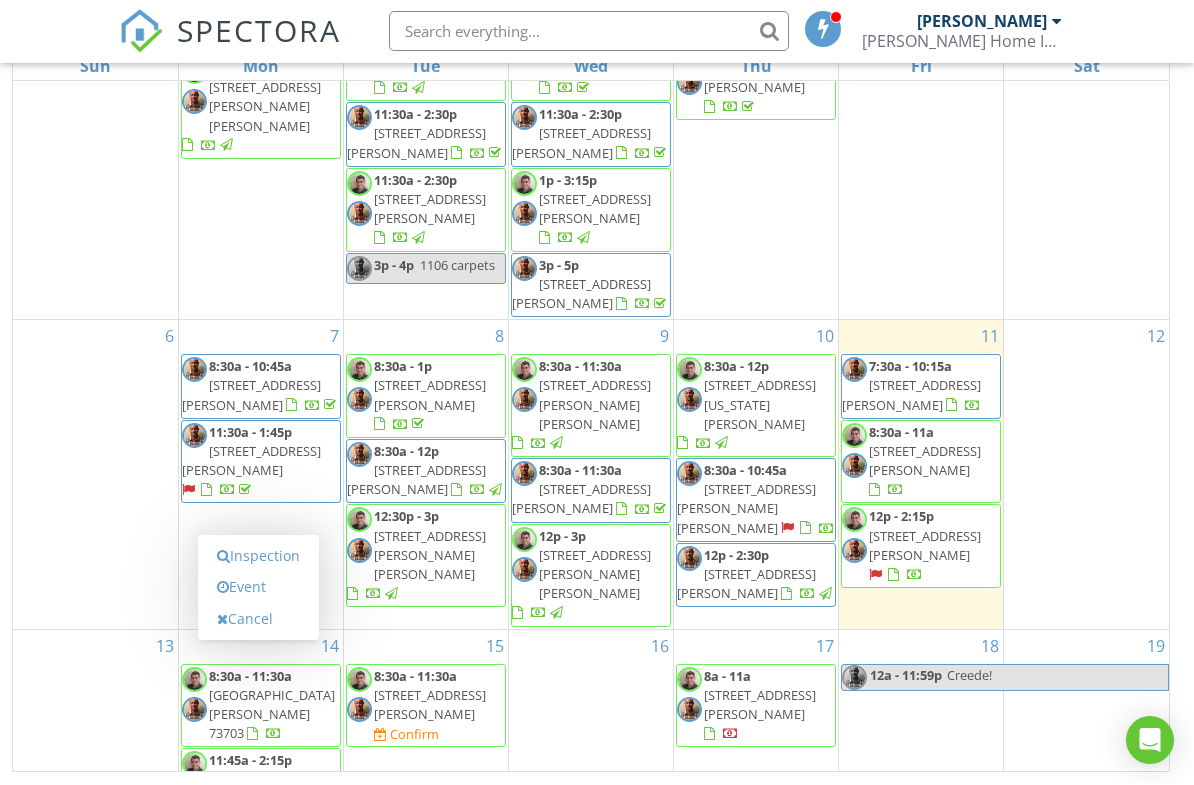 click on "Event" at bounding box center [258, 588] 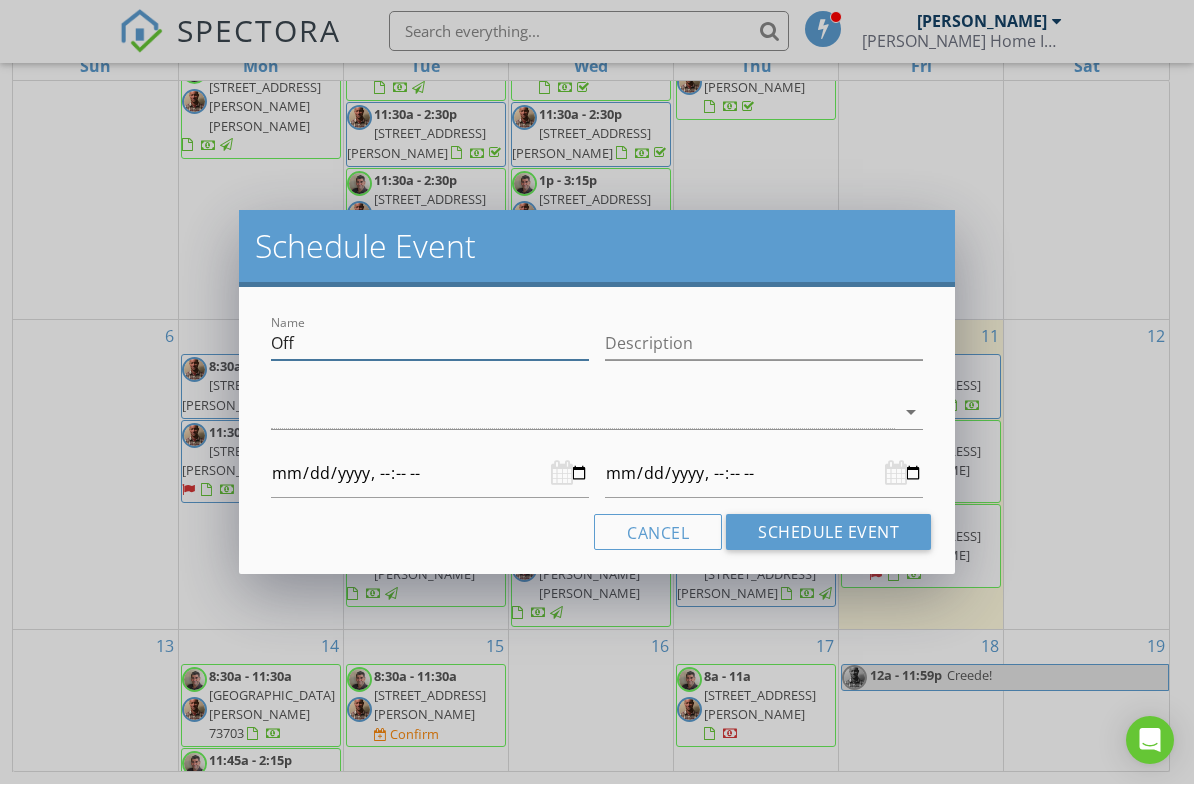 click on "Off" at bounding box center [430, 344] 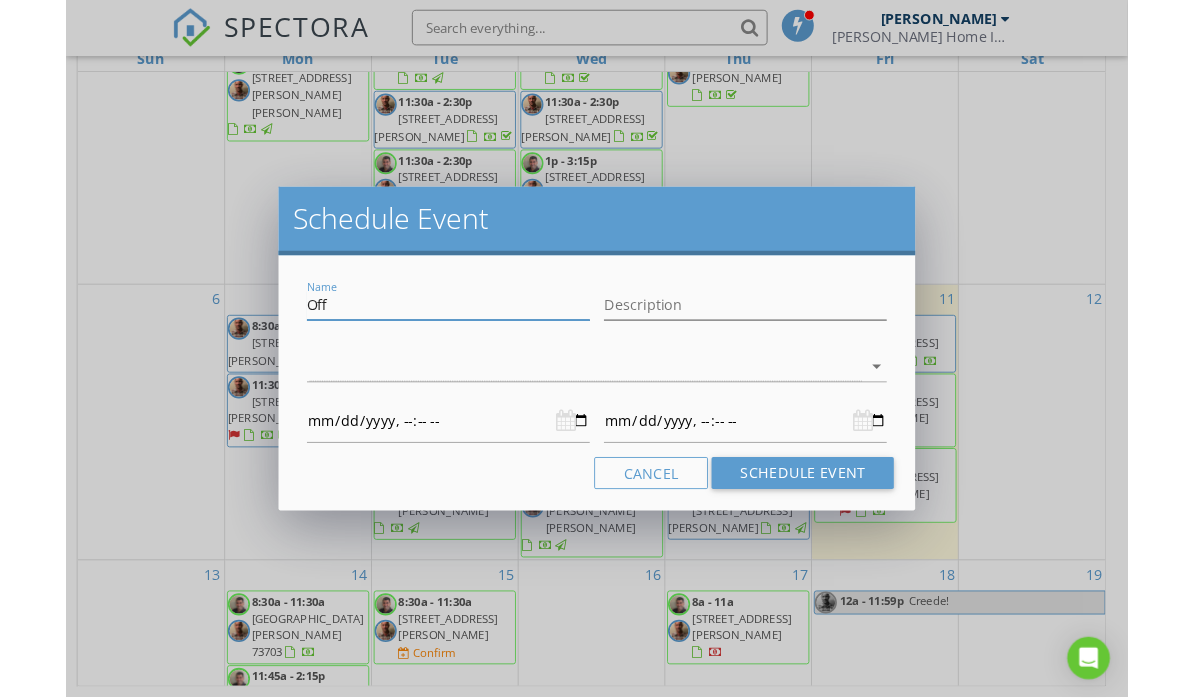scroll, scrollTop: 286, scrollLeft: 0, axis: vertical 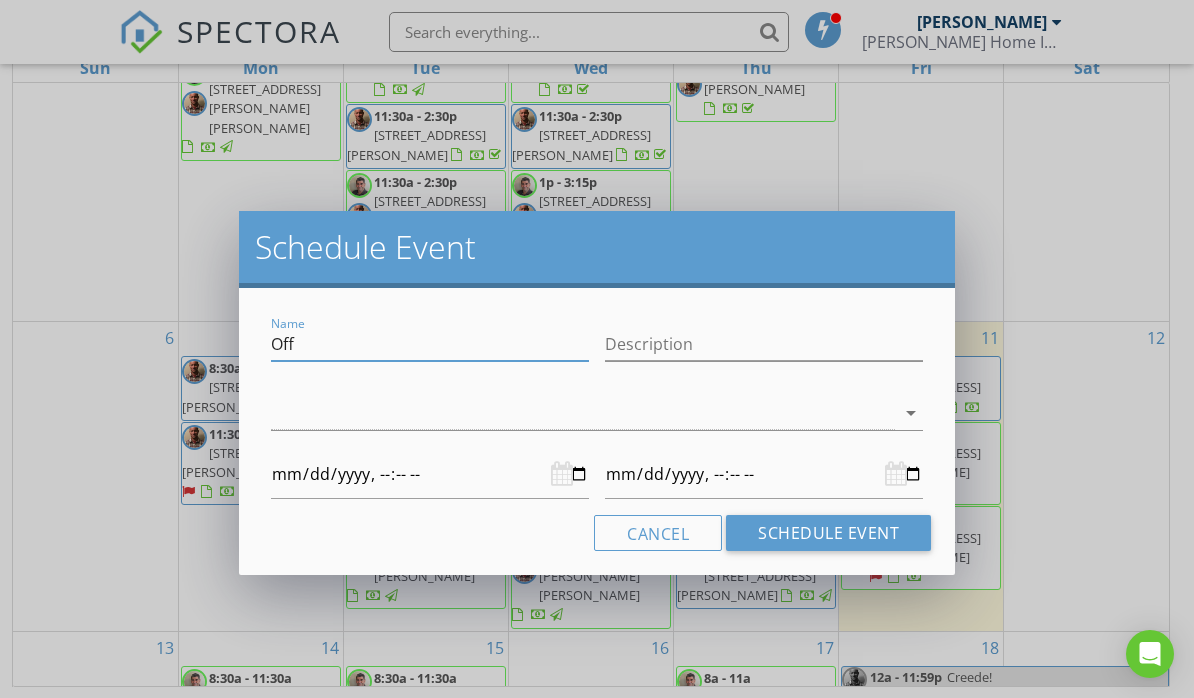 type on "Of" 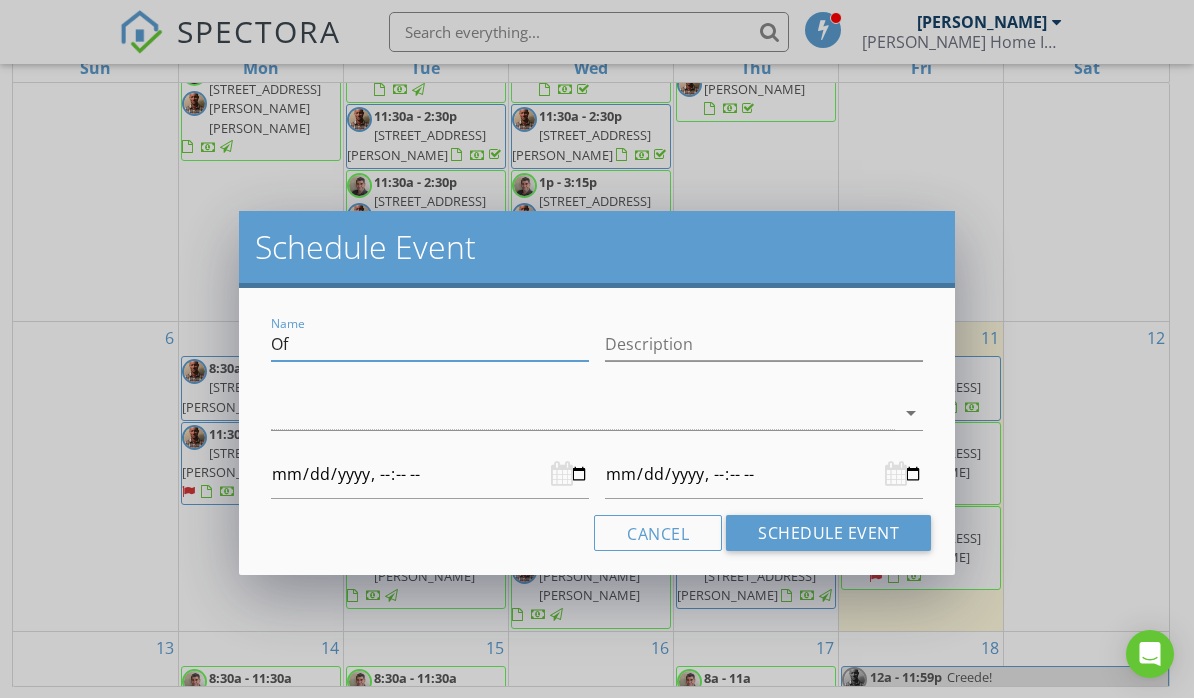 type on "O" 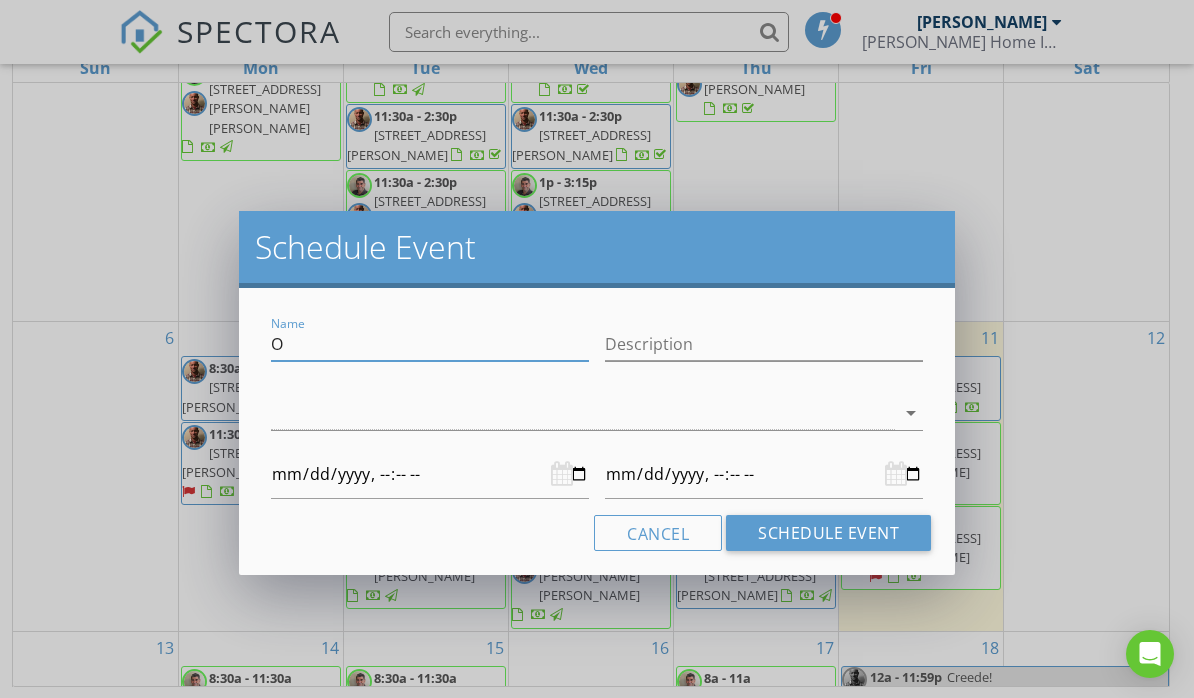 type 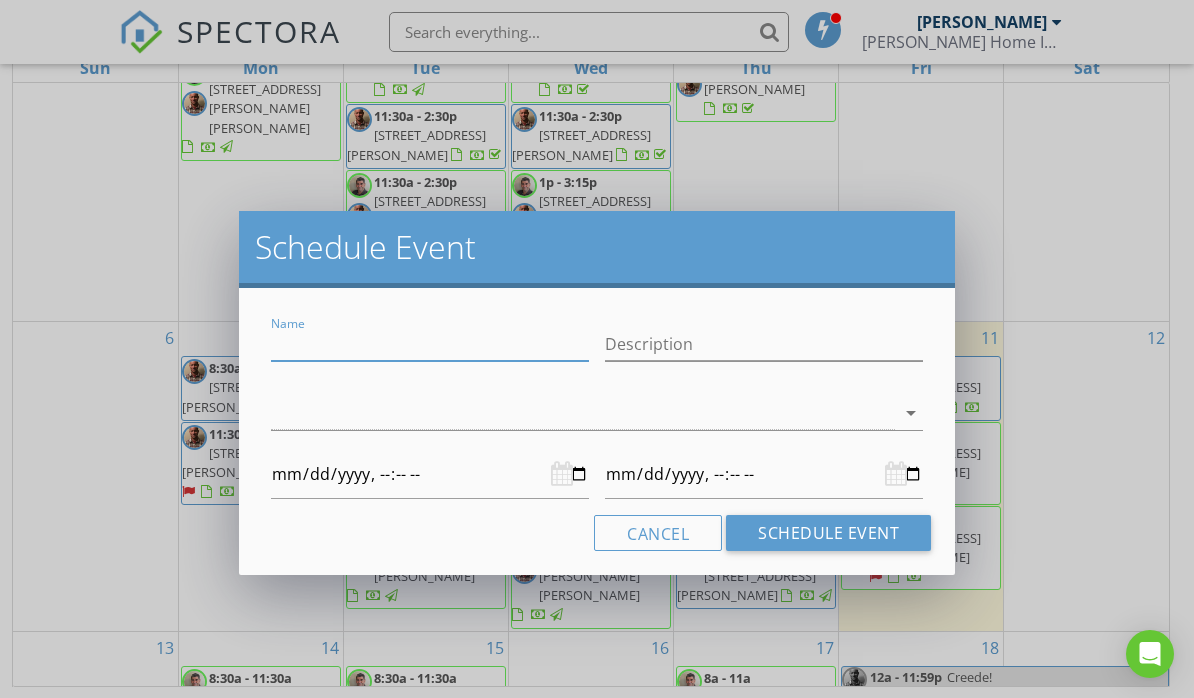 type on "C" 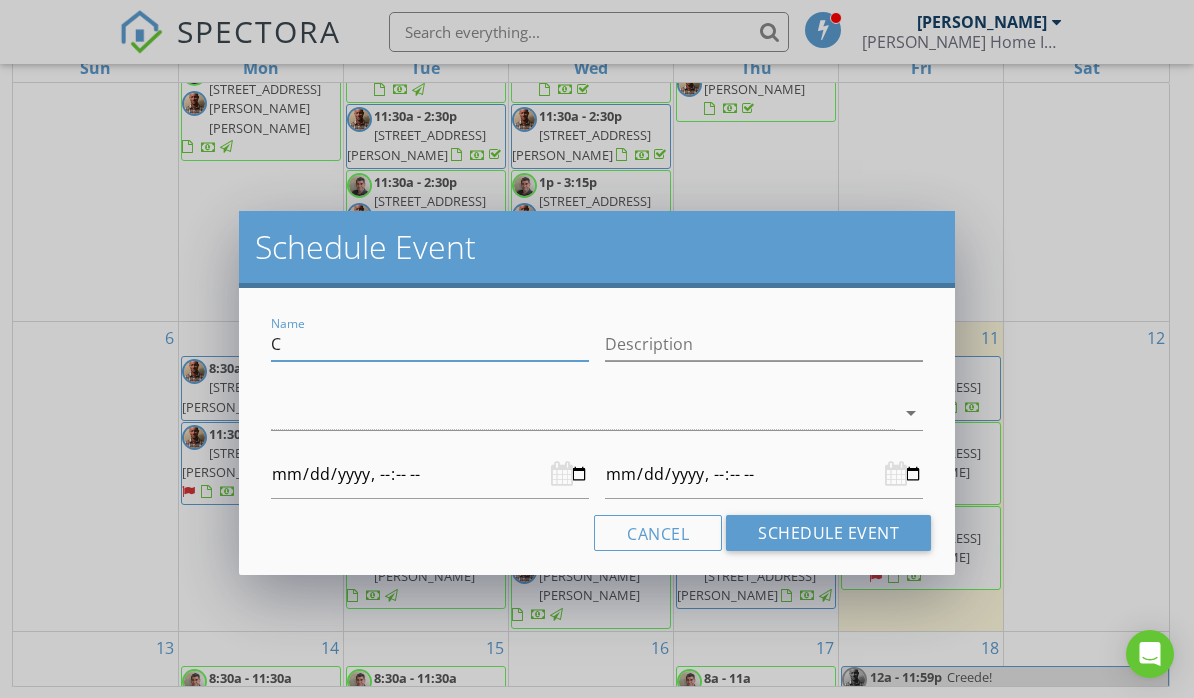 type on "Ch" 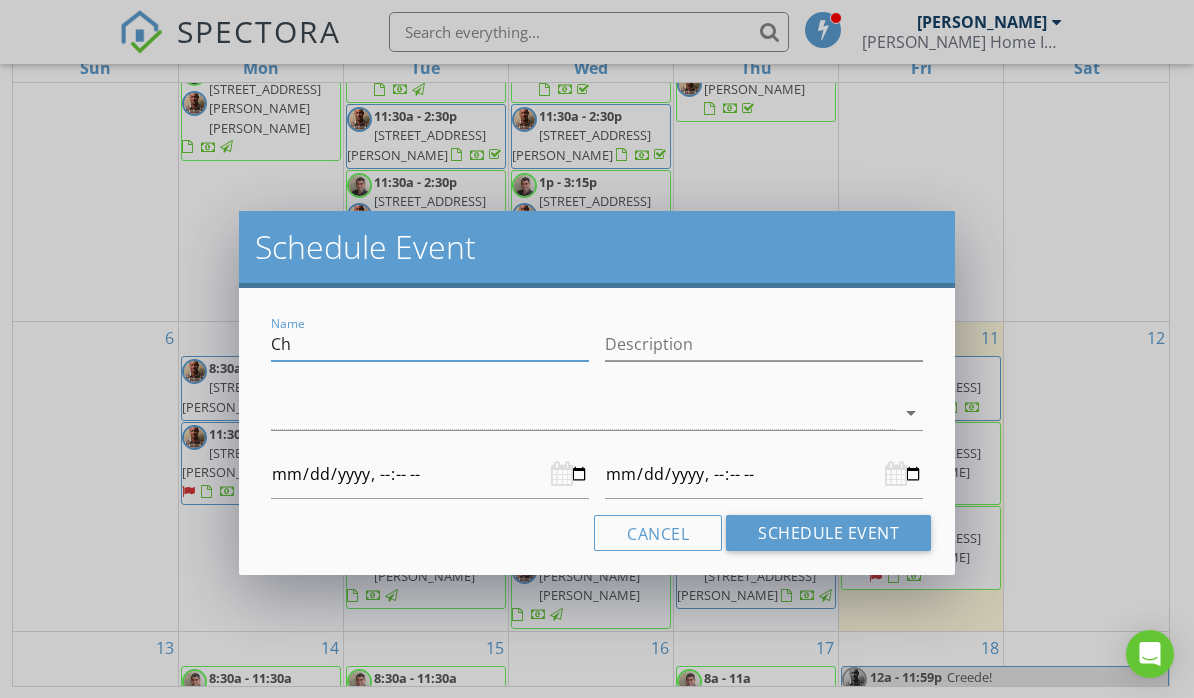 type on "Chr" 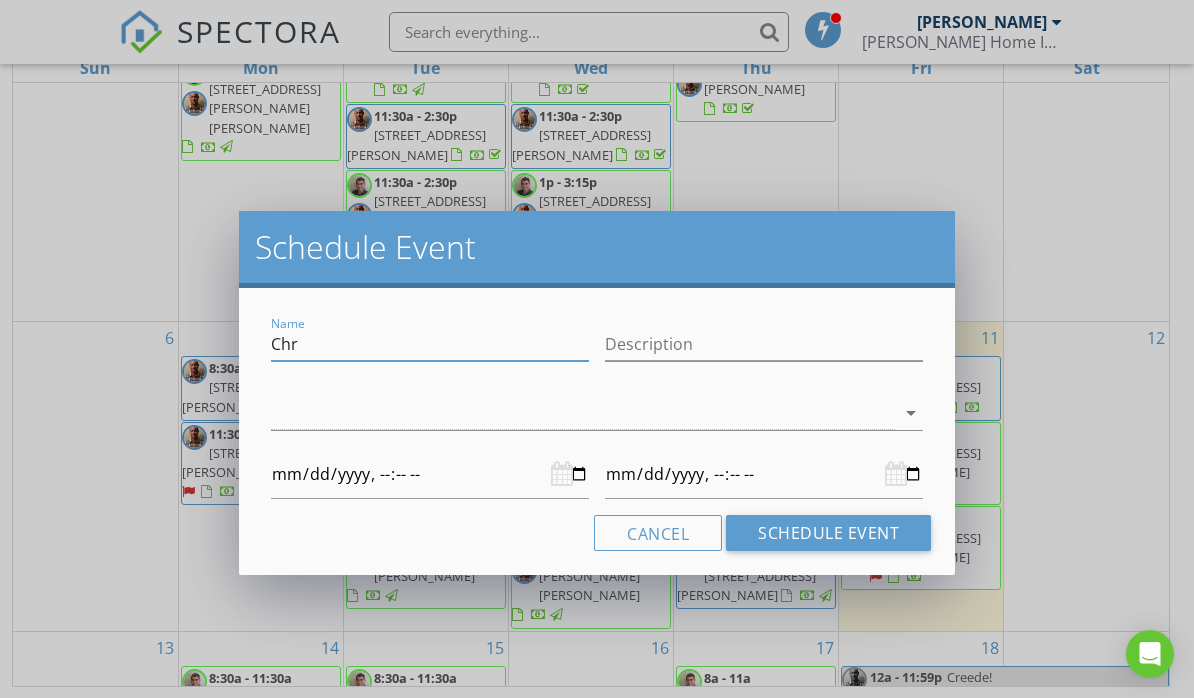 type on "Chri" 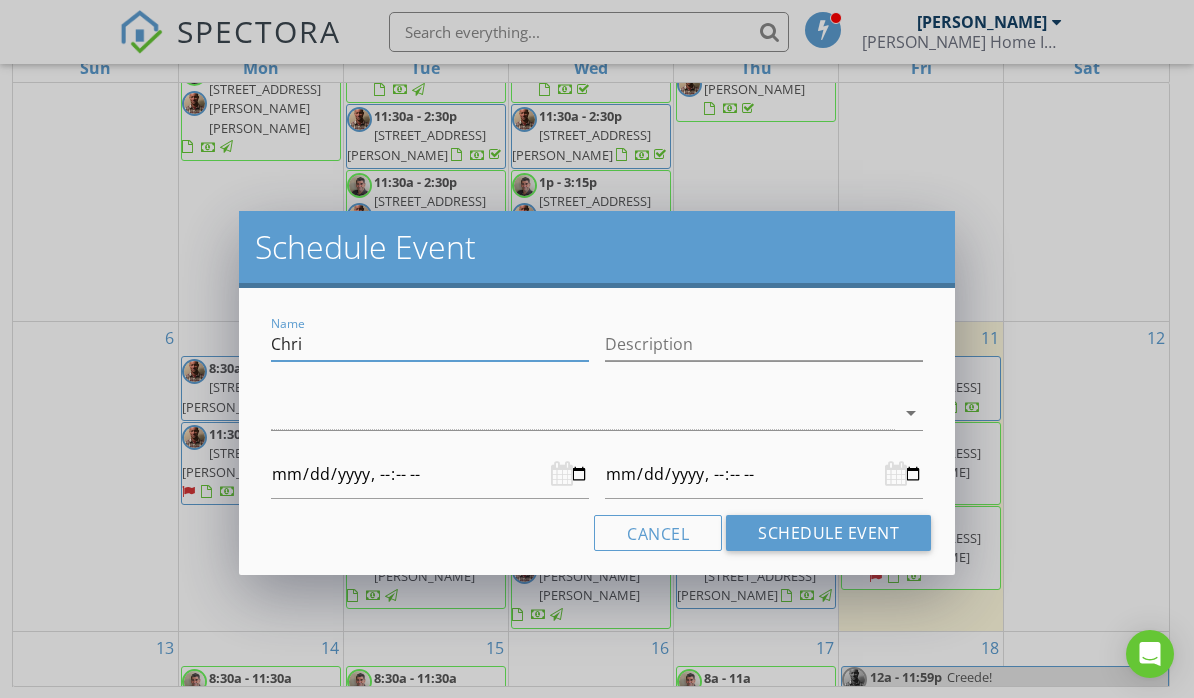type on "Chris" 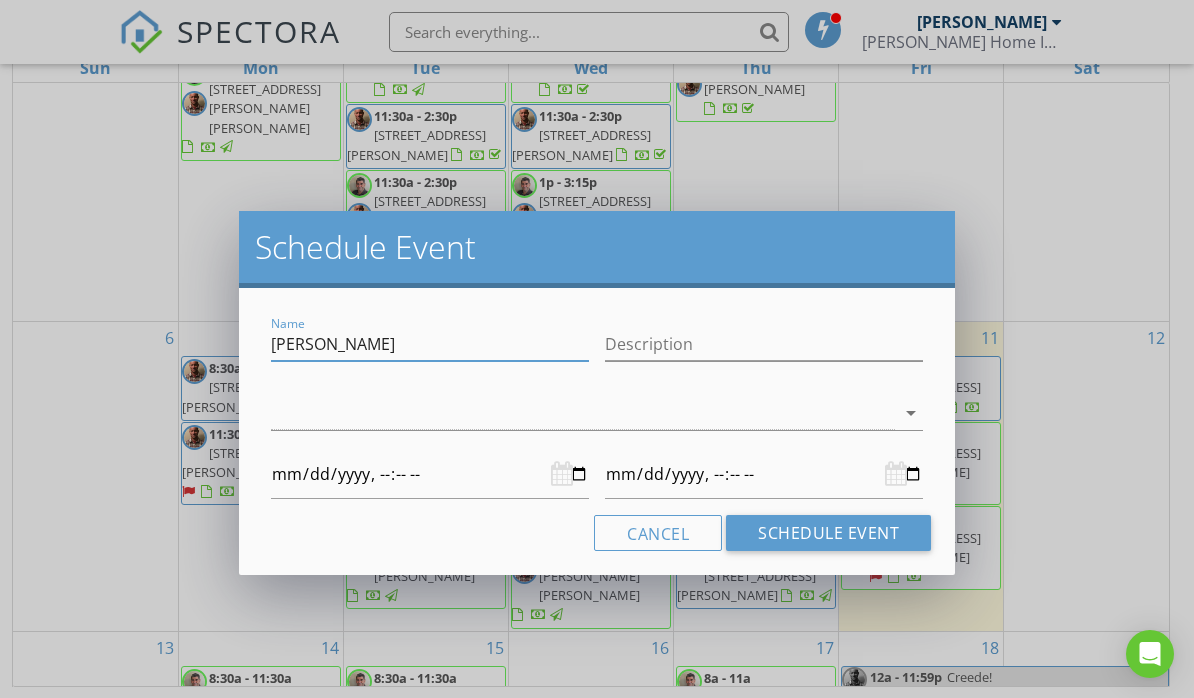 type on "Chris" 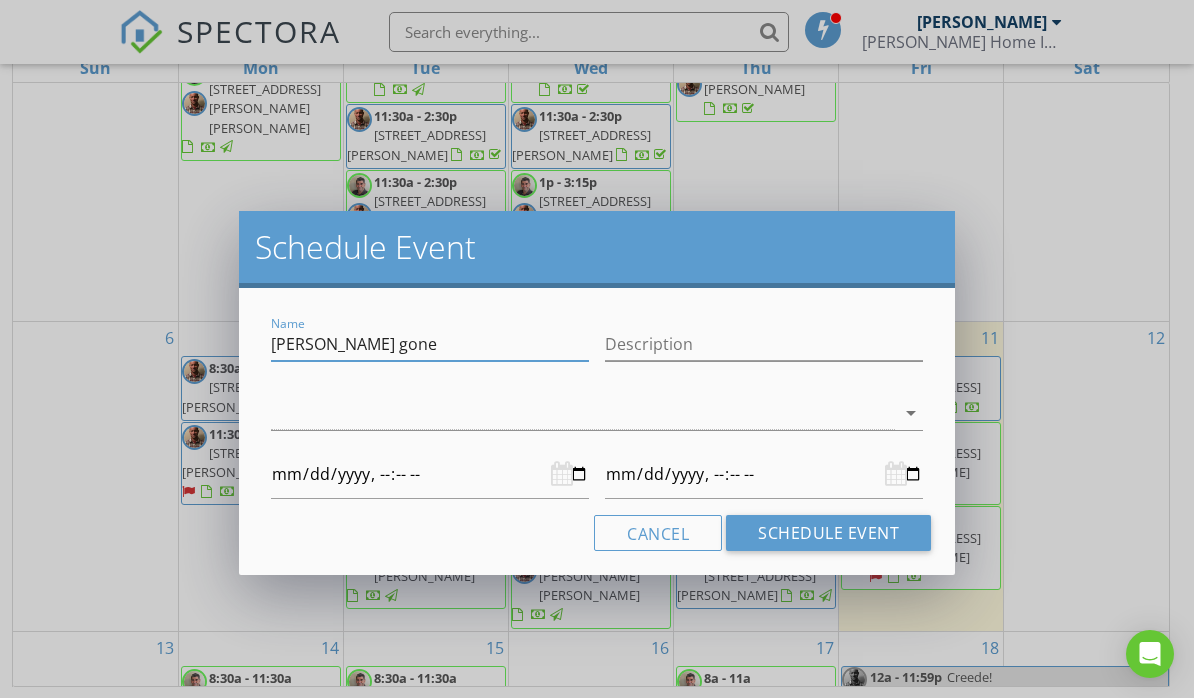 type on "[PERSON_NAME] gone" 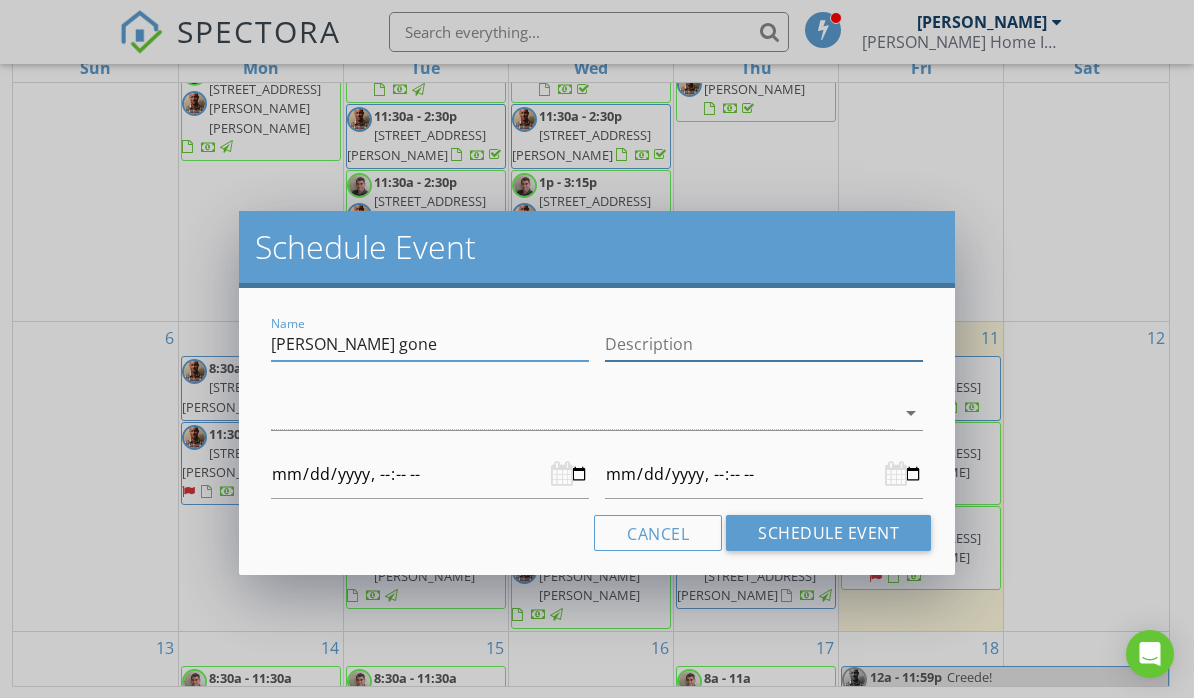 click on "Description" at bounding box center (764, 344) 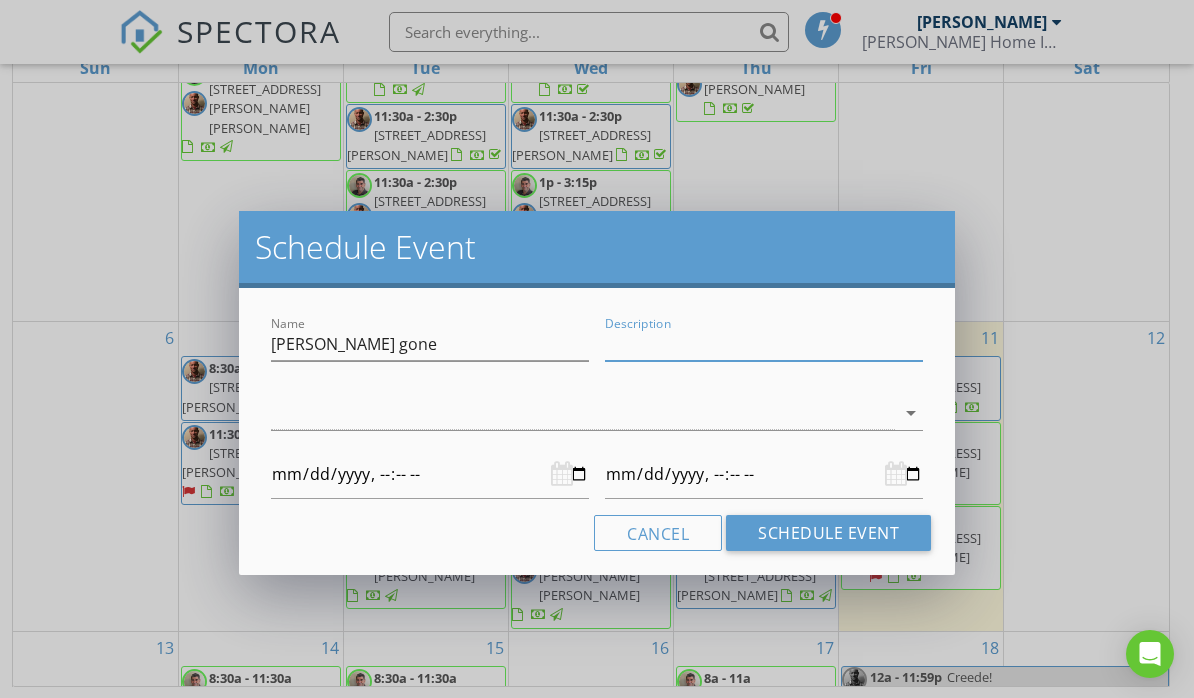 type on "O" 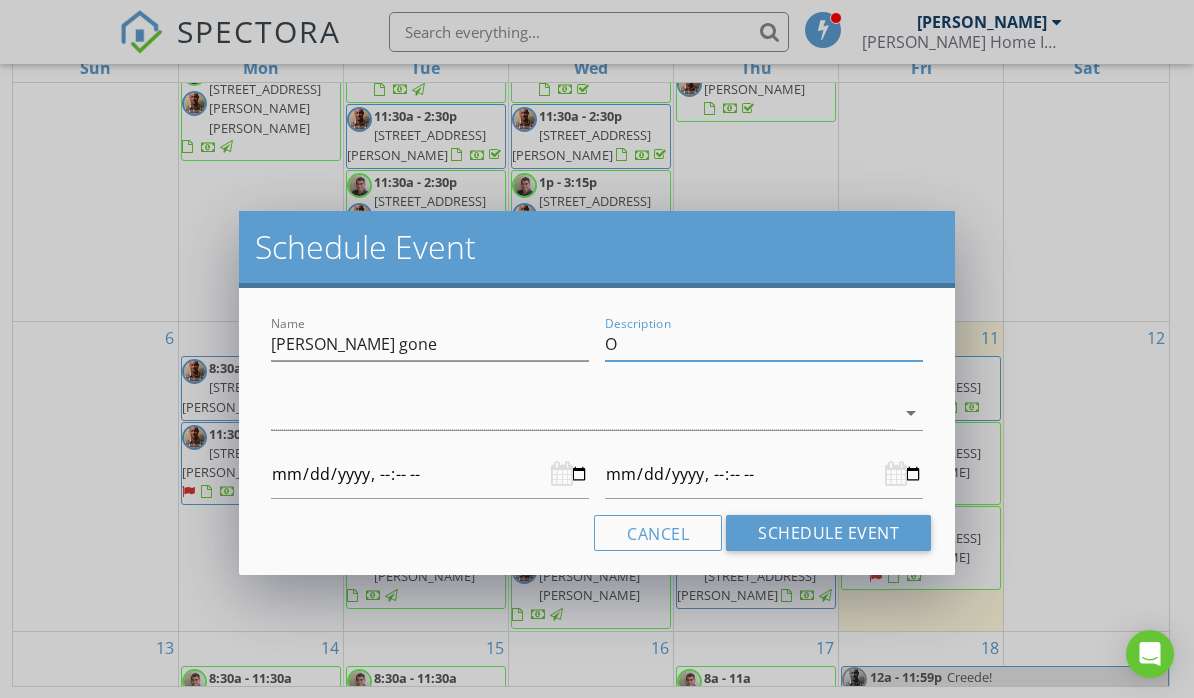 type on "OF" 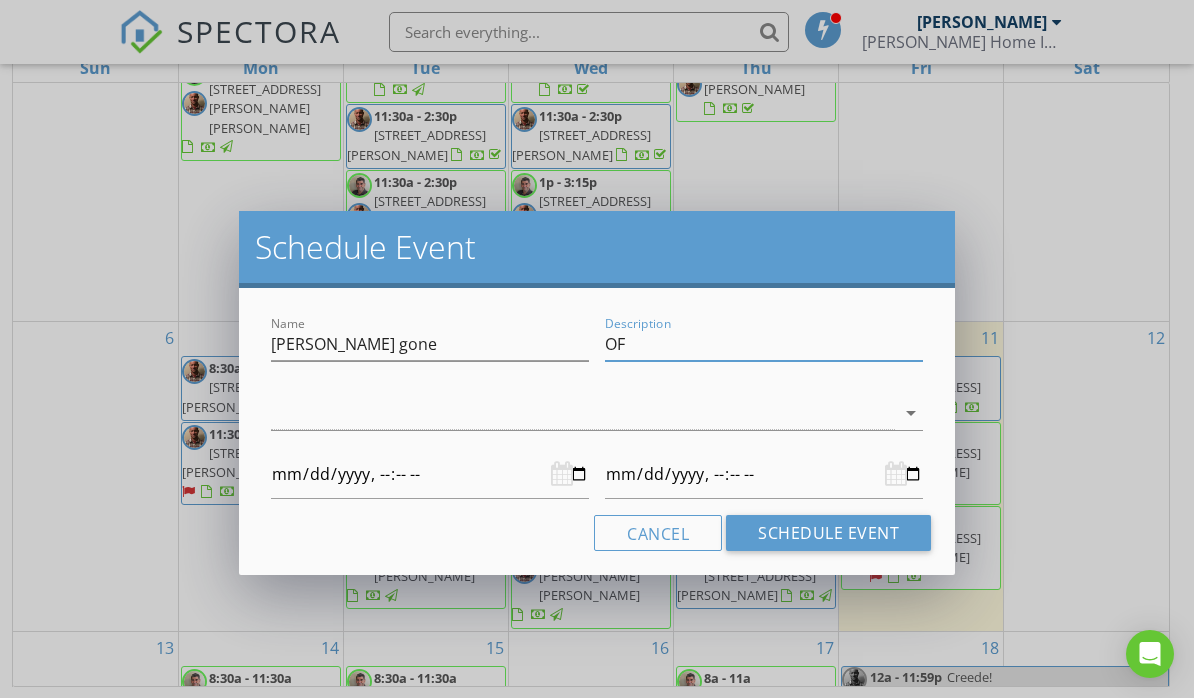type on "2025-07-21T00:00" 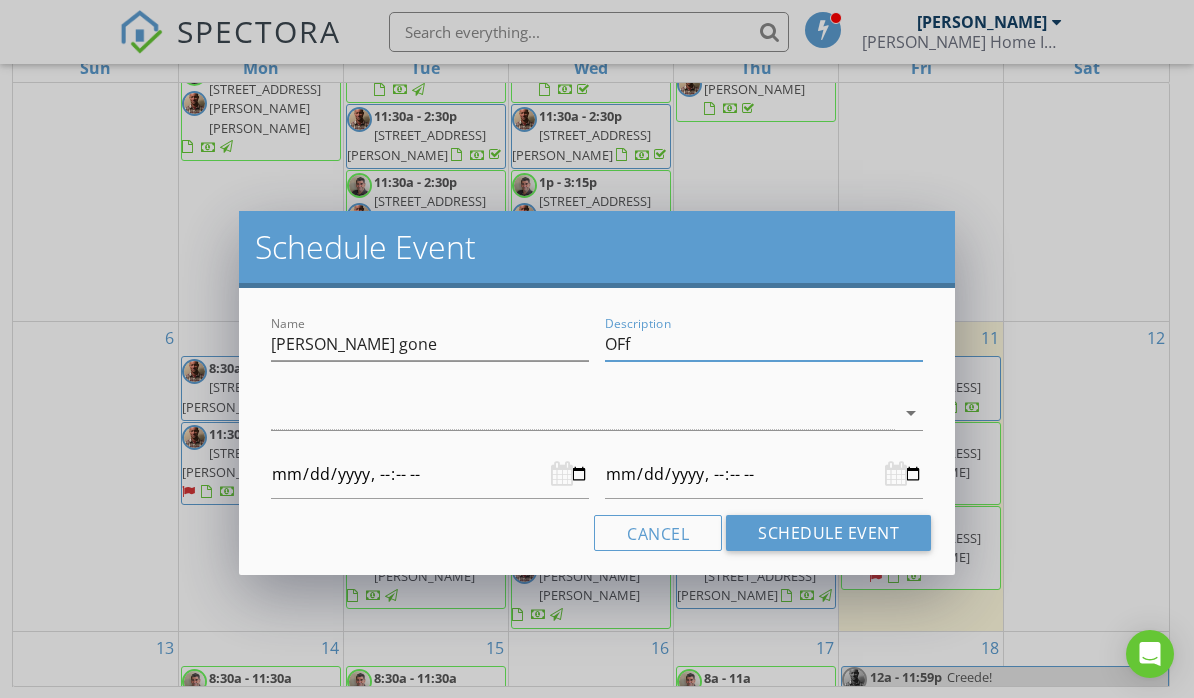 type on "OFf" 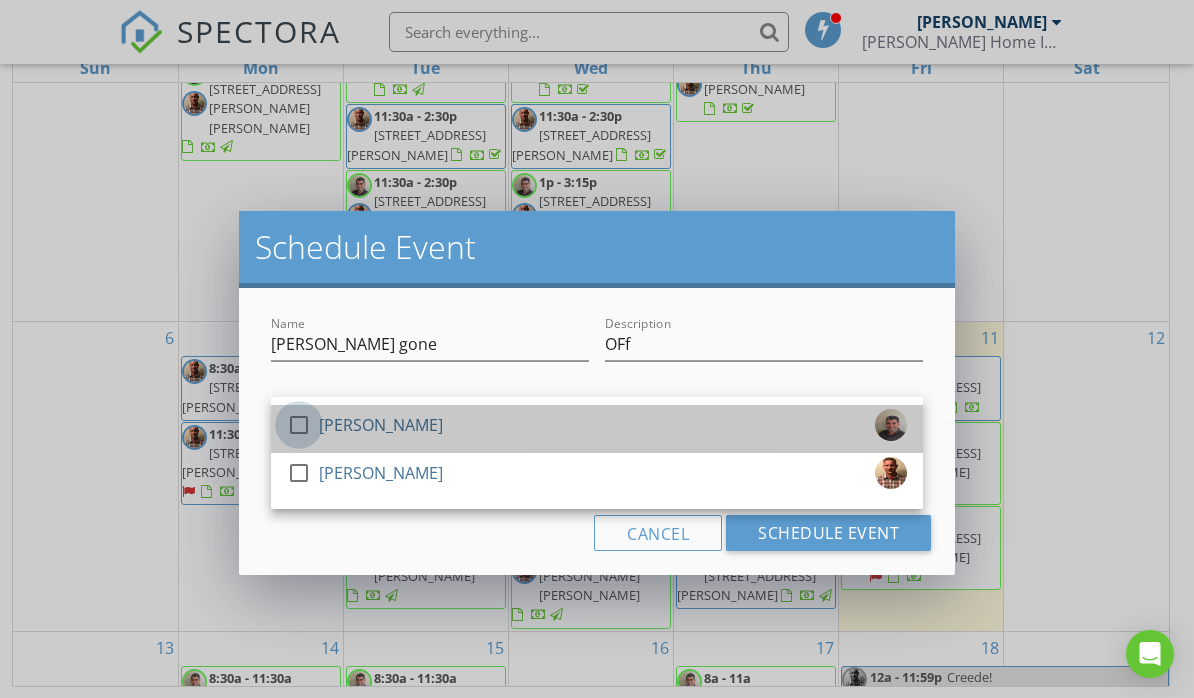 click at bounding box center [299, 425] 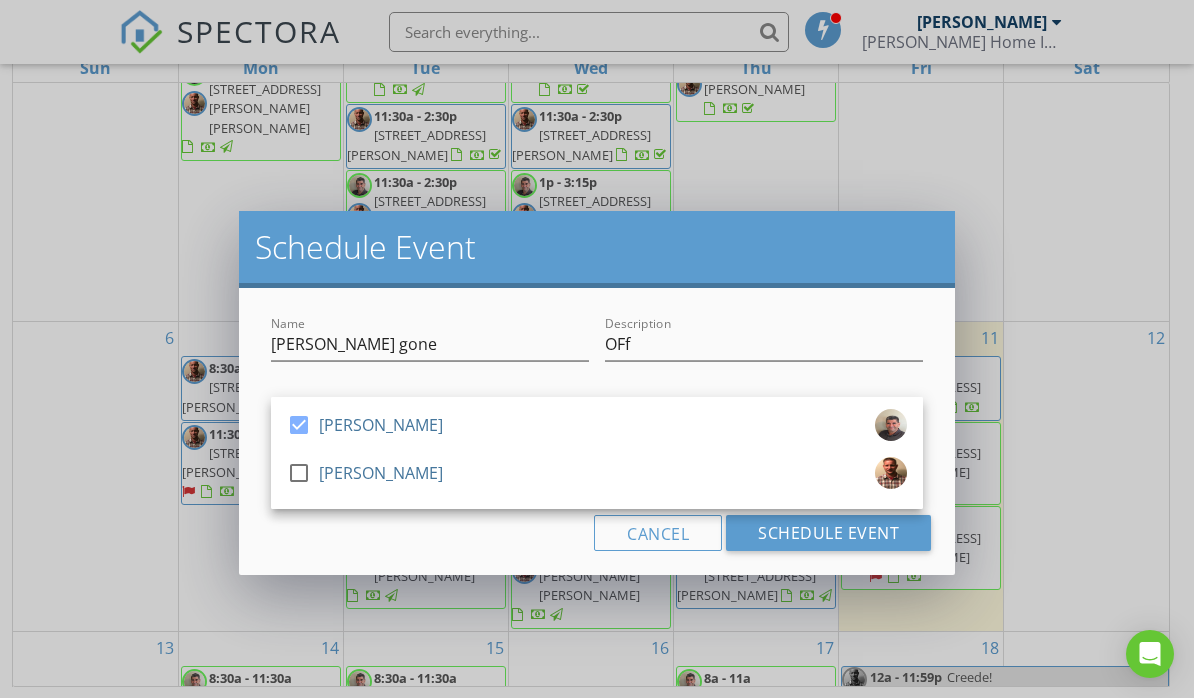 click on "Name Chris gone   Description OFf     check_box   Chris Williamson   check_box_outline_blank   Wade Gentry   Chris Williamson arrow_drop_down             Cancel   Schedule Event" at bounding box center [597, 431] 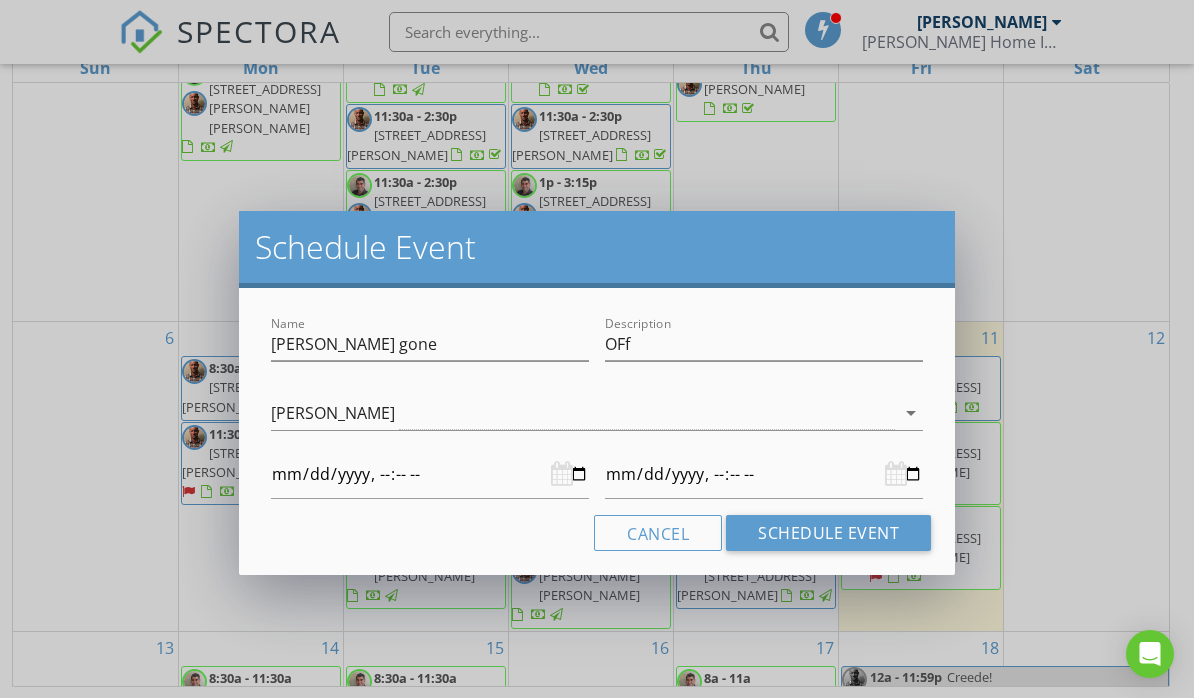 click on "Schedule Event" at bounding box center [828, 533] 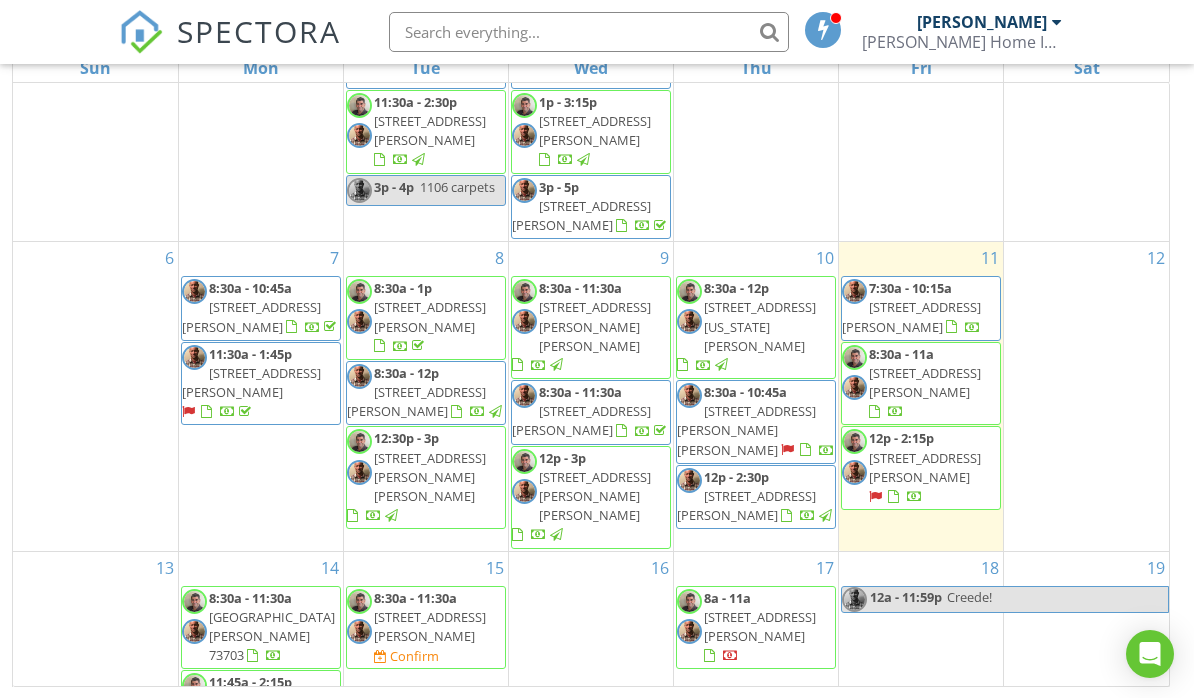 scroll, scrollTop: 242, scrollLeft: 0, axis: vertical 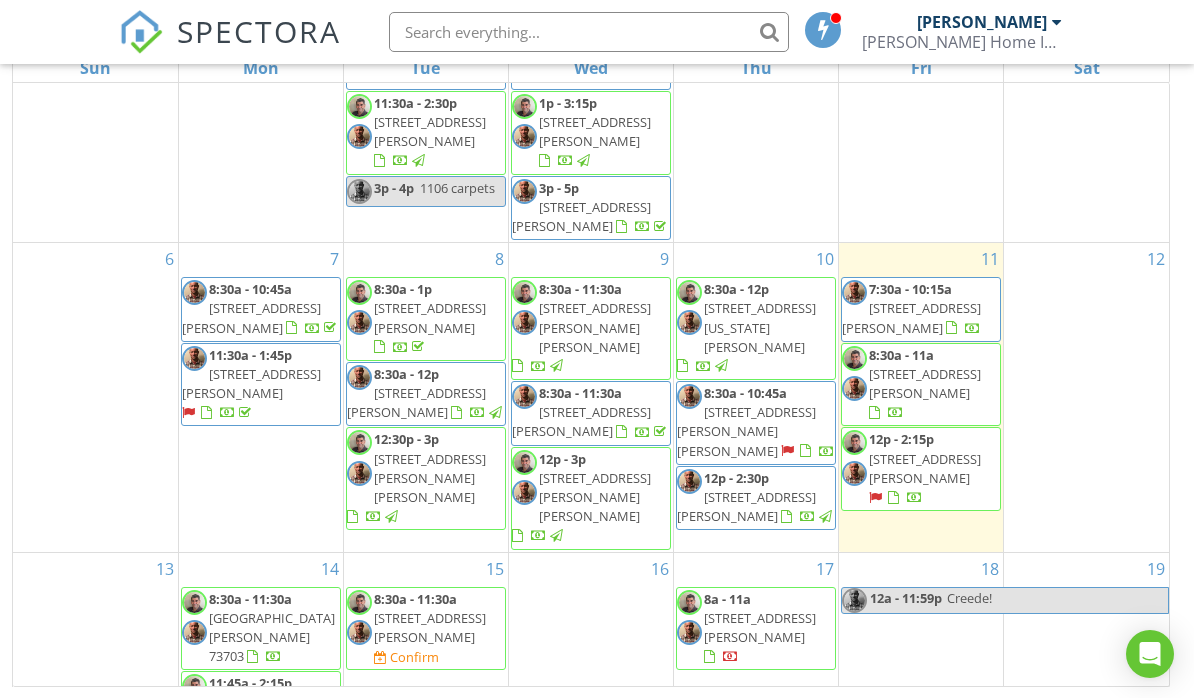 click at bounding box center [591, 602] 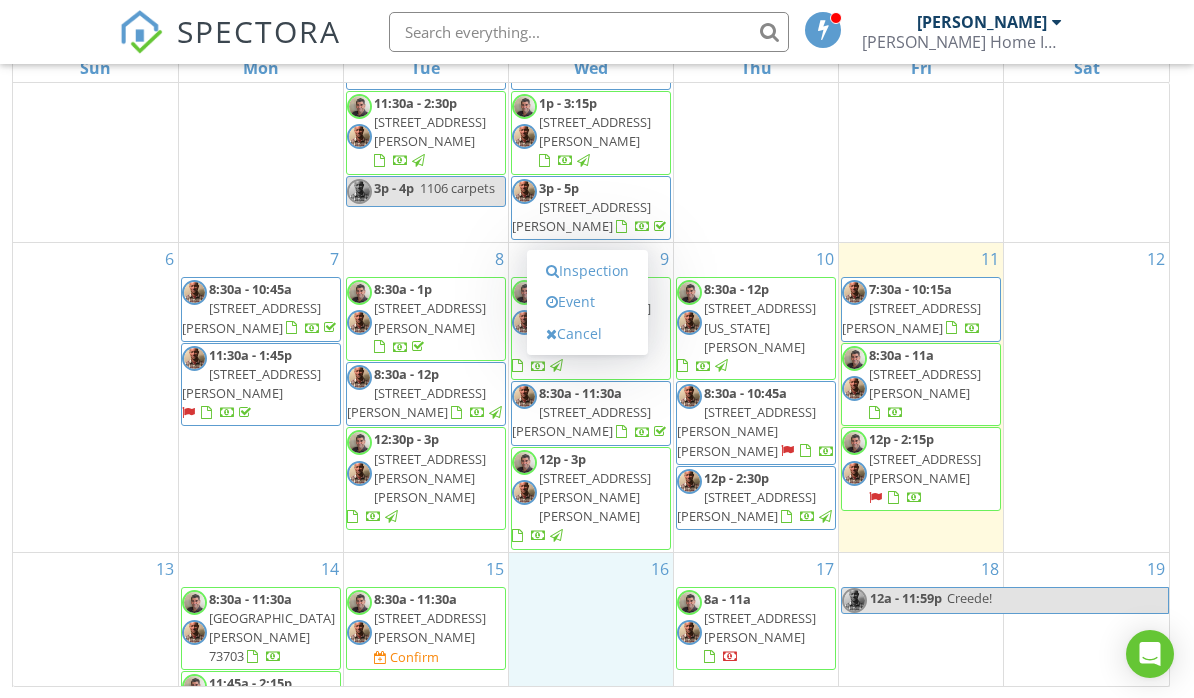 click on "Inspection" at bounding box center (587, 271) 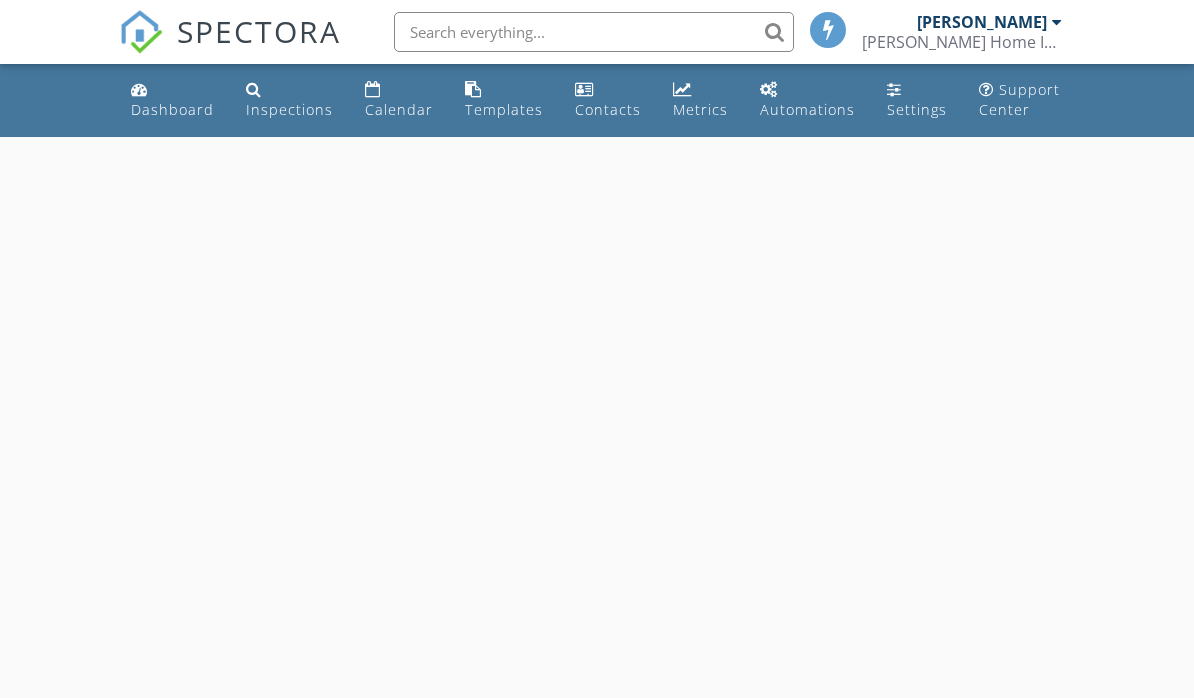 scroll, scrollTop: 0, scrollLeft: 0, axis: both 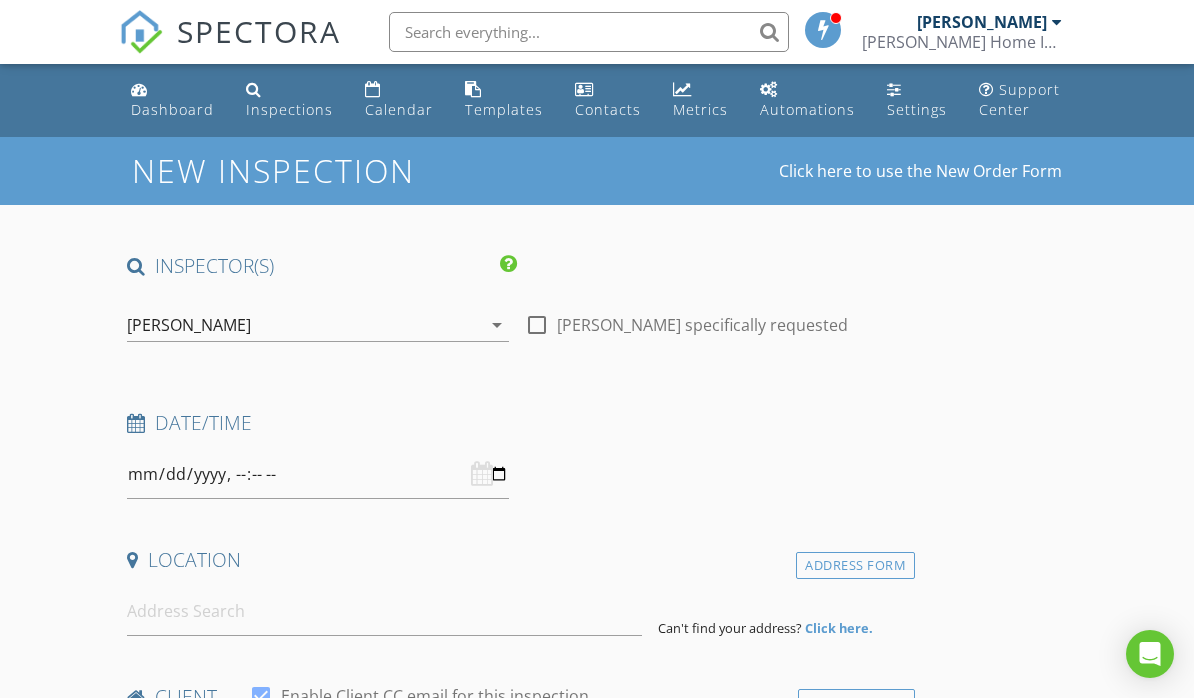 click on "[PERSON_NAME]" at bounding box center [304, 325] 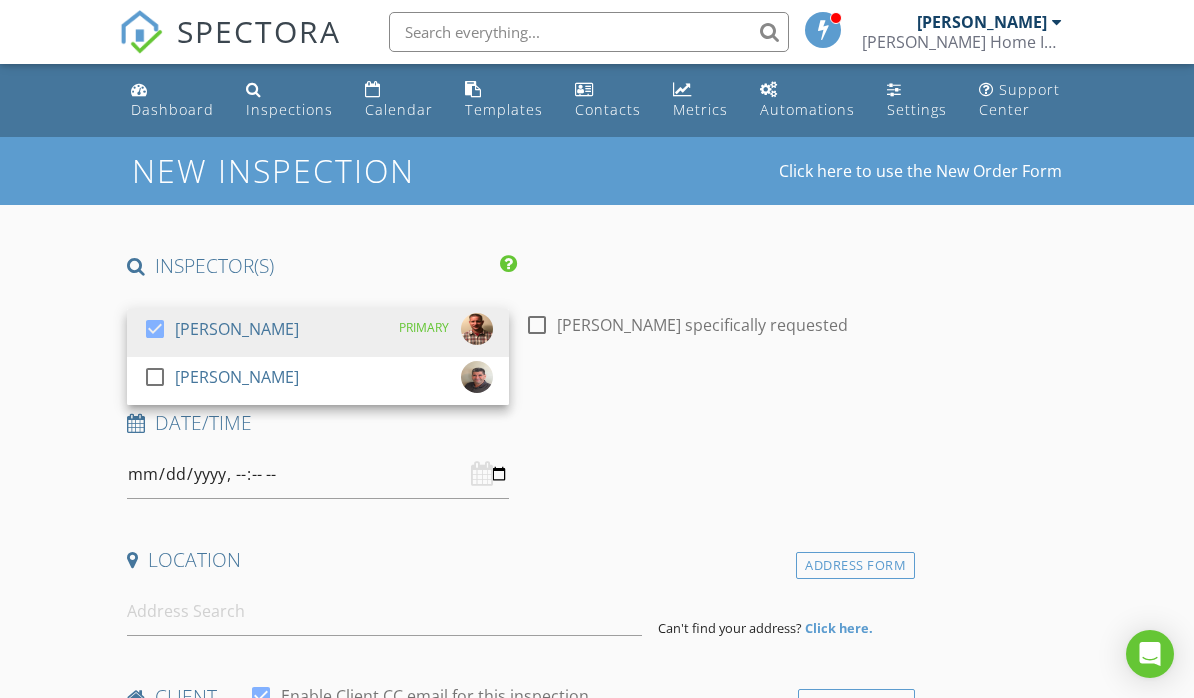click at bounding box center (155, 377) 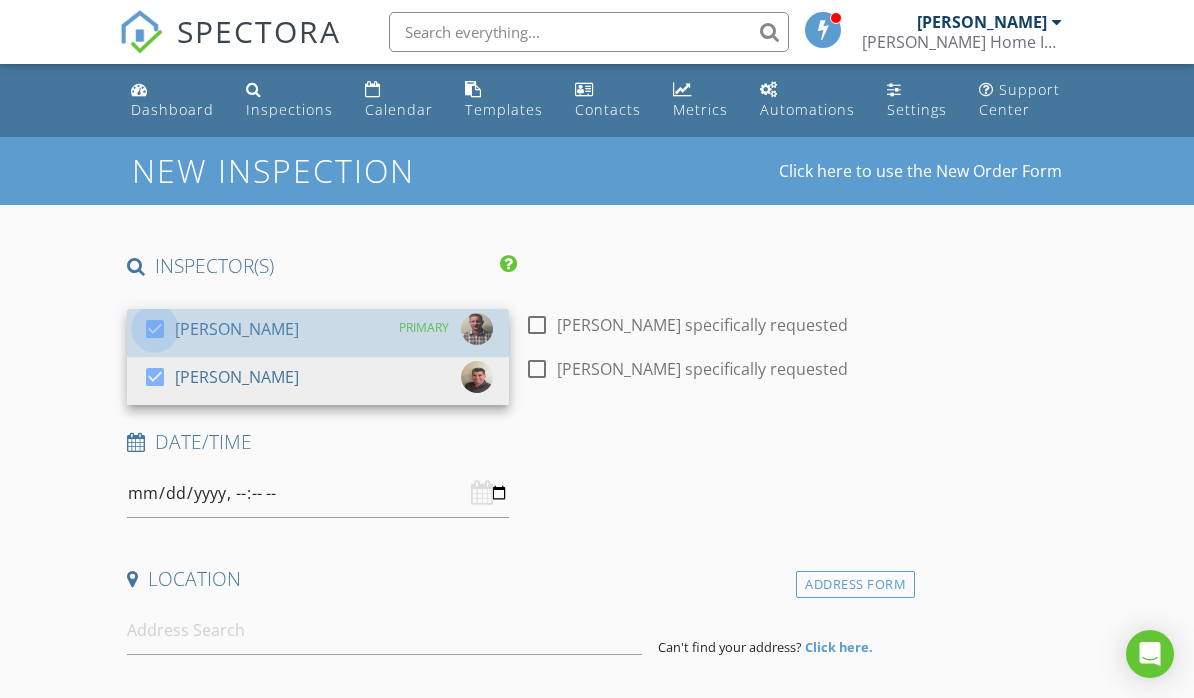 click at bounding box center [155, 329] 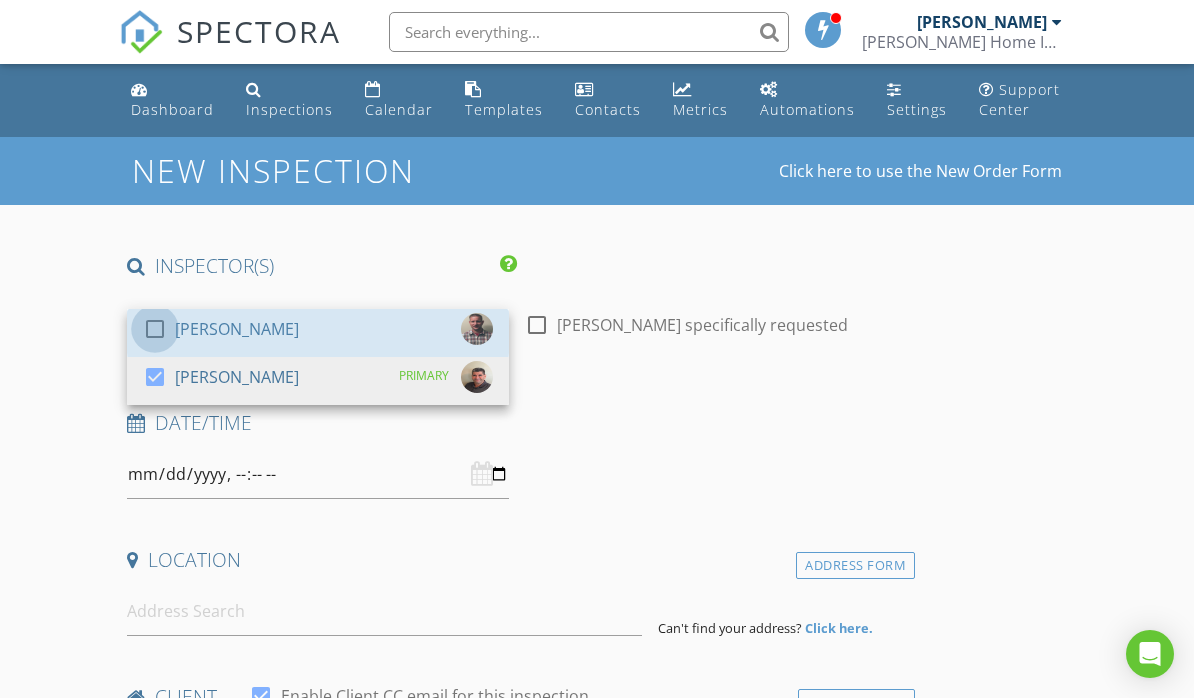 click at bounding box center [155, 329] 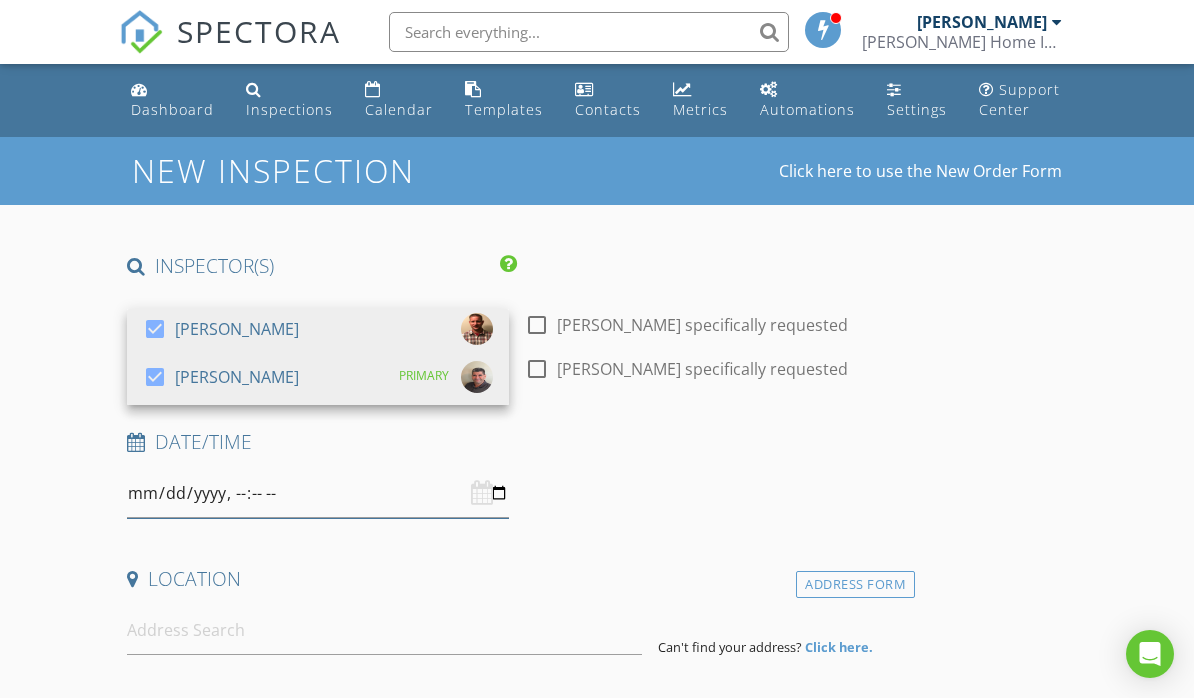 click at bounding box center (318, 493) 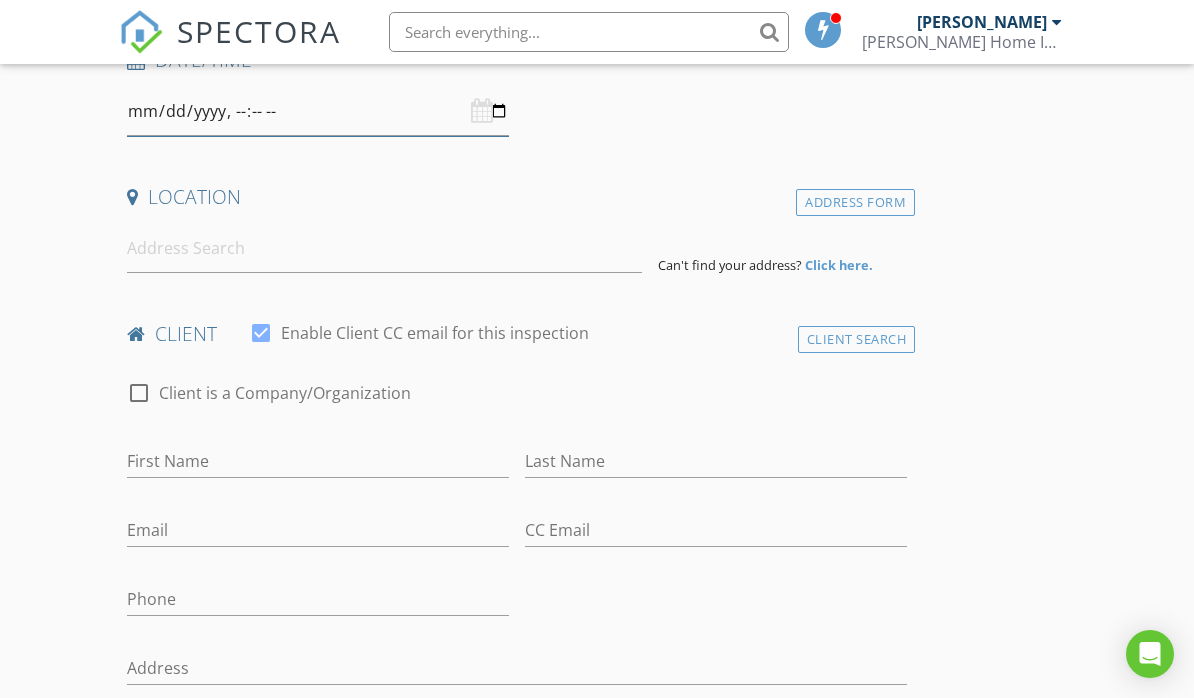 scroll, scrollTop: 396, scrollLeft: 0, axis: vertical 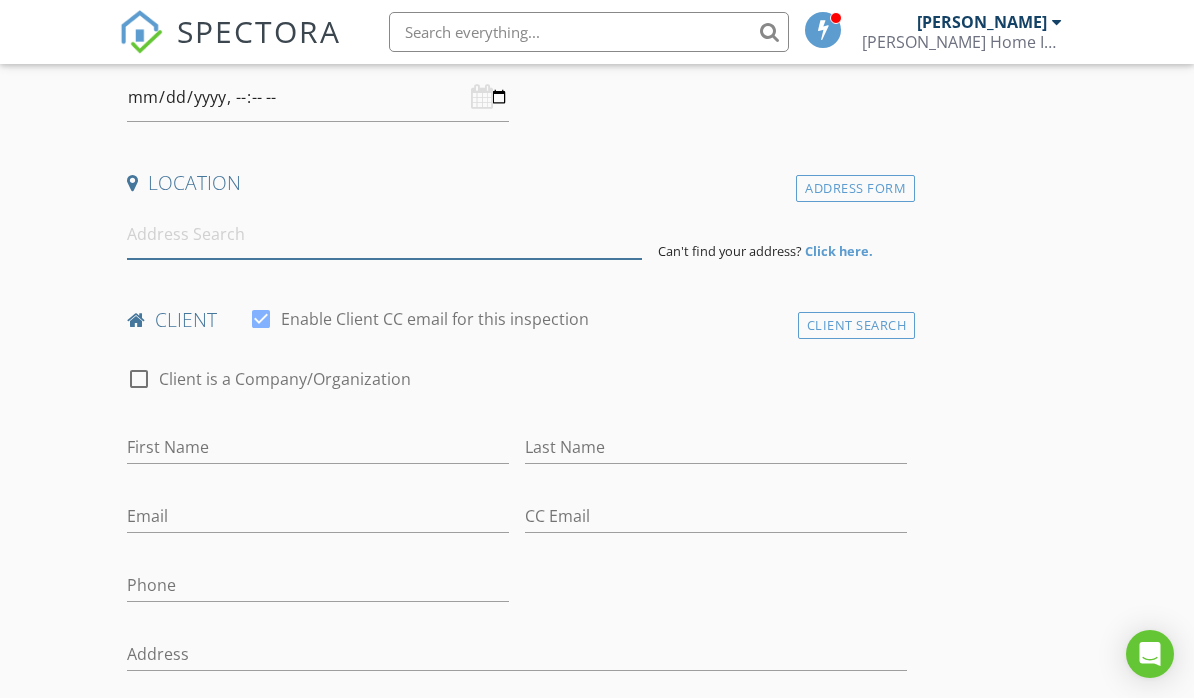 click at bounding box center [384, 234] 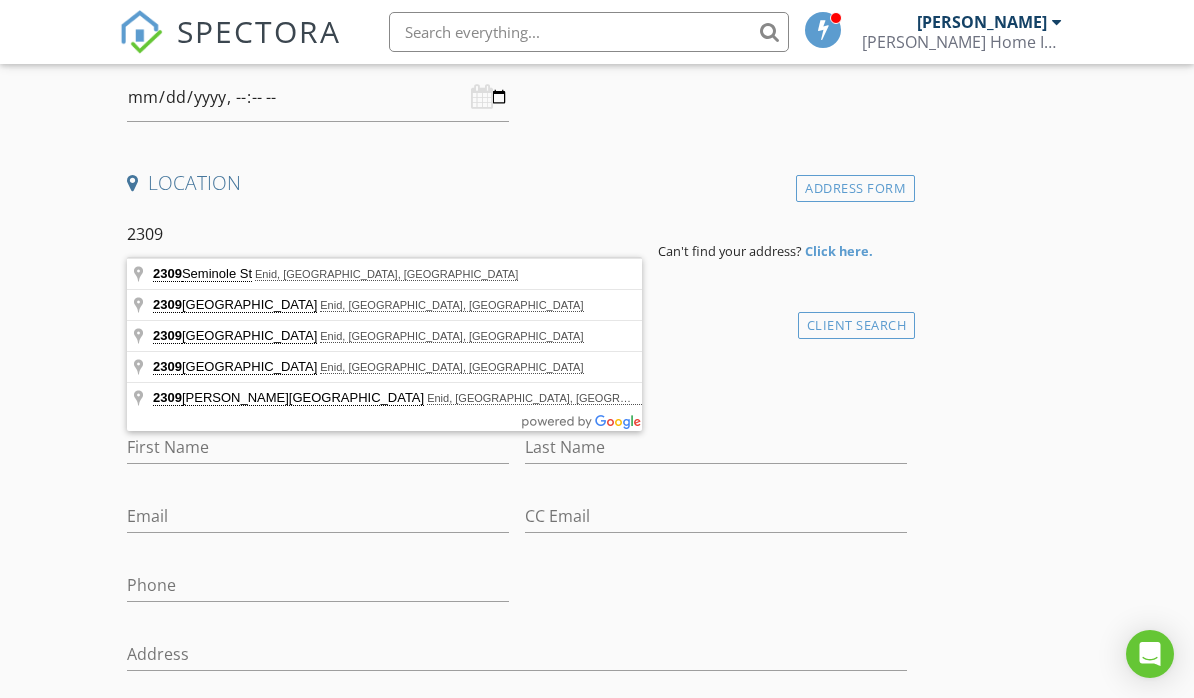 type on "2309 Seminole St, Enid, OK, USA" 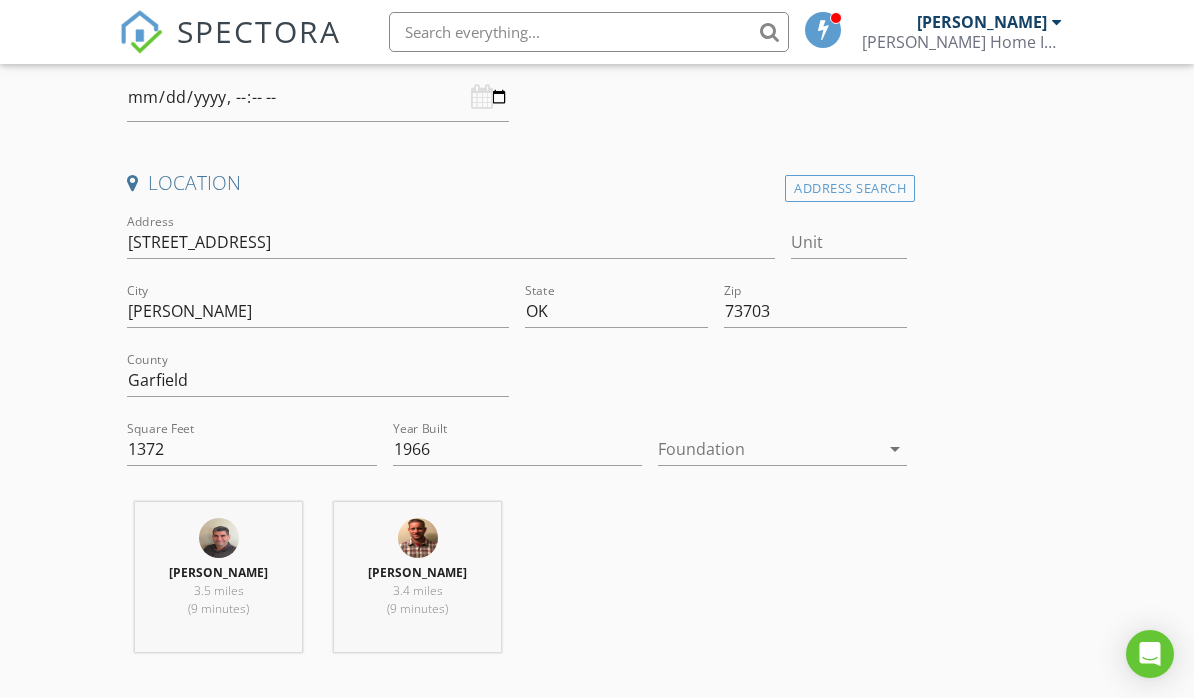 click at bounding box center (768, 449) 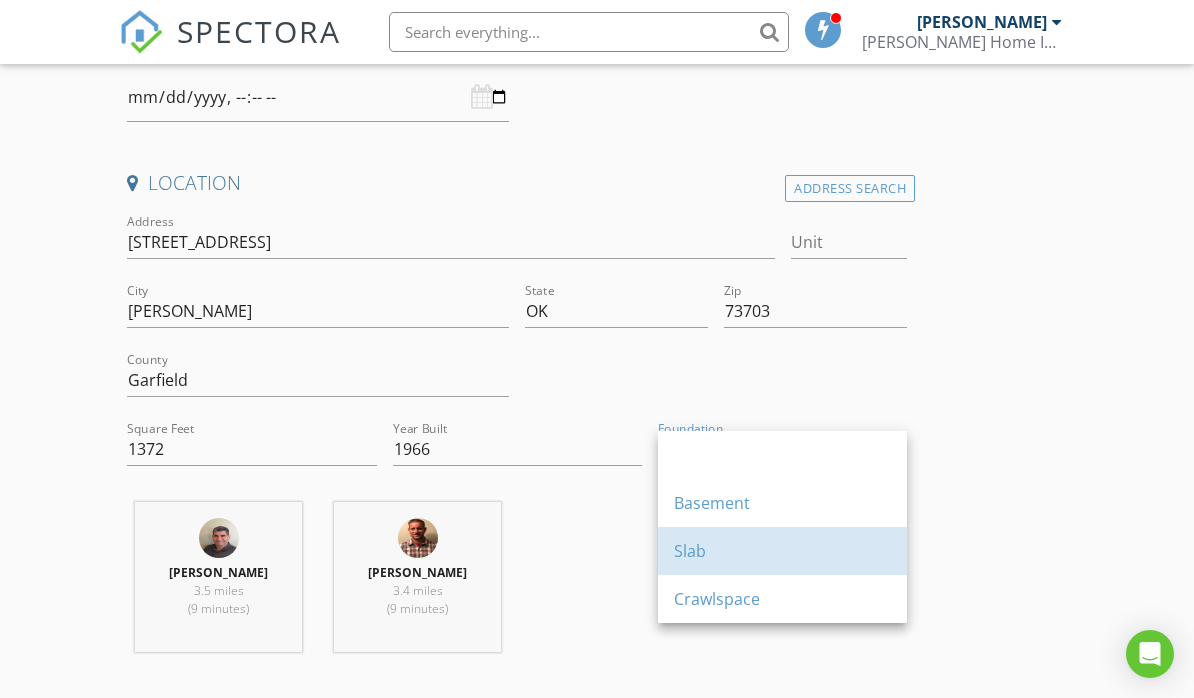 click on "Slab" at bounding box center [782, 551] 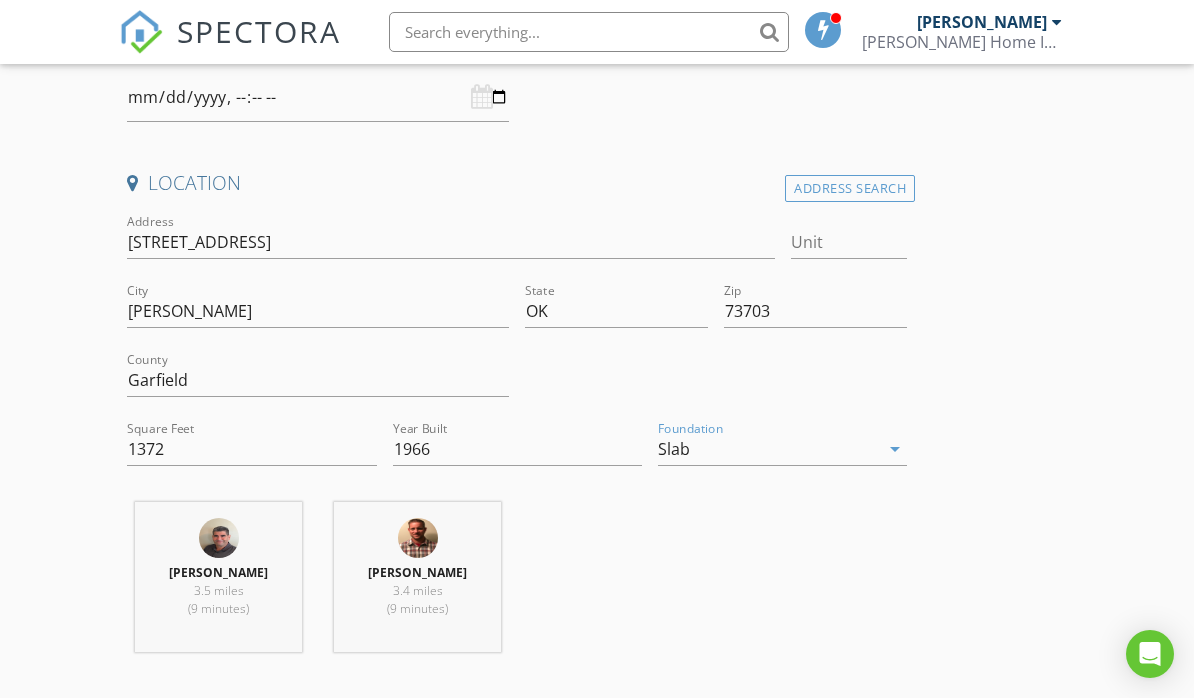 click on "INSPECTOR(S)
check_box   Wade Gentry     check_box   Chris Williamson   PRIMARY   Chris Williamson,  Wade Gentry arrow_drop_down   check_box_outline_blank Wade Gentry specifically requested check_box_outline_blank Chris Williamson specifically requested
Date/Time
Location
Address Search       Address 2309 Seminole St   Unit   City Enid   State OK   Zip 73703   County Garfield     Square Feet 1372   Year Built 1966   Foundation Slab arrow_drop_down     Chris Williamson     3.5 miles     (9 minutes)         Wade Gentry     3.4 miles     (9 minutes)
client
check_box Enable Client CC email for this inspection   Client Search     check_box_outline_blank Client is a Company/Organization     First Name   Last Name   Email   CC Email   Phone   Address   City   State   Zip       Notes   Private Notes
ADD ADDITIONAL client" at bounding box center [596, 1634] 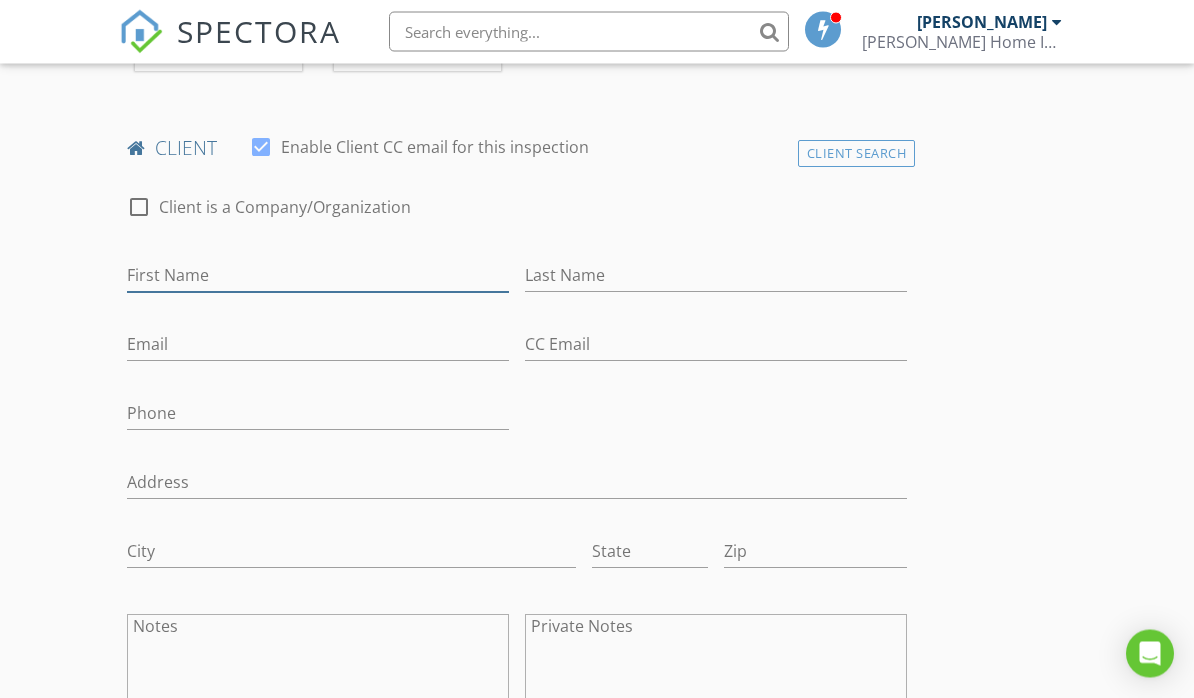 click on "First Name" at bounding box center [318, 276] 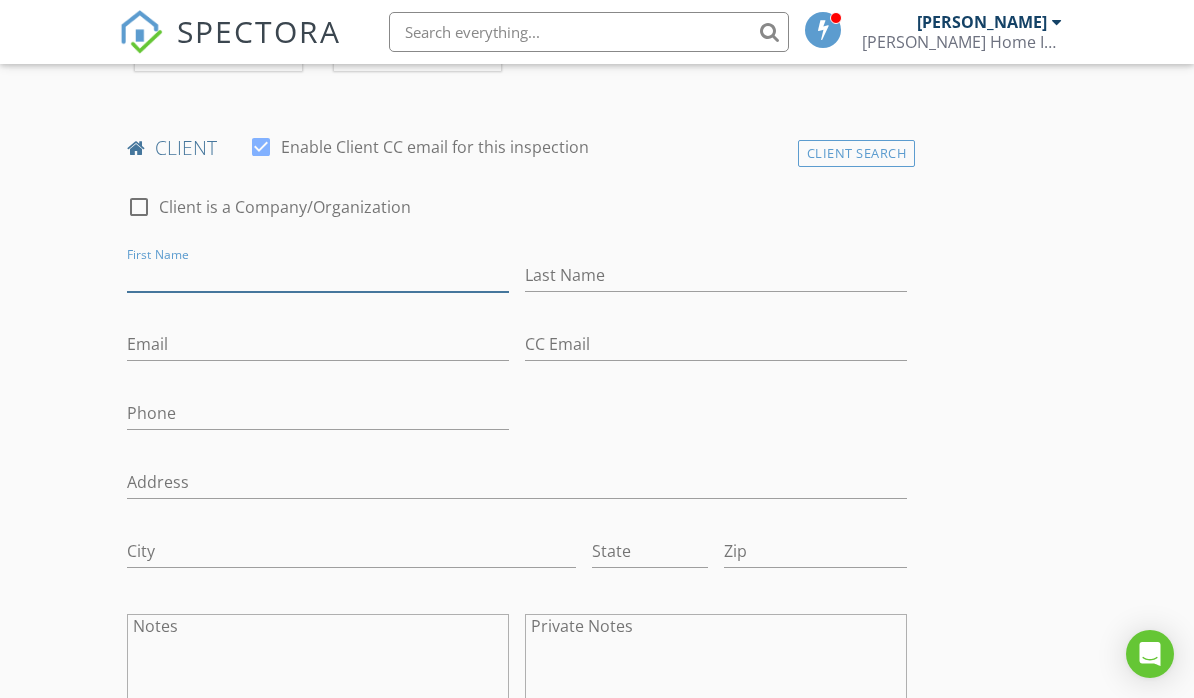 scroll, scrollTop: 976, scrollLeft: 0, axis: vertical 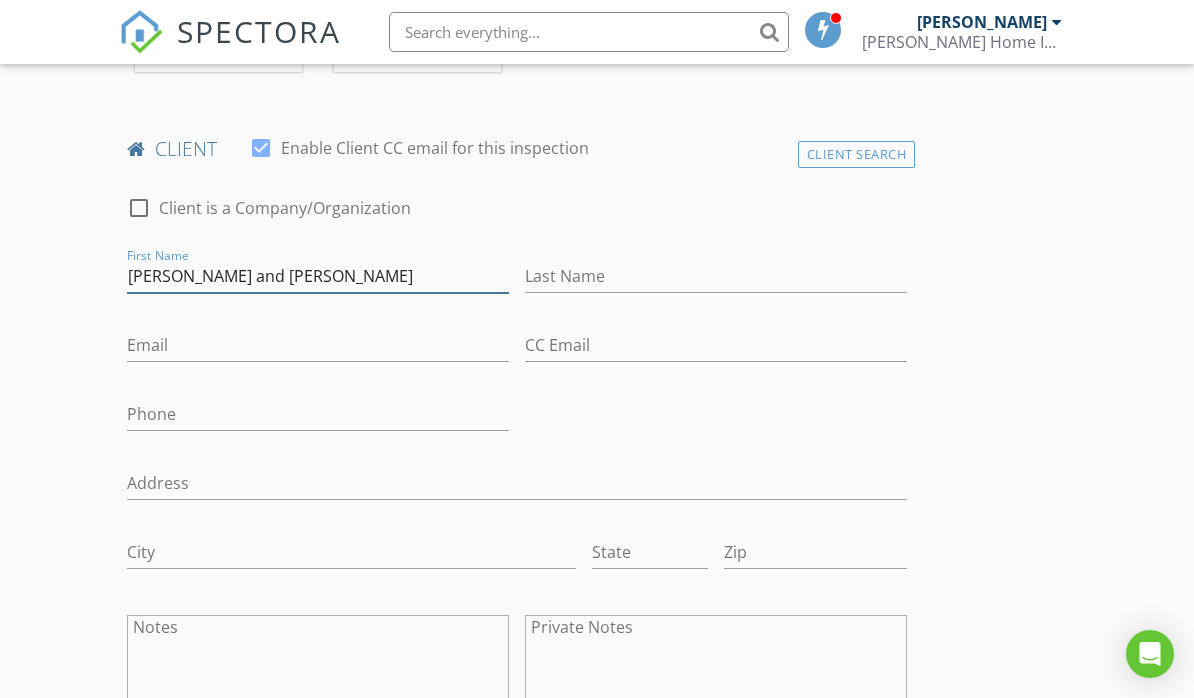 type on "Shane and Kahlan" 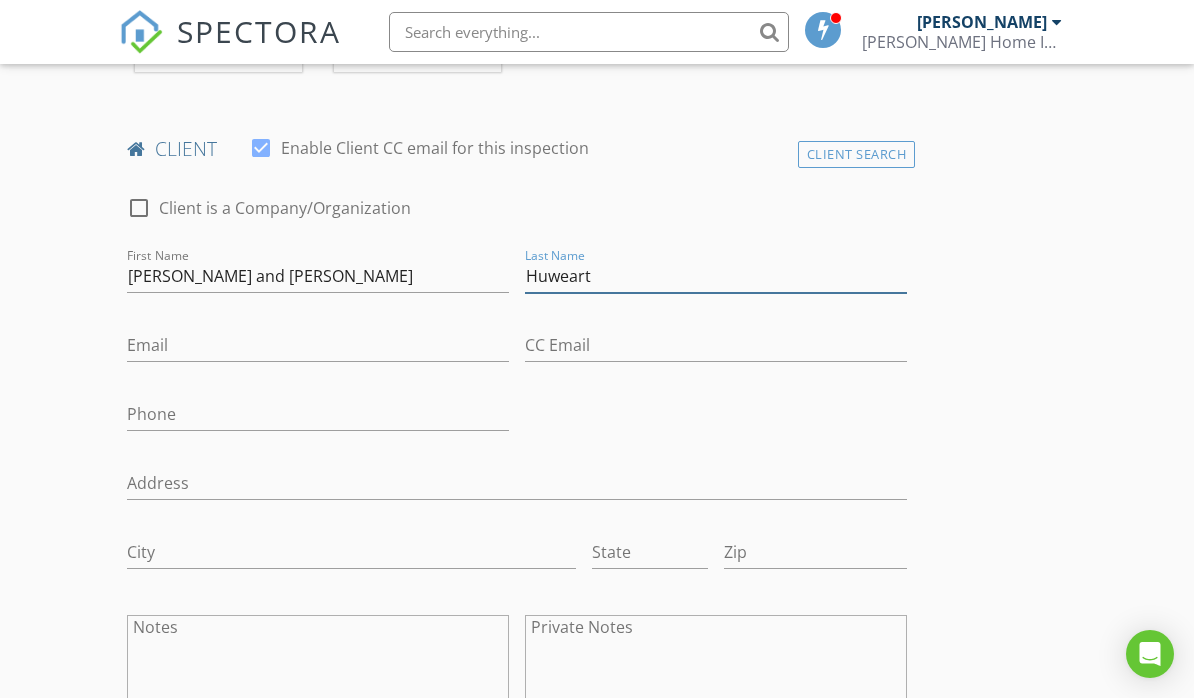 type on "Huweart" 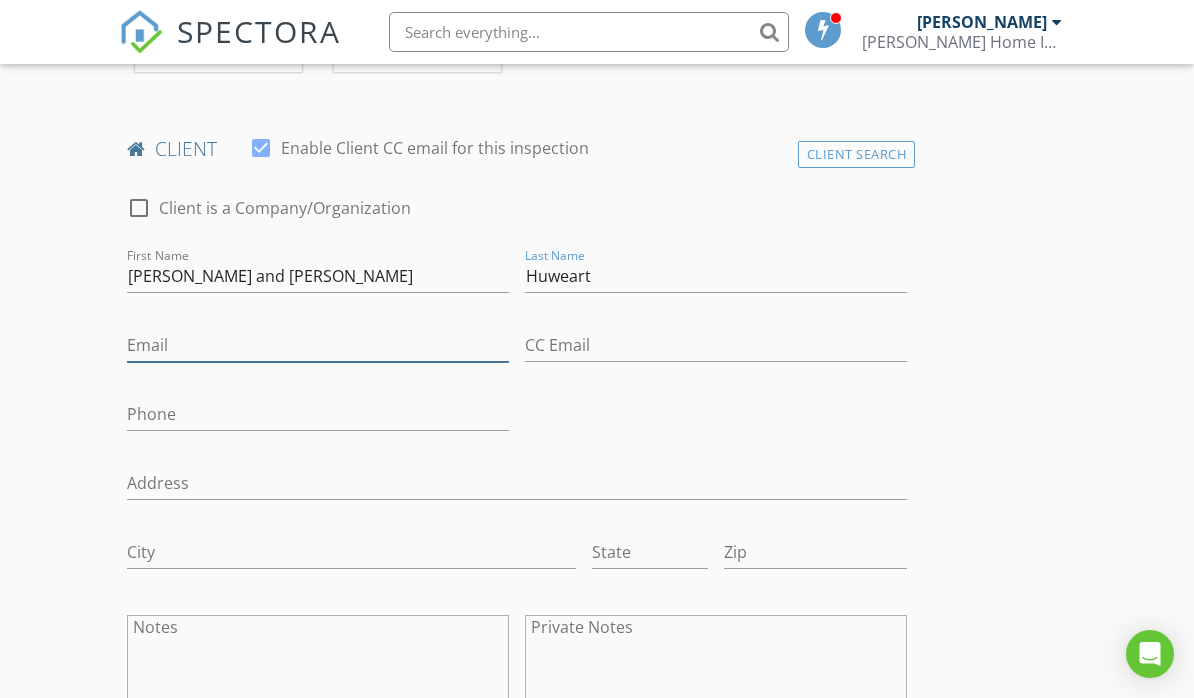 click on "Email" at bounding box center [318, 345] 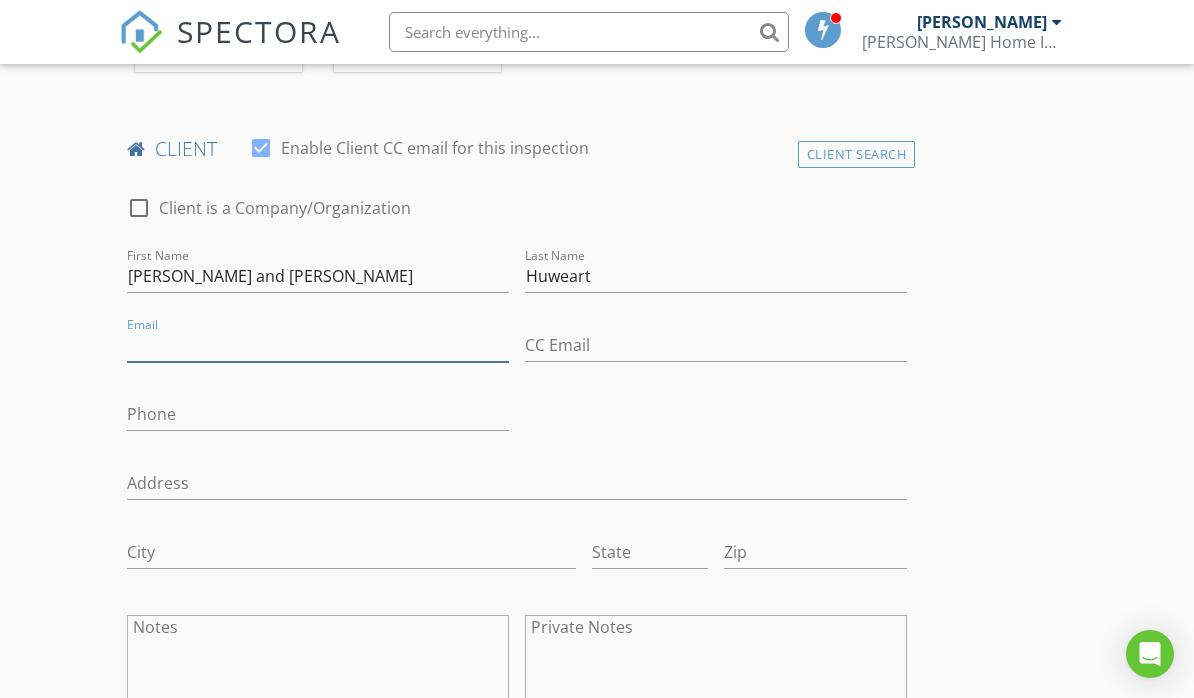 type on "j" 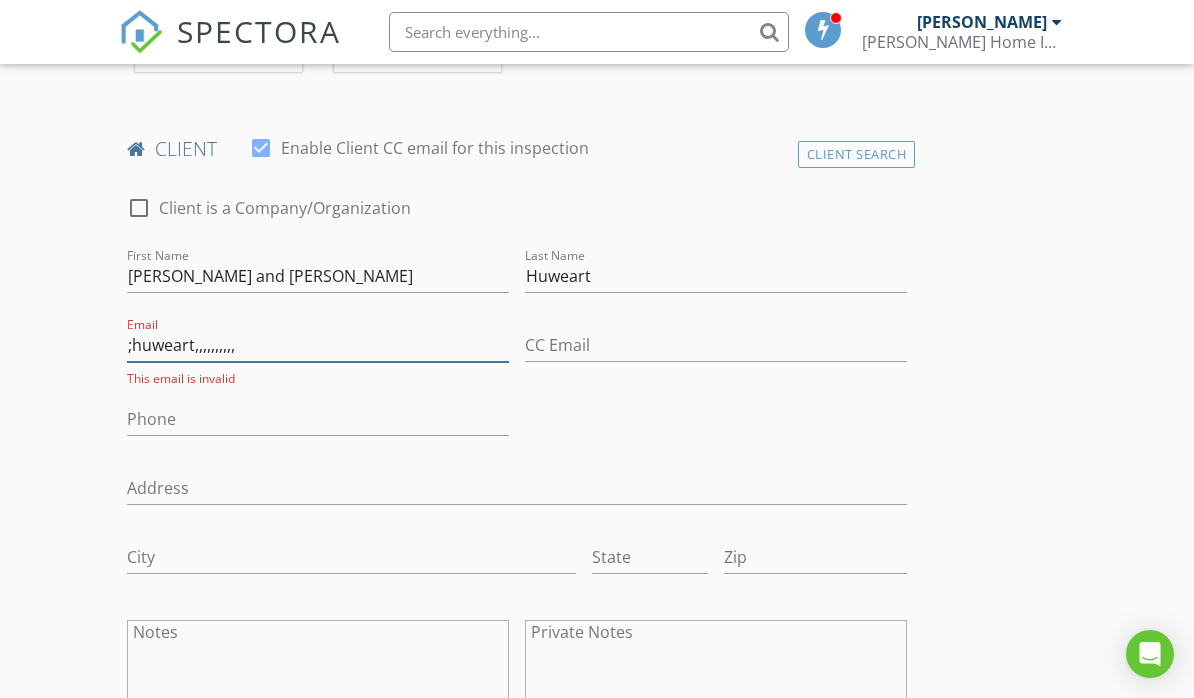 type on ";huweart,,,,,,,,,,," 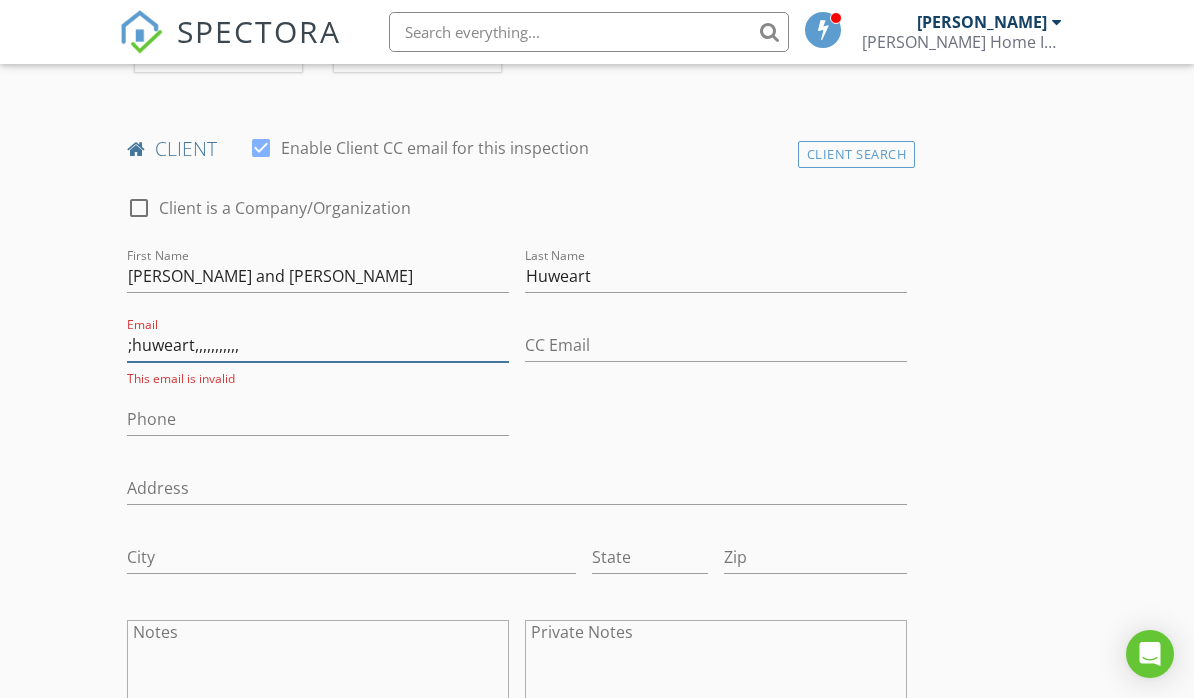 click on ";huweart,,,,,,,,,,," at bounding box center (318, 345) 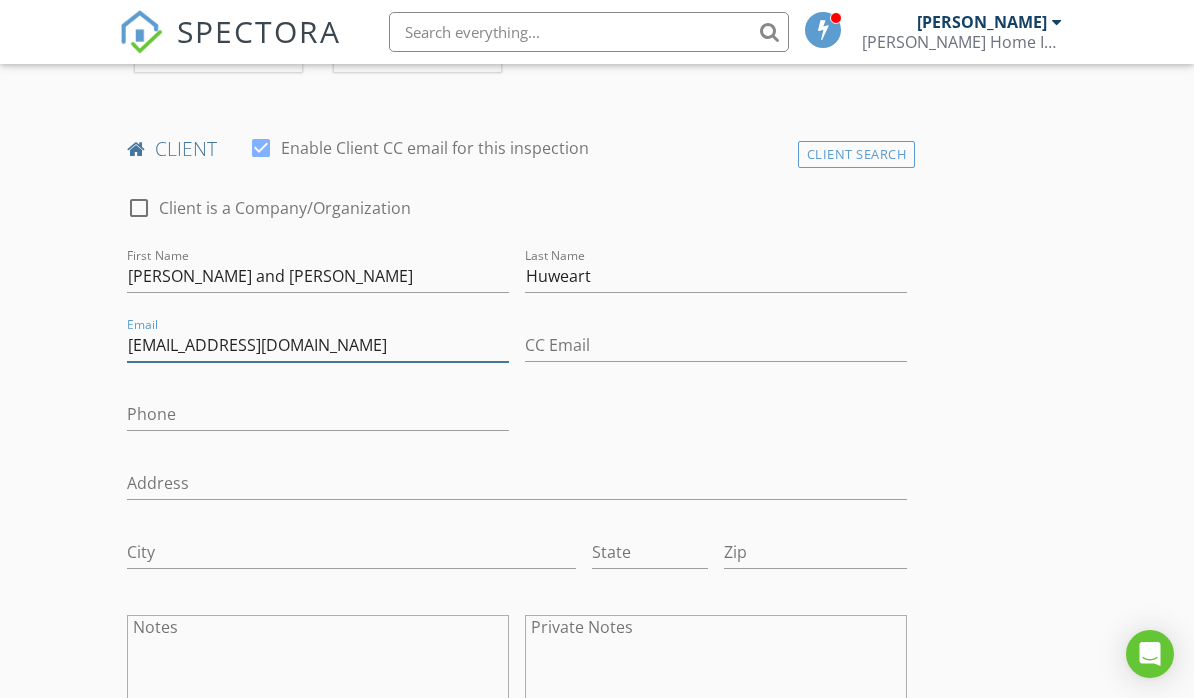 type on "huweartshane@yahoo.com" 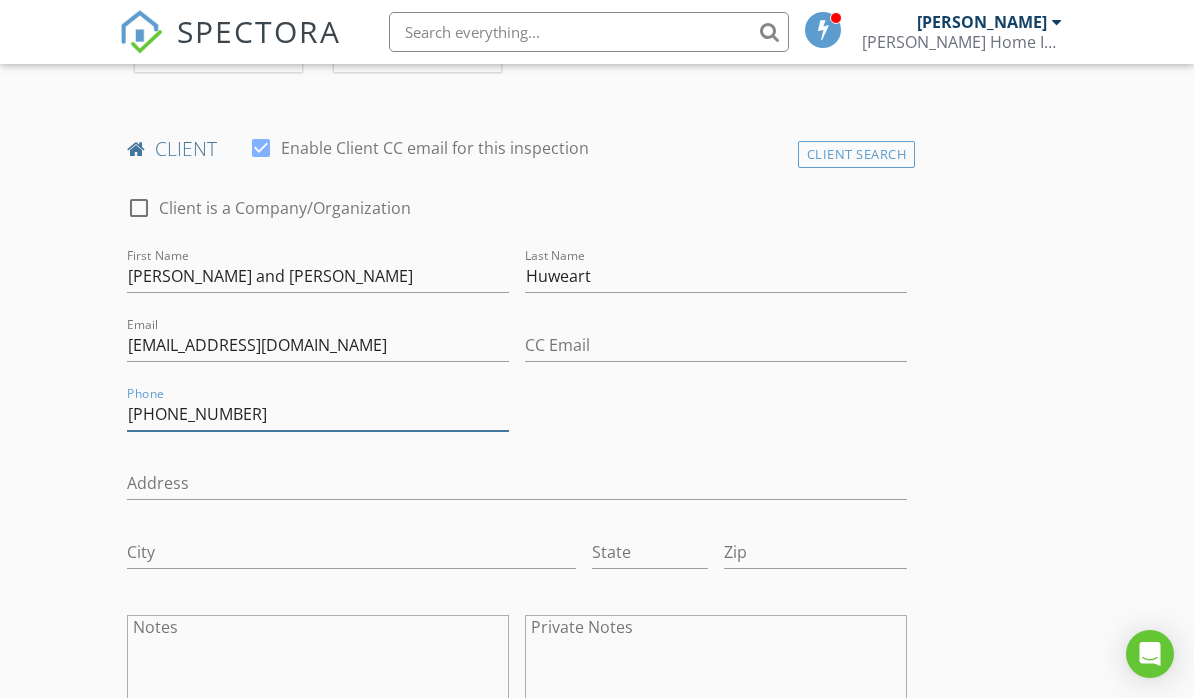 type on "703-987-7026" 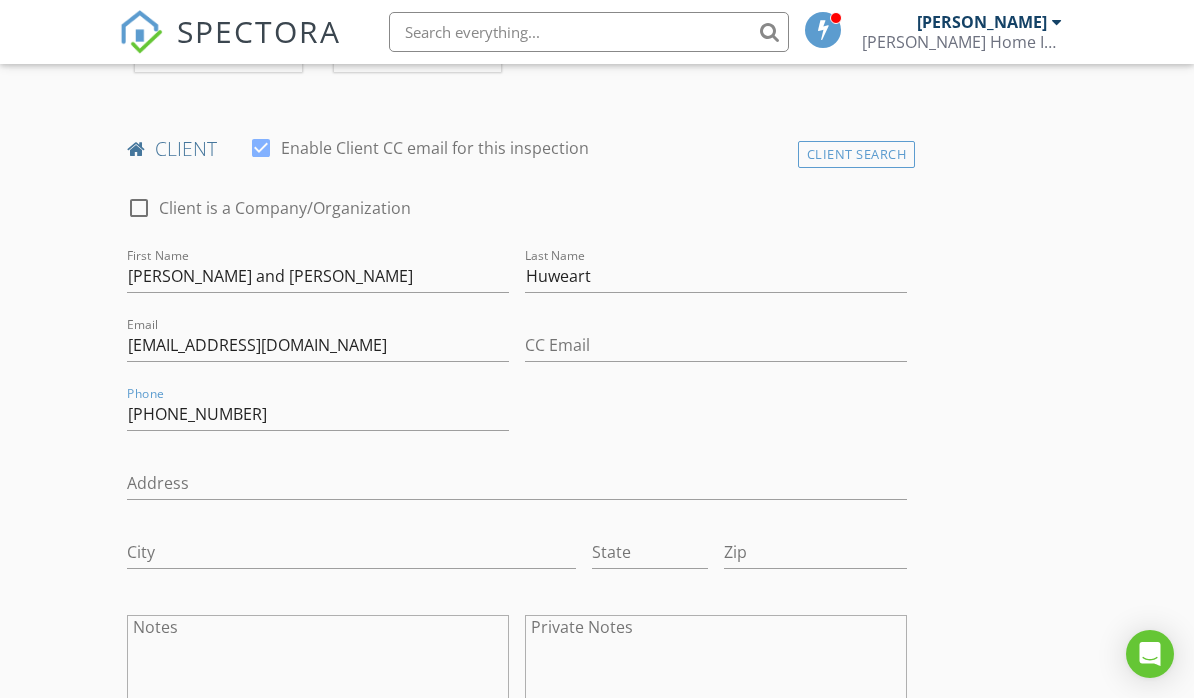 click on "New Inspection
Click here to use the New Order Form
INSPECTOR(S)
check_box   Wade Gentry     check_box   Chris Williamson   PRIMARY   Chris Williamson,  Wade Gentry arrow_drop_down   check_box_outline_blank Wade Gentry specifically requested check_box_outline_blank Chris Williamson specifically requested
Date/Time
Location
Address Search       Address 2309 Seminole St   Unit   City Enid   State OK   Zip 73703   County Garfield     Square Feet 1372   Year Built 1966   Foundation Slab arrow_drop_down     Chris Williamson     3.5 miles     (9 minutes)         Wade Gentry     3.4 miles     (9 minutes)
client
check_box Enable Client CC email for this inspection   Client Search     check_box_outline_blank Client is a Company/Organization     First Name Shane and Kahlan   Last Name Huweart   Email huweartshane@yahoo.com   CC Email   Phone   Address" at bounding box center (597, 1020) 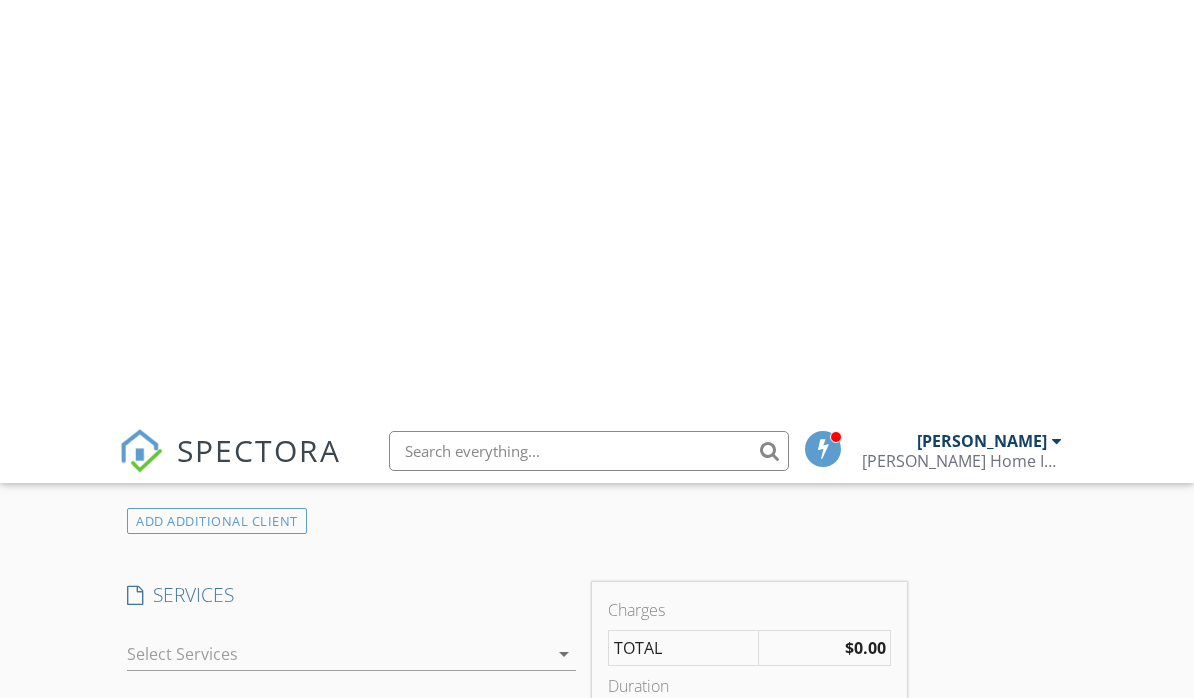 scroll, scrollTop: 1634, scrollLeft: 0, axis: vertical 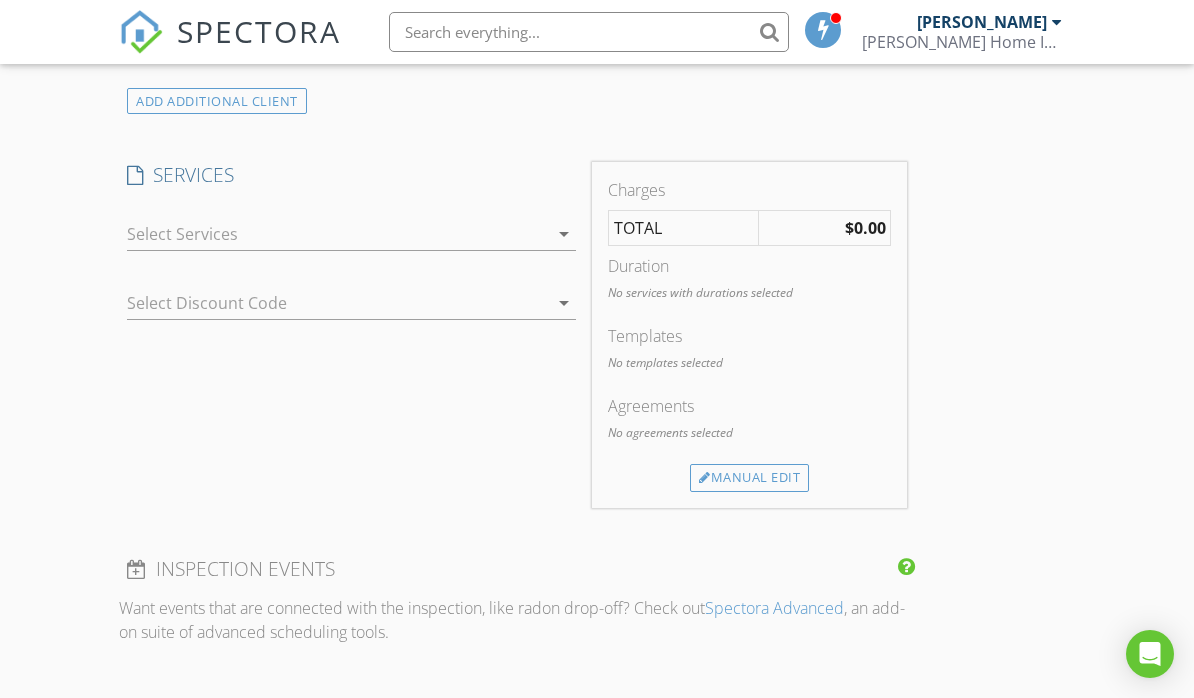 click at bounding box center (337, 234) 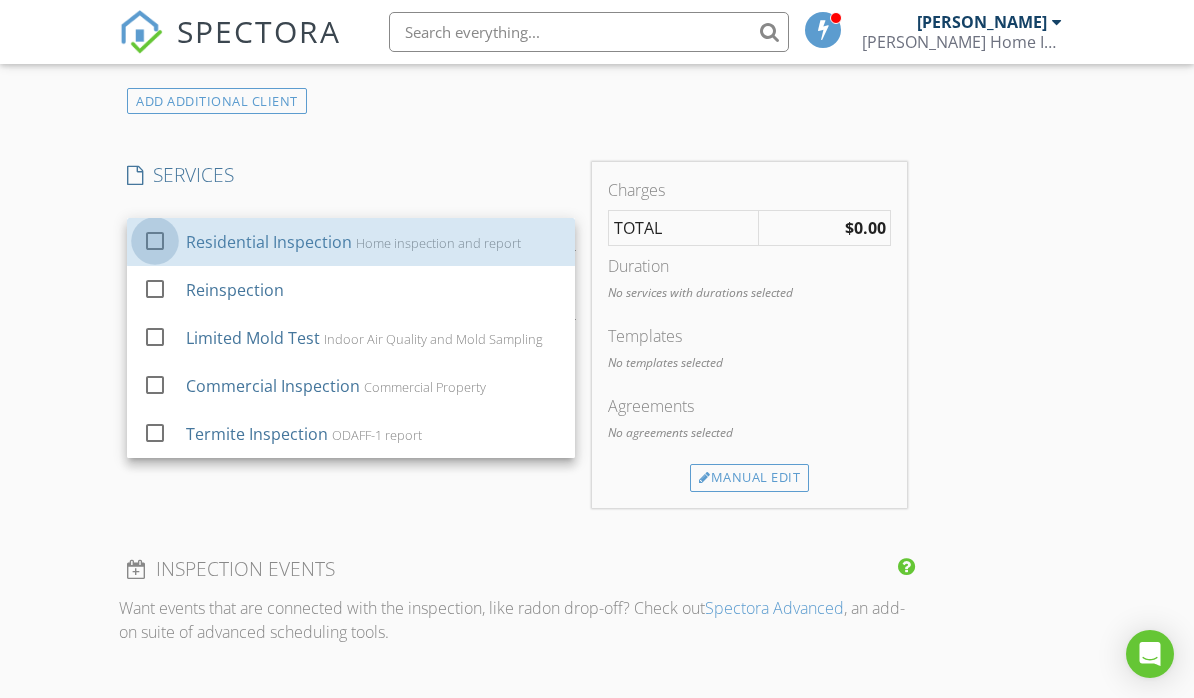 click at bounding box center (155, 241) 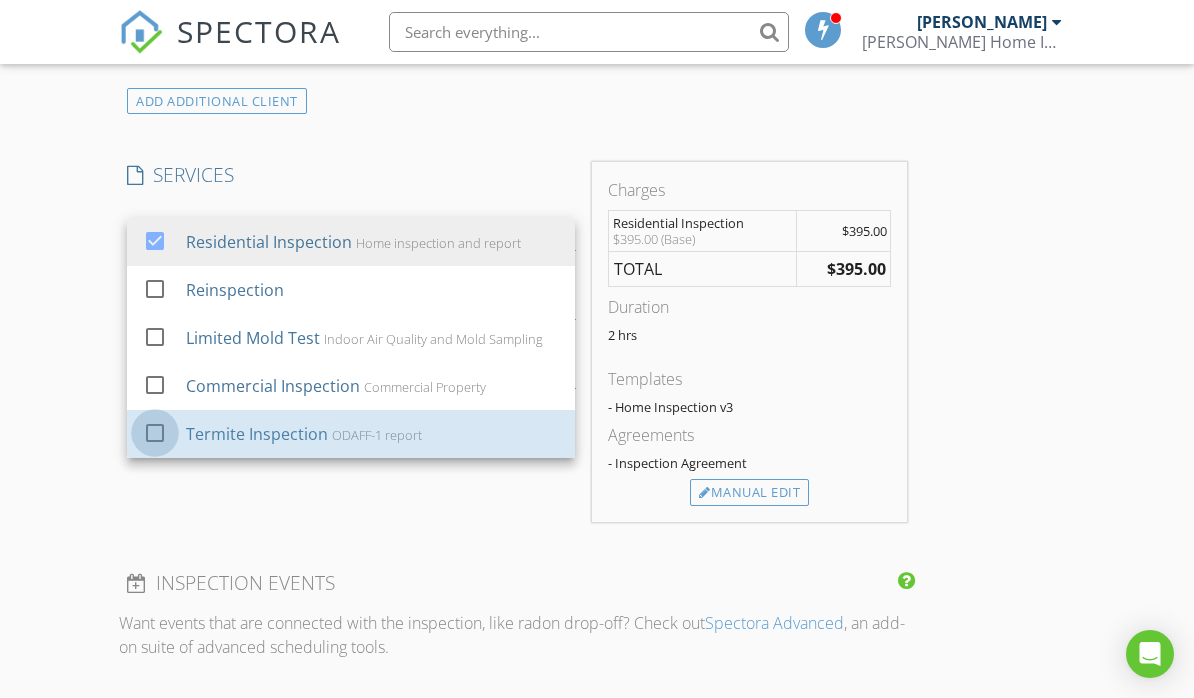 click at bounding box center (155, 433) 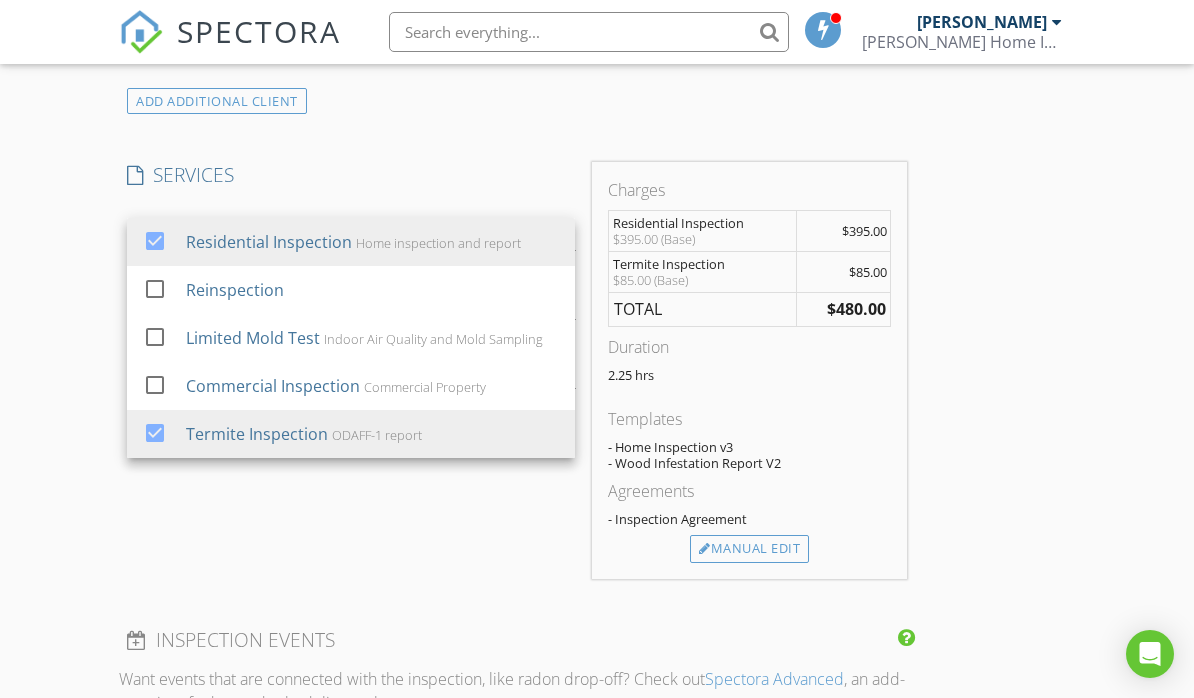 click on "New Inspection
Click here to use the New Order Form
INSPECTOR(S)
check_box   Wade Gentry     check_box   Chris Williamson   PRIMARY   Chris Williamson,  Wade Gentry arrow_drop_down   check_box_outline_blank Wade Gentry specifically requested check_box_outline_blank Chris Williamson specifically requested
Date/Time
Location
Address Search       Address 2309 Seminole St   Unit   City Enid   State OK   Zip 73703   County Garfield     Square Feet 1372   Year Built 1966   Foundation Slab arrow_drop_down     Chris Williamson     3.5 miles     (9 minutes)         Wade Gentry     3.4 miles     (9 minutes)
client
check_box Enable Client CC email for this inspection   Client Search     check_box_outline_blank Client is a Company/Organization     First Name Shane and Kahlan   Last Name Huweart   Email huweartshane@yahoo.com   CC Email   Phone   Address" at bounding box center [597, 398] 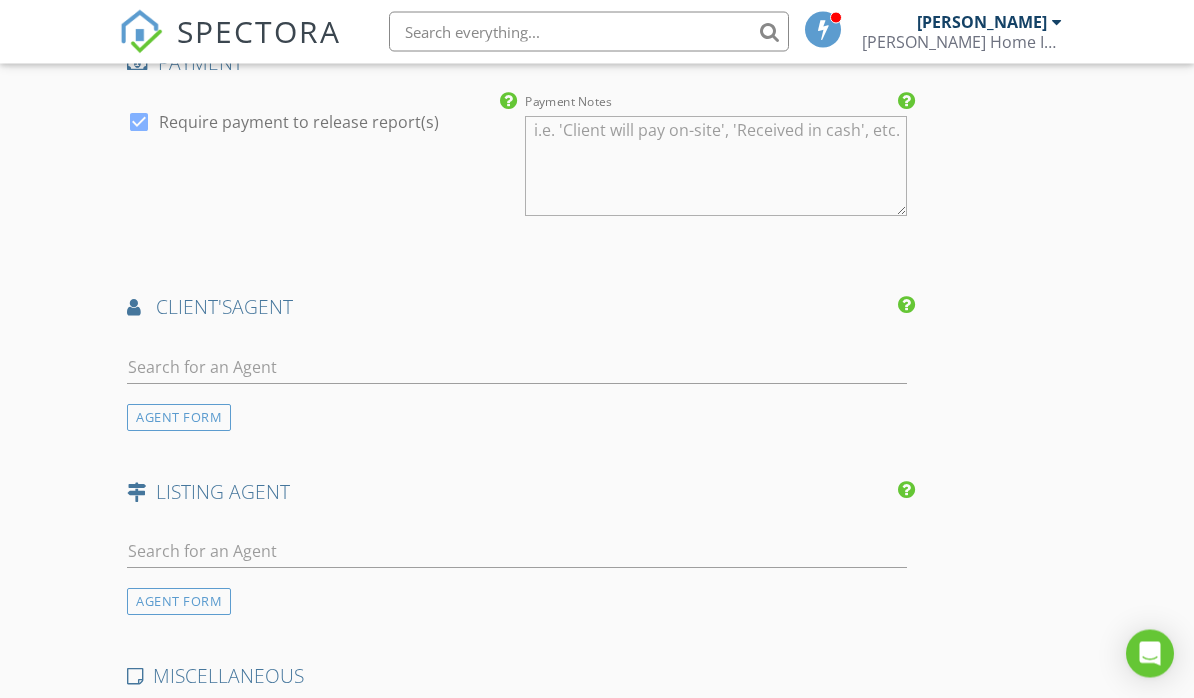 scroll, scrollTop: 2361, scrollLeft: 0, axis: vertical 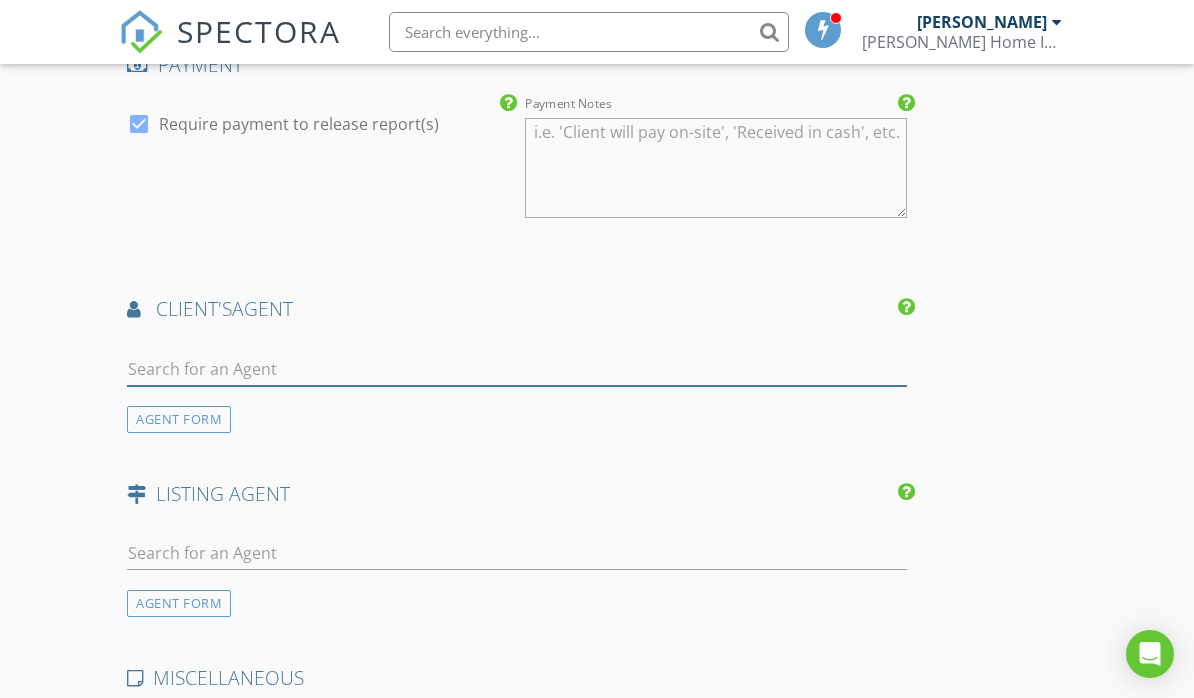 click at bounding box center (517, 369) 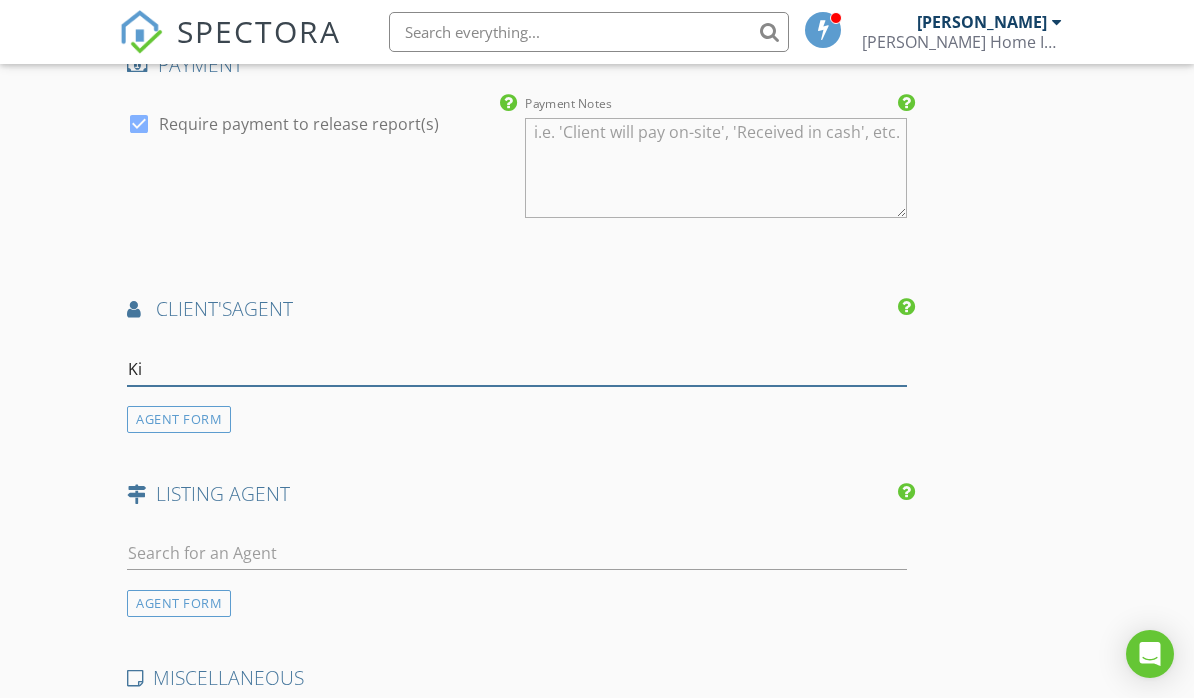 type on "Kim" 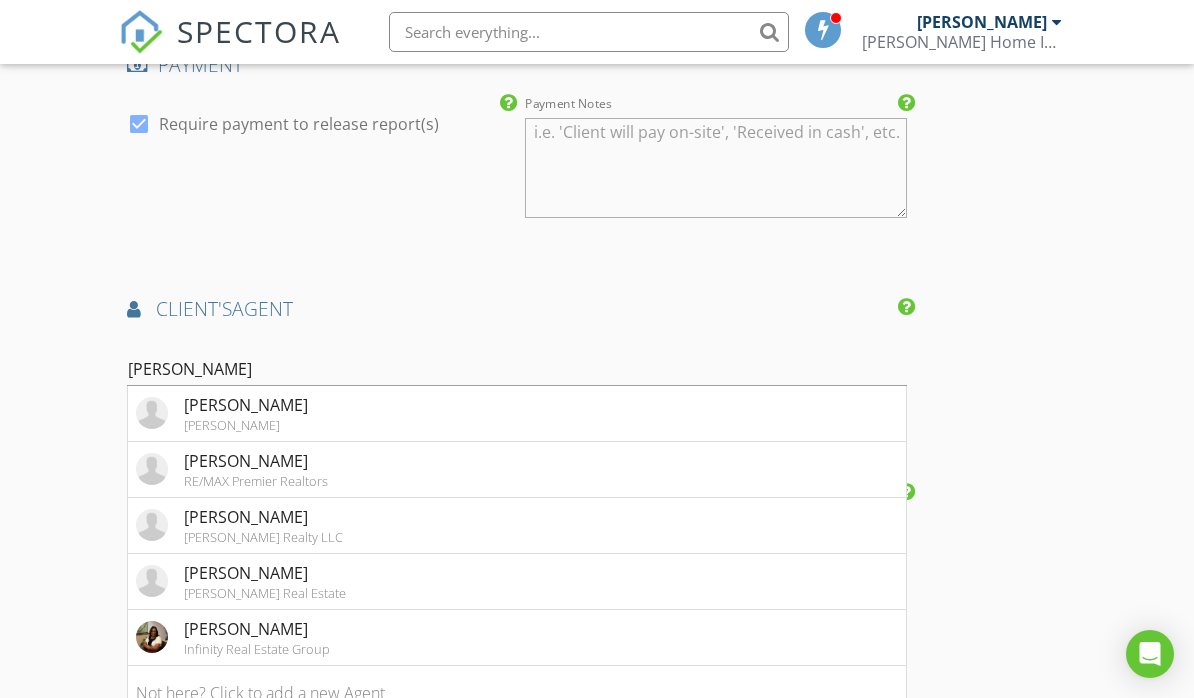 click on "Lippard Realty LLC" at bounding box center [263, 537] 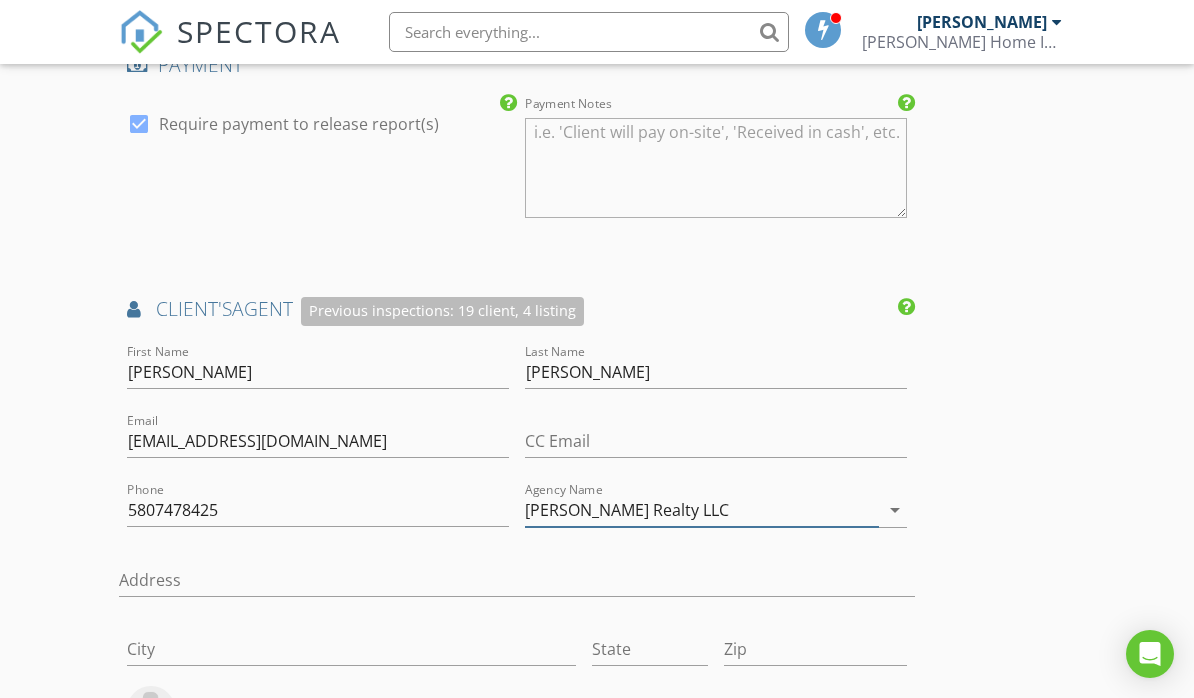 click on "Lippard Realty LLC" at bounding box center (702, 510) 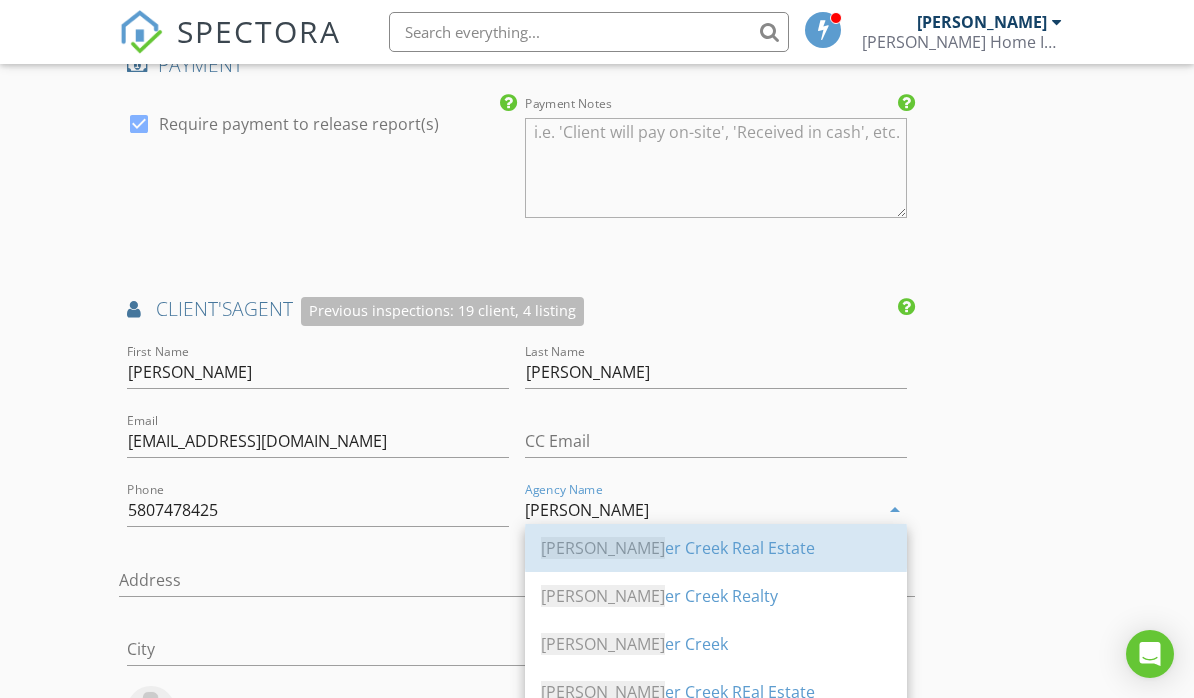 click on "Copp er Creek Real Estate" at bounding box center [716, 548] 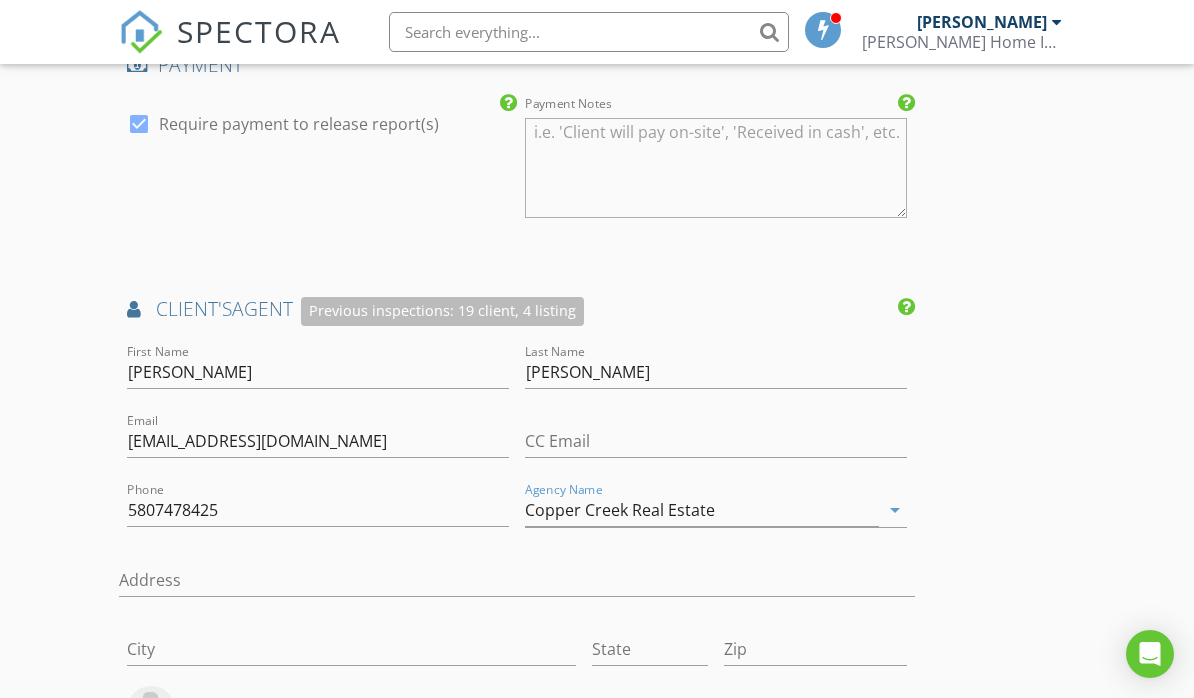 click on "INSPECTOR(S)
check_box   Wade Gentry     check_box   Chris Williamson   PRIMARY   Chris Williamson,  Wade Gentry arrow_drop_down   check_box_outline_blank Wade Gentry specifically requested check_box_outline_blank Chris Williamson specifically requested
Date/Time
Location
Address Search       Address 2309 Seminole St   Unit   City Enid   State OK   Zip 73703   County Garfield     Square Feet 1372   Year Built 1966   Foundation Slab arrow_drop_down     Chris Williamson     3.5 miles     (9 minutes)         Wade Gentry     3.4 miles     (9 minutes)
client
check_box Enable Client CC email for this inspection   Client Search     check_box_outline_blank Client is a Company/Organization     First Name Shane and Kahlan   Last Name Huweart   Email huweartshane@yahoo.com   CC Email   Phone 703-987-7026   Address   City   State   Zip       Notes   Private Notes" at bounding box center (596, 2) 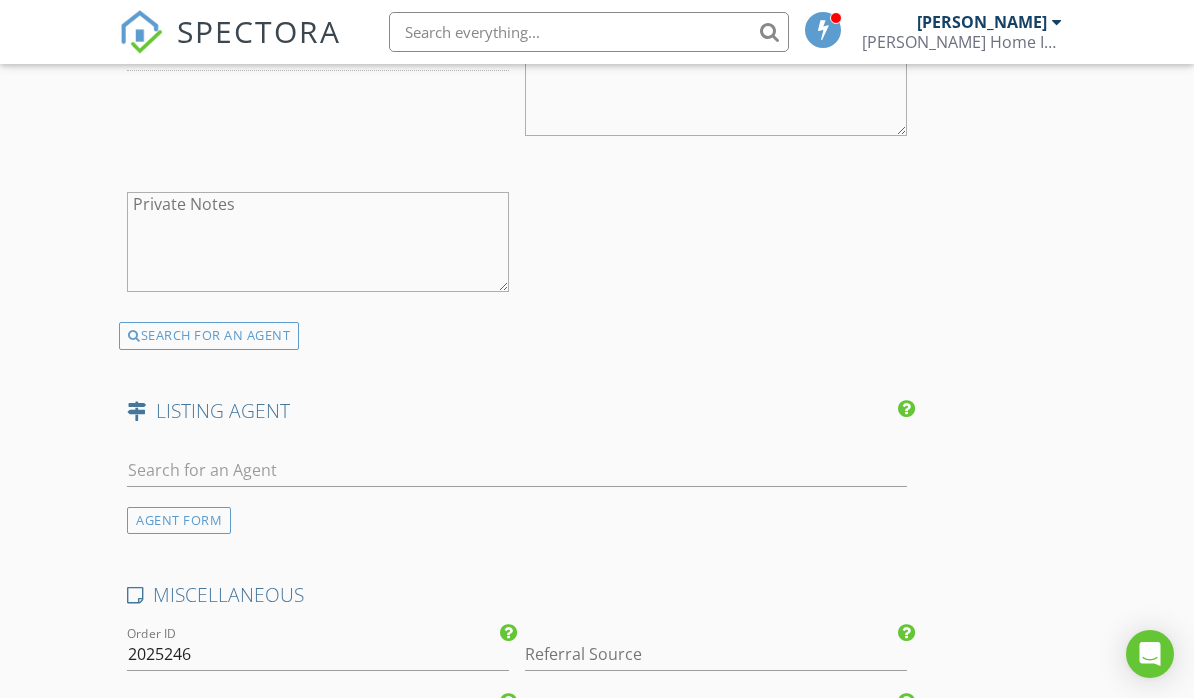 scroll, scrollTop: 3102, scrollLeft: 0, axis: vertical 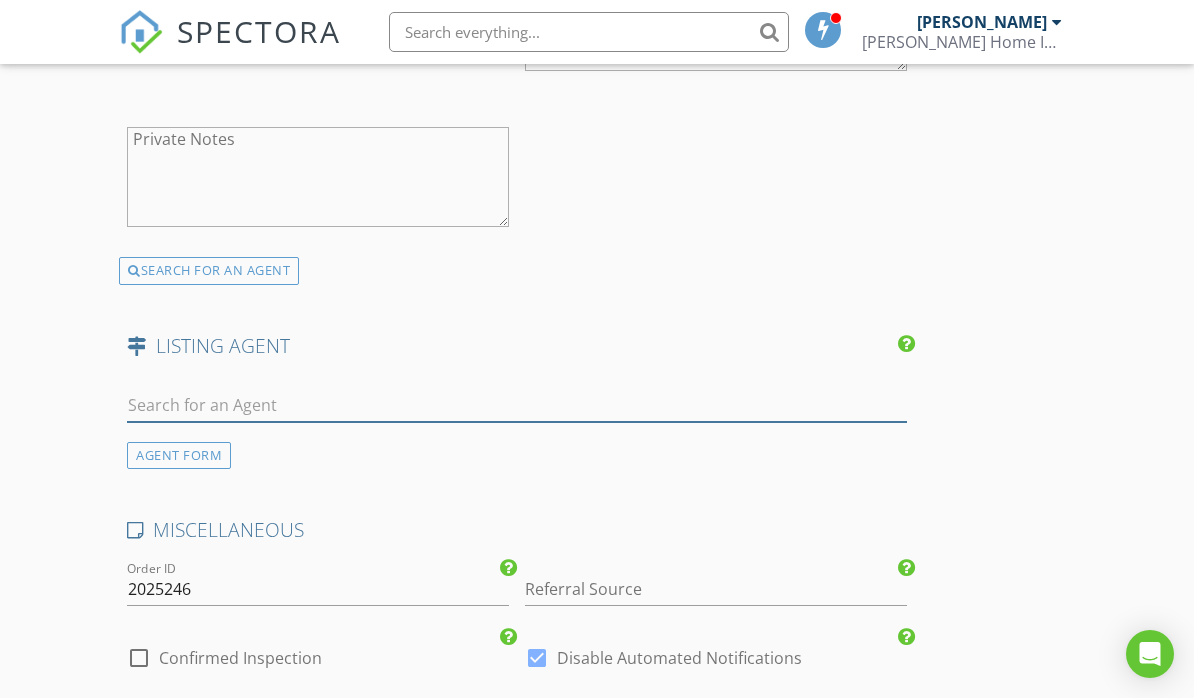 click at bounding box center [517, 405] 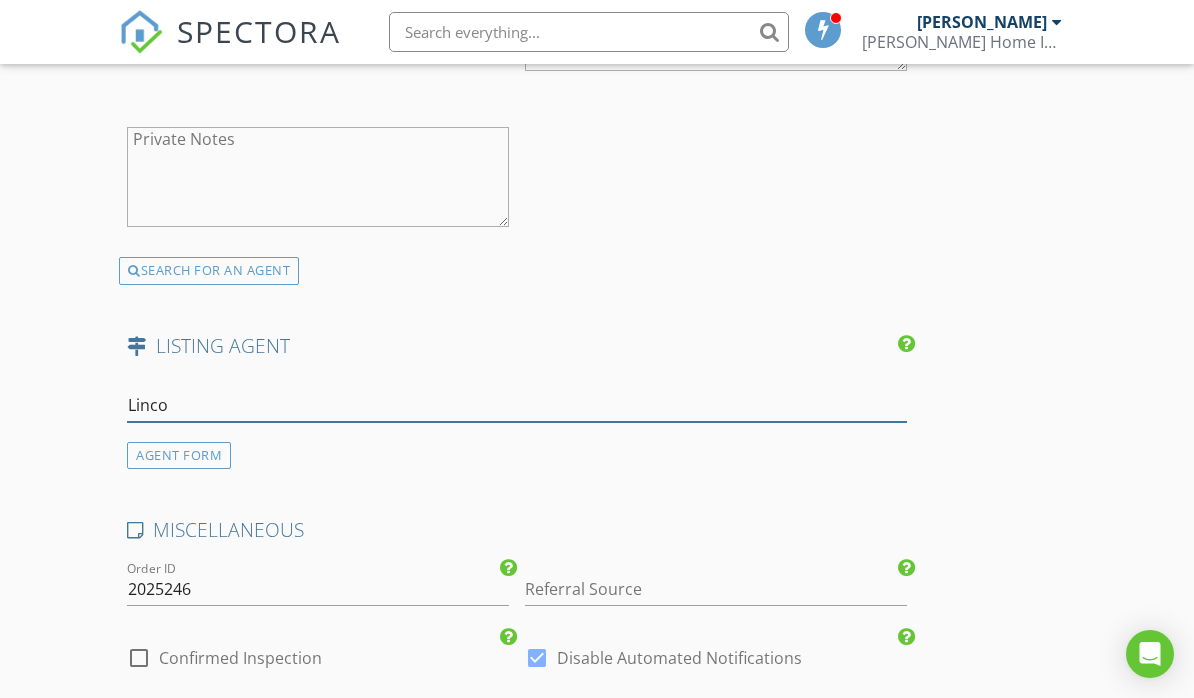 type on "Lincol" 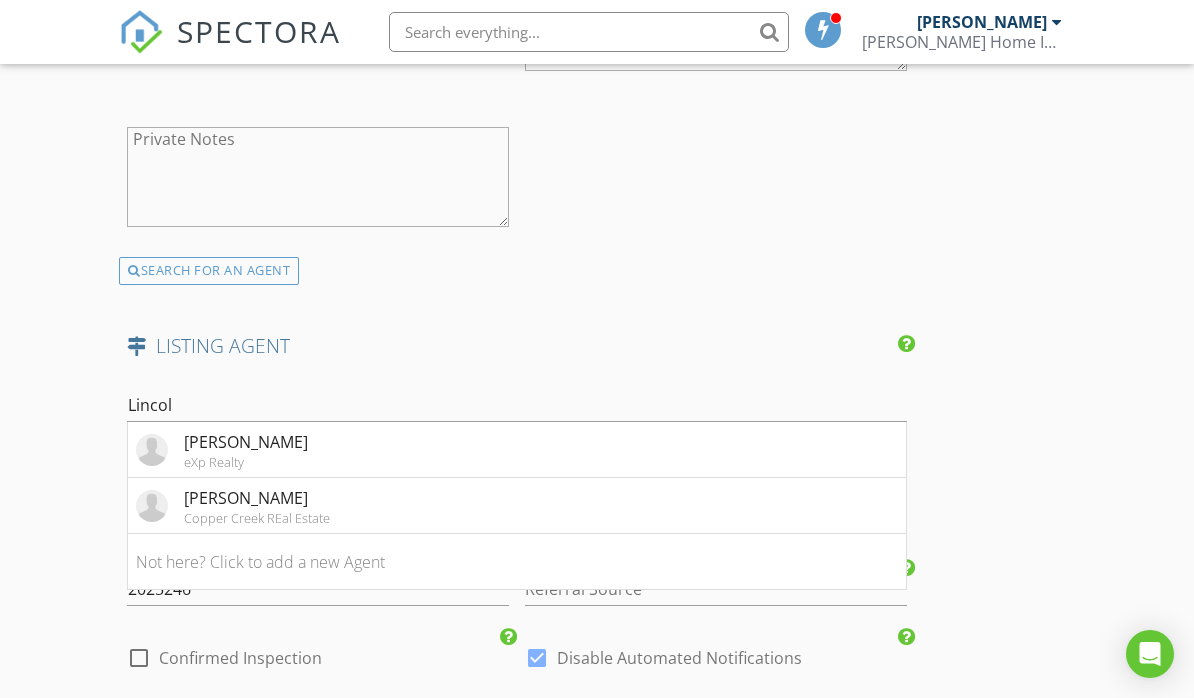 click on "Lincoln White
Copper Creek REal Estate" at bounding box center (233, 506) 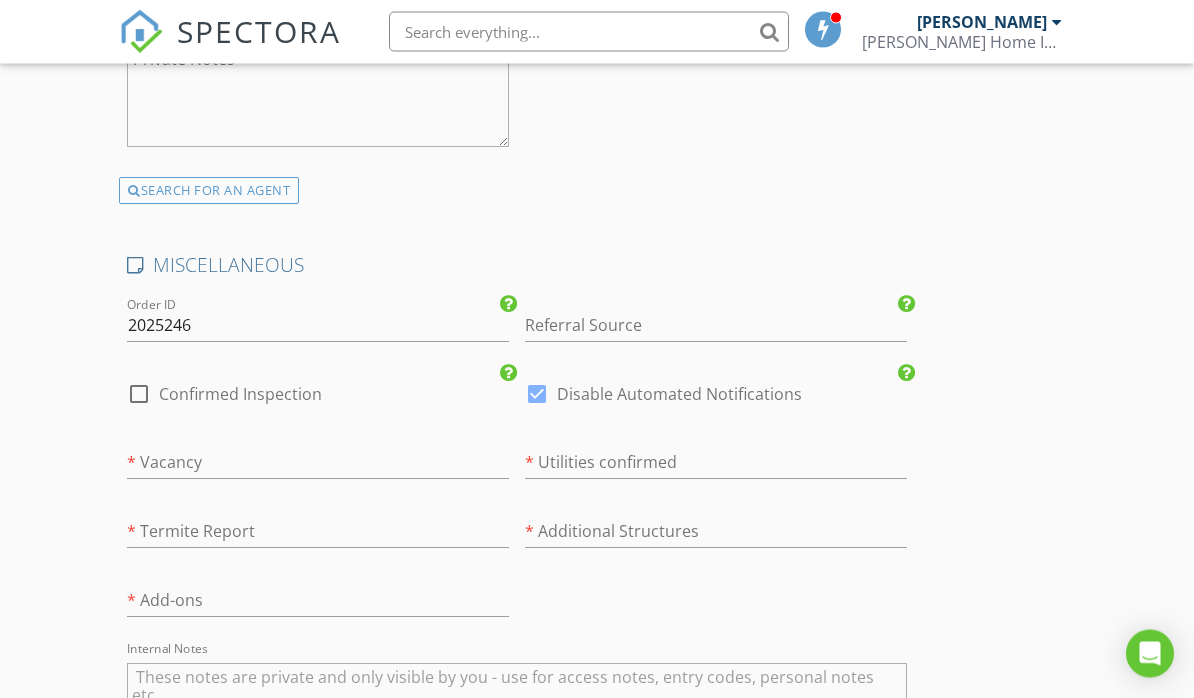 click on "Referral Source" at bounding box center (716, 330) 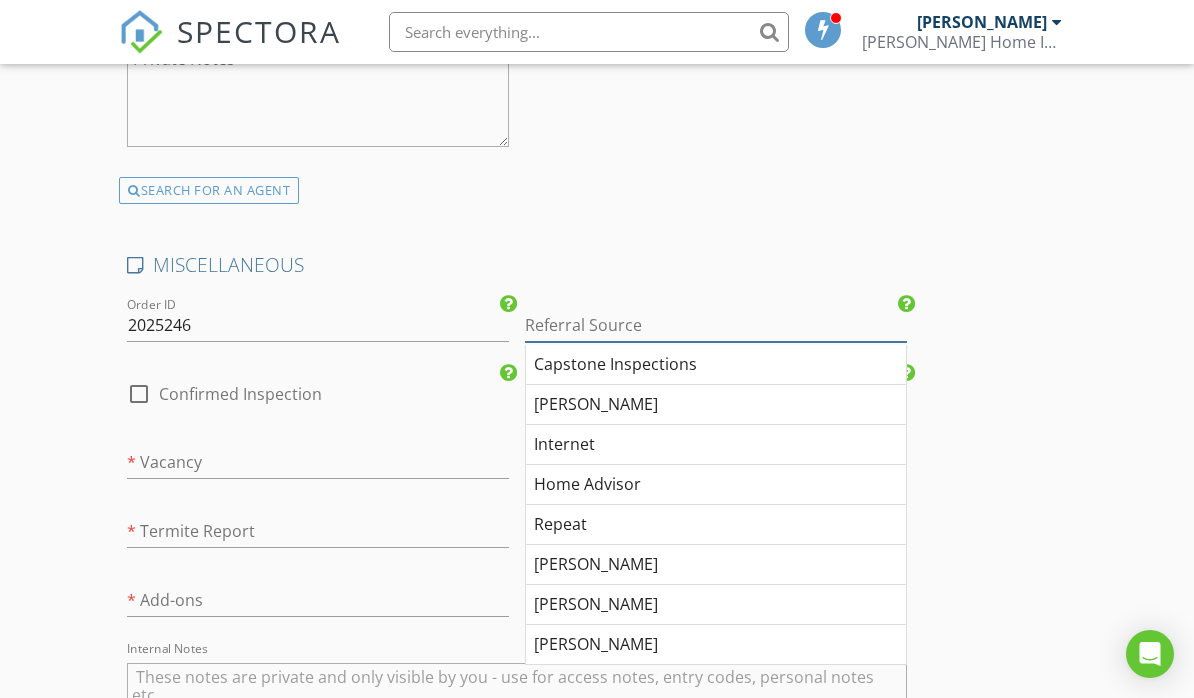click at bounding box center [716, 325] 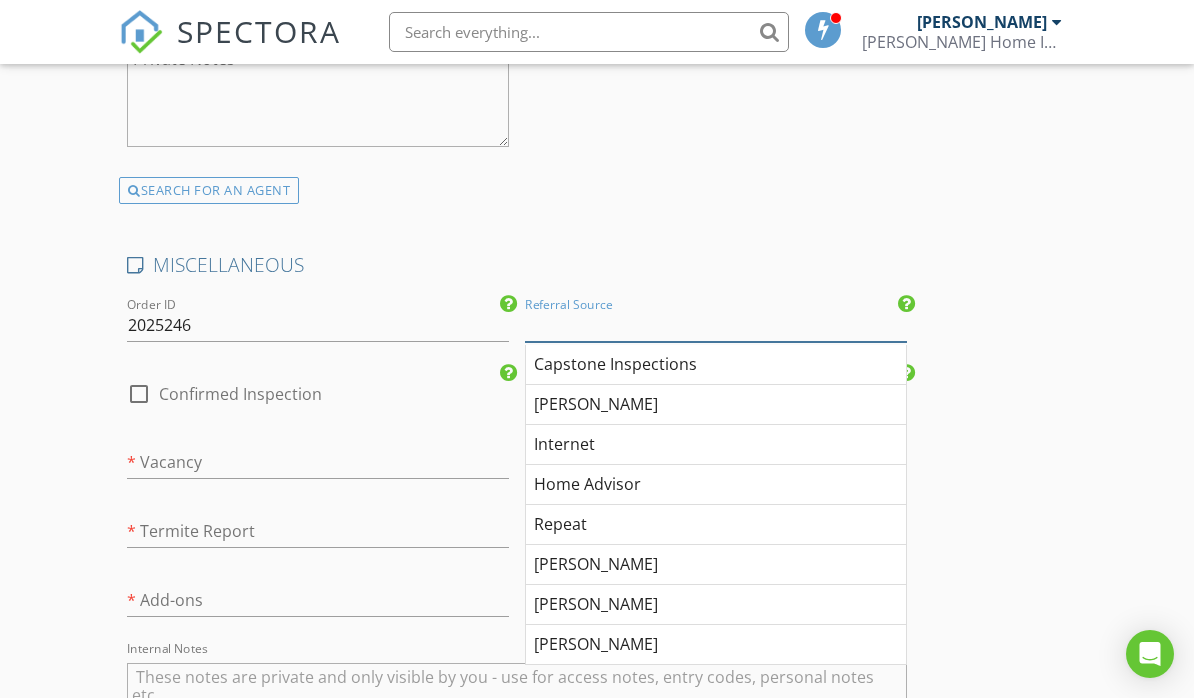 scroll, scrollTop: 3821, scrollLeft: 0, axis: vertical 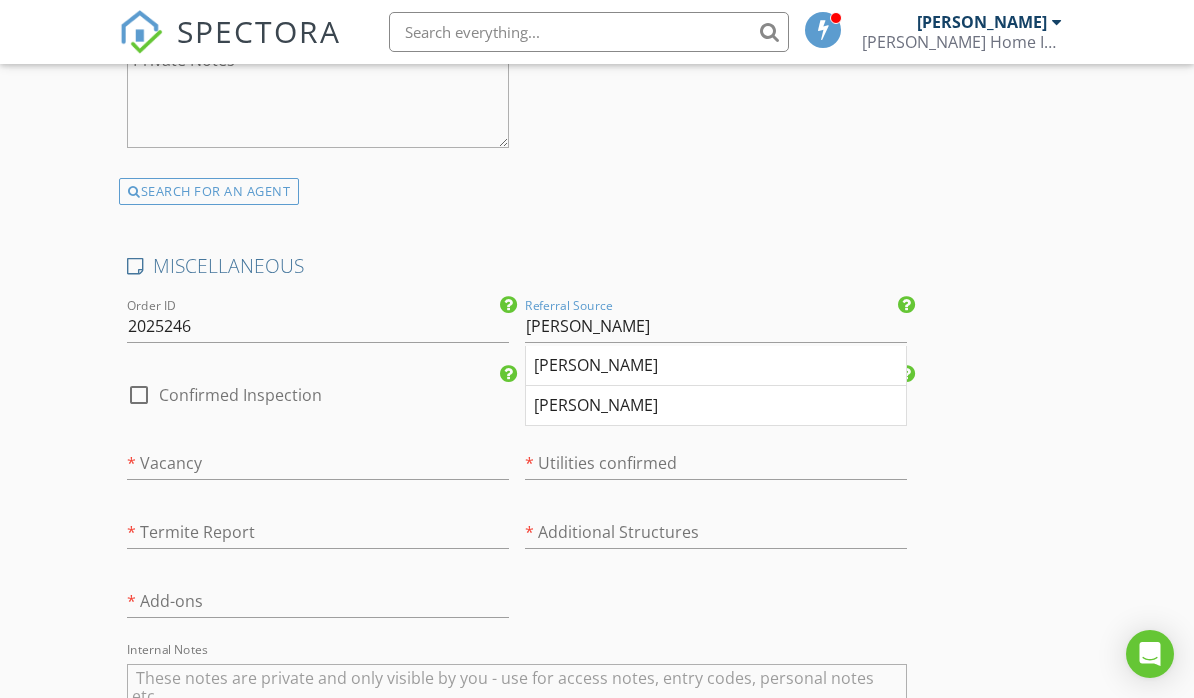 click on "Kim Barnthouse" at bounding box center [716, 406] 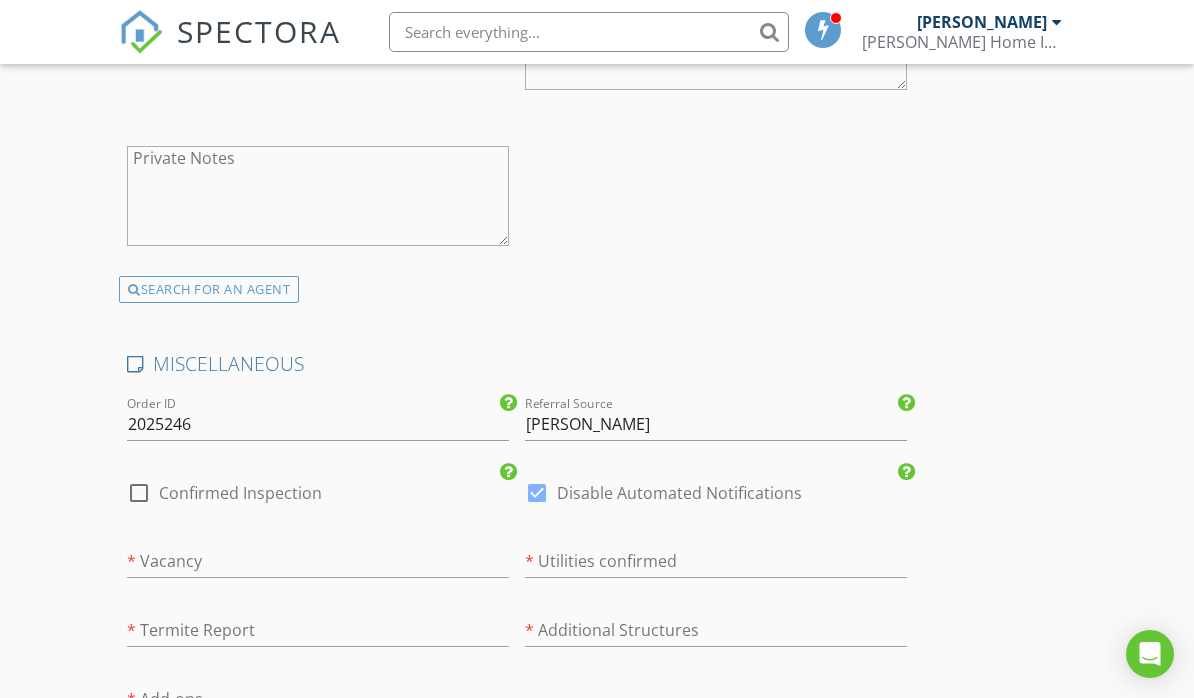 scroll, scrollTop: 3802, scrollLeft: 0, axis: vertical 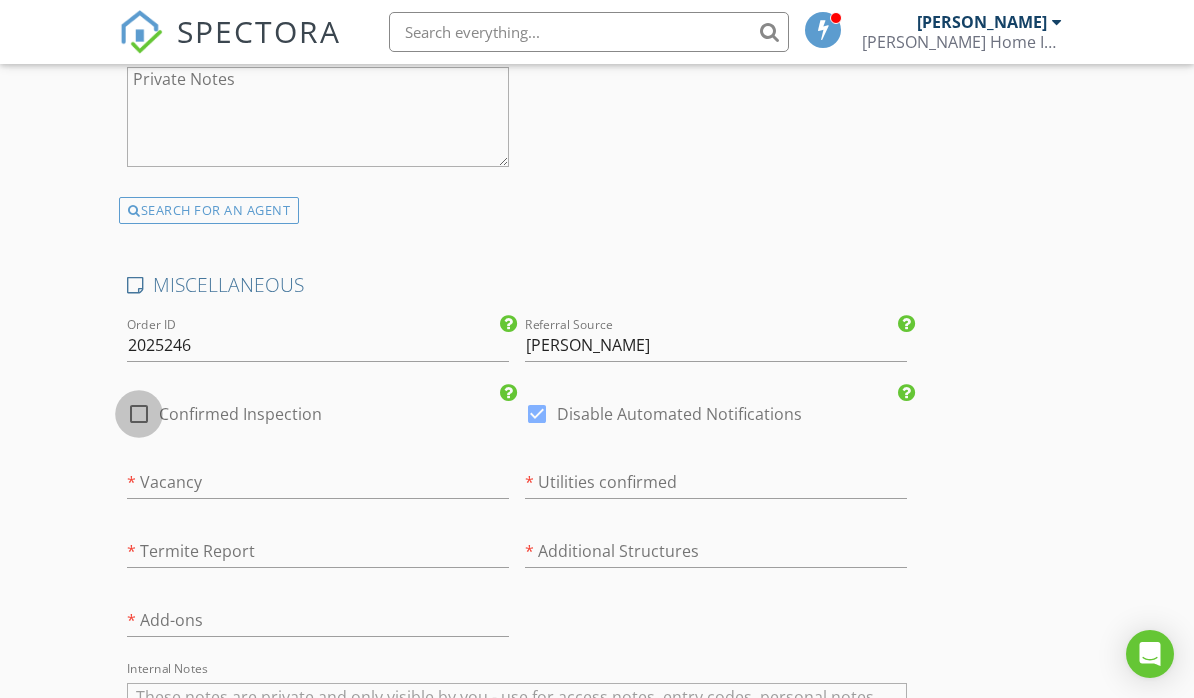 click at bounding box center [139, 414] 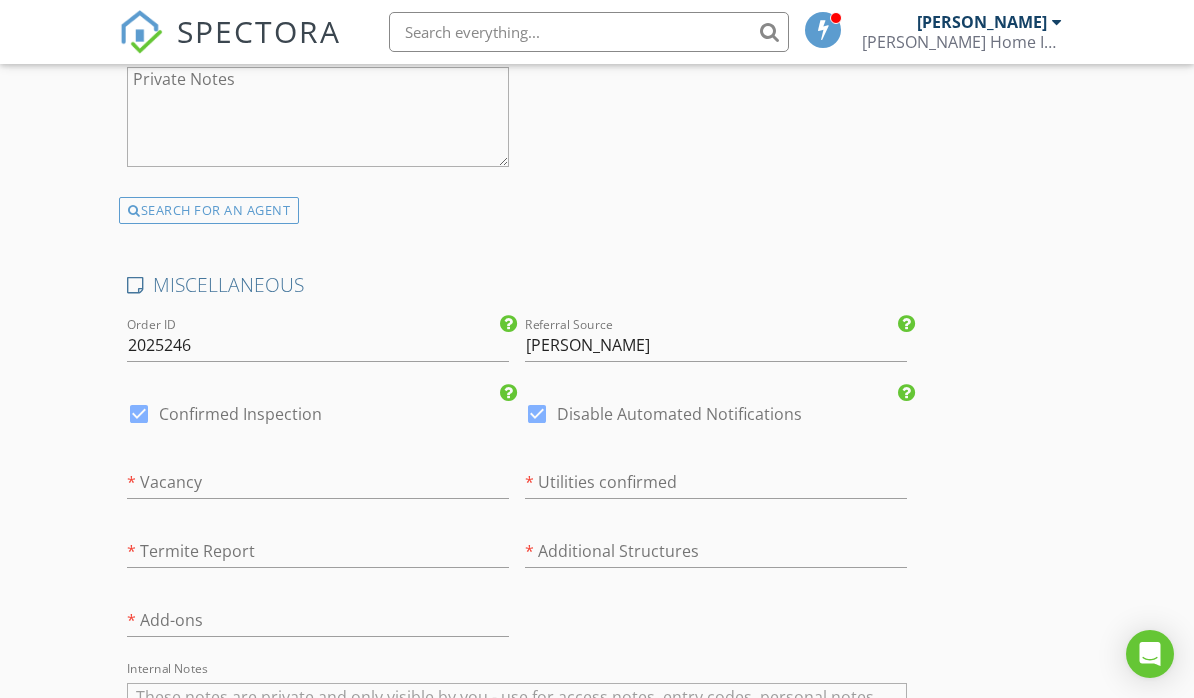 click at bounding box center [537, 414] 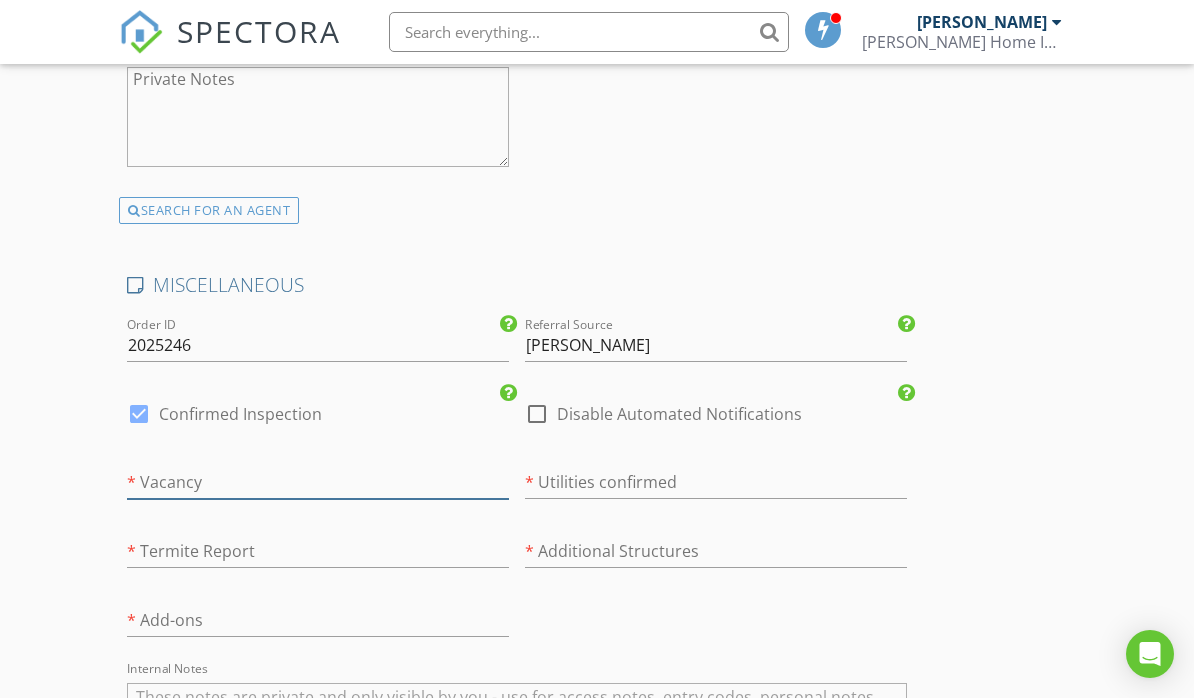 click at bounding box center [318, 482] 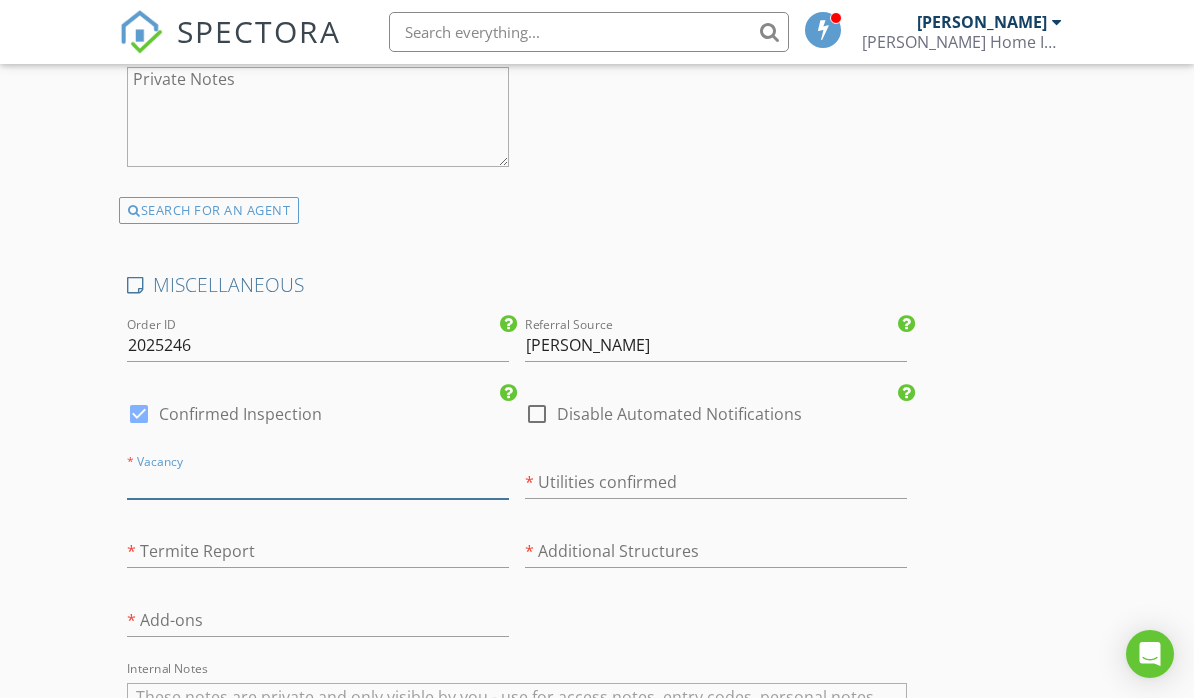 type on "Y" 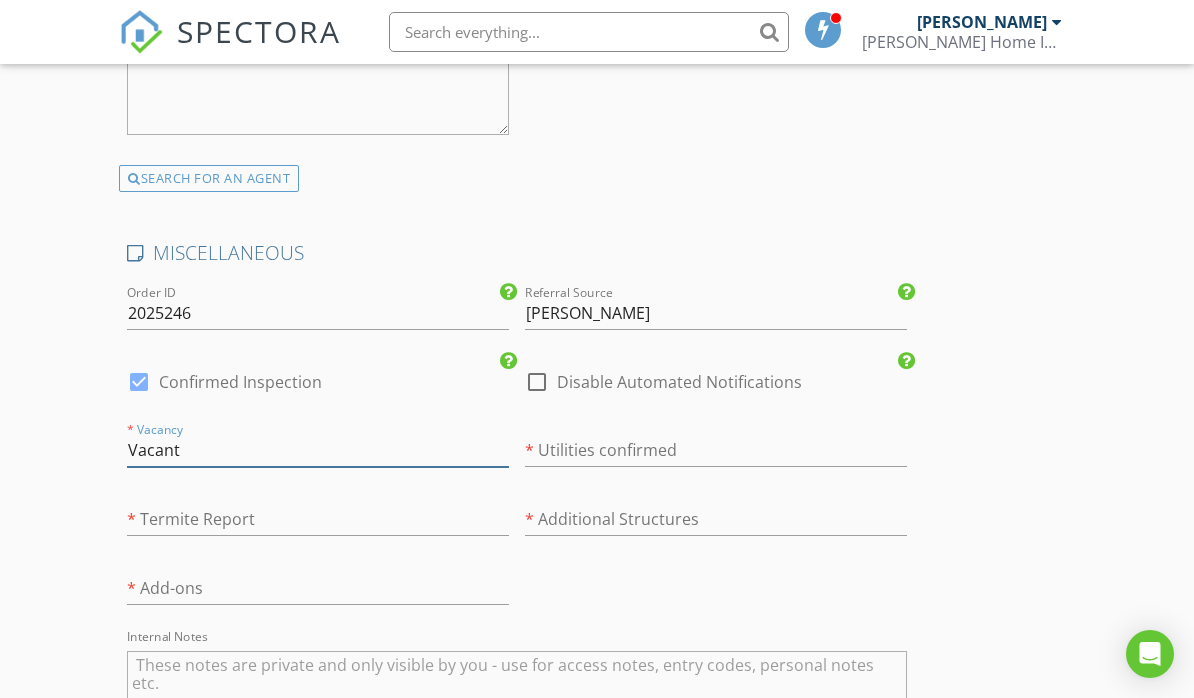 type on "Vacant" 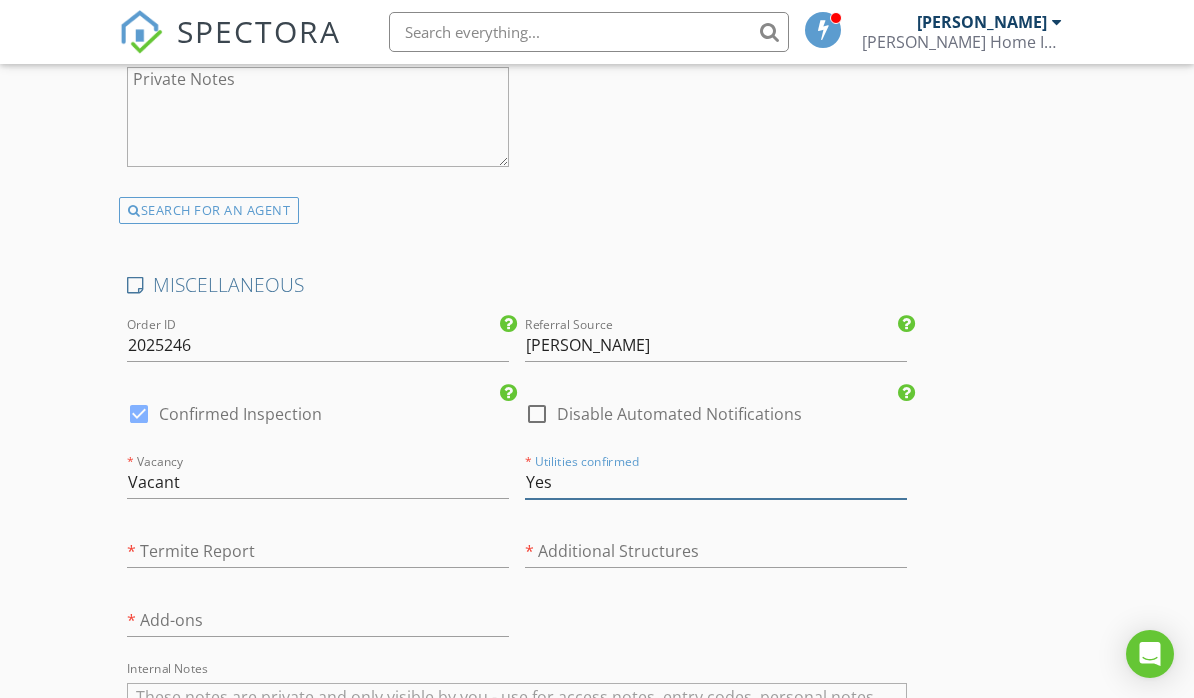 type on "Yes" 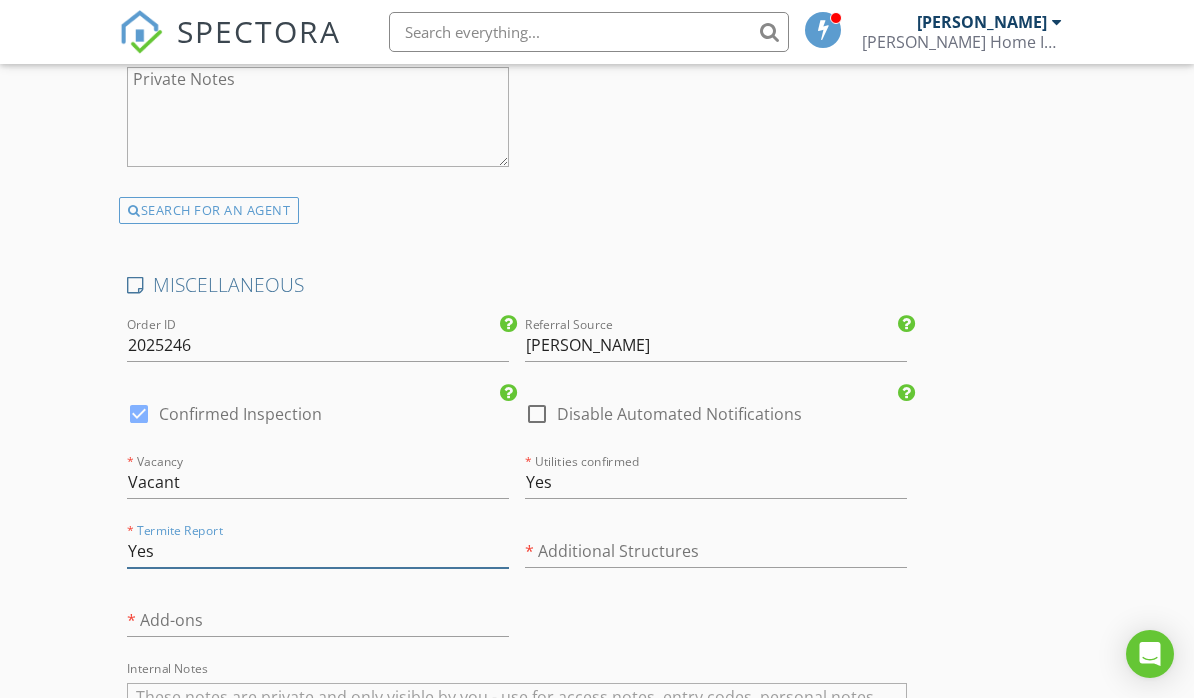 type on "Yes" 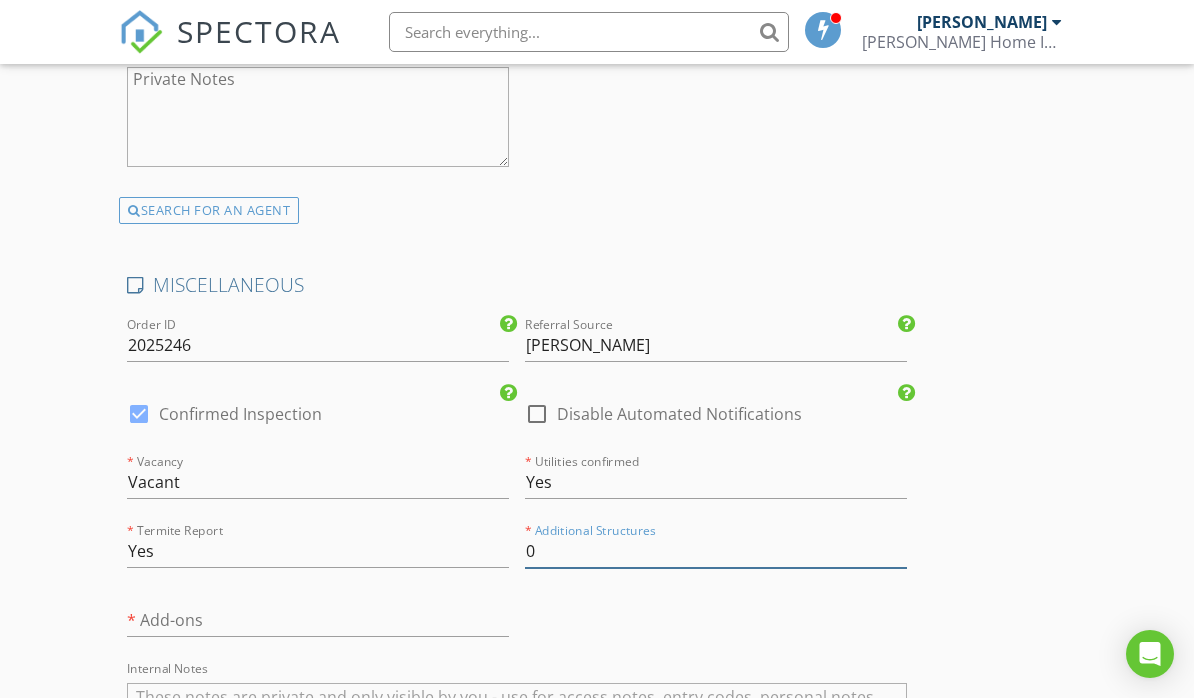 type on "0" 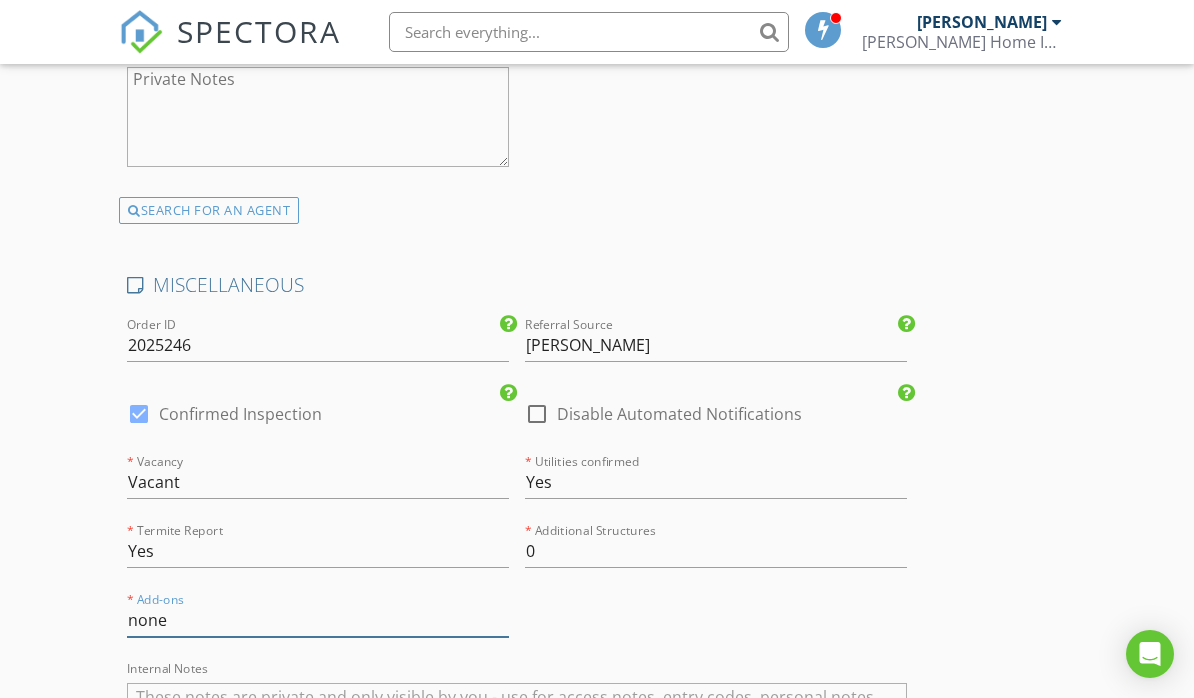 type on "none" 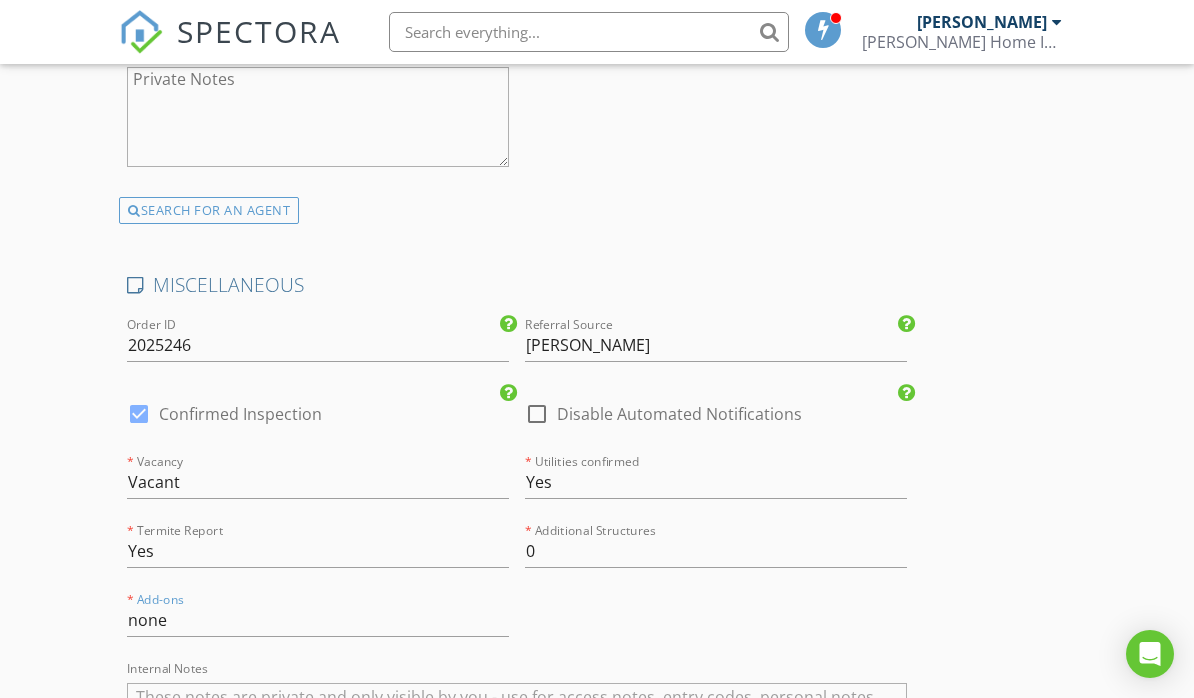 click on "INSPECTOR(S)
check_box   Wade Gentry     check_box   Chris Williamson   PRIMARY   Chris Williamson,  Wade Gentry arrow_drop_down   check_box_outline_blank Wade Gentry specifically requested check_box_outline_blank Chris Williamson specifically requested
Date/Time
Location
Address Search       Address 2309 Seminole St   Unit   City Enid   State OK   Zip 73703   County Garfield     Square Feet 1372   Year Built 1966   Foundation Slab arrow_drop_down     Chris Williamson     3.5 miles     (9 minutes)         Wade Gentry     3.4 miles     (9 minutes)
client
check_box Enable Client CC email for this inspection   Client Search     check_box_outline_blank Client is a Company/Organization     First Name Shane and Kahlan   Last Name Huweart   Email huweartshane@yahoo.com   CC Email   Phone 703-987-7026   Address   City   State   Zip       Notes   Private Notes" at bounding box center (596, -1212) 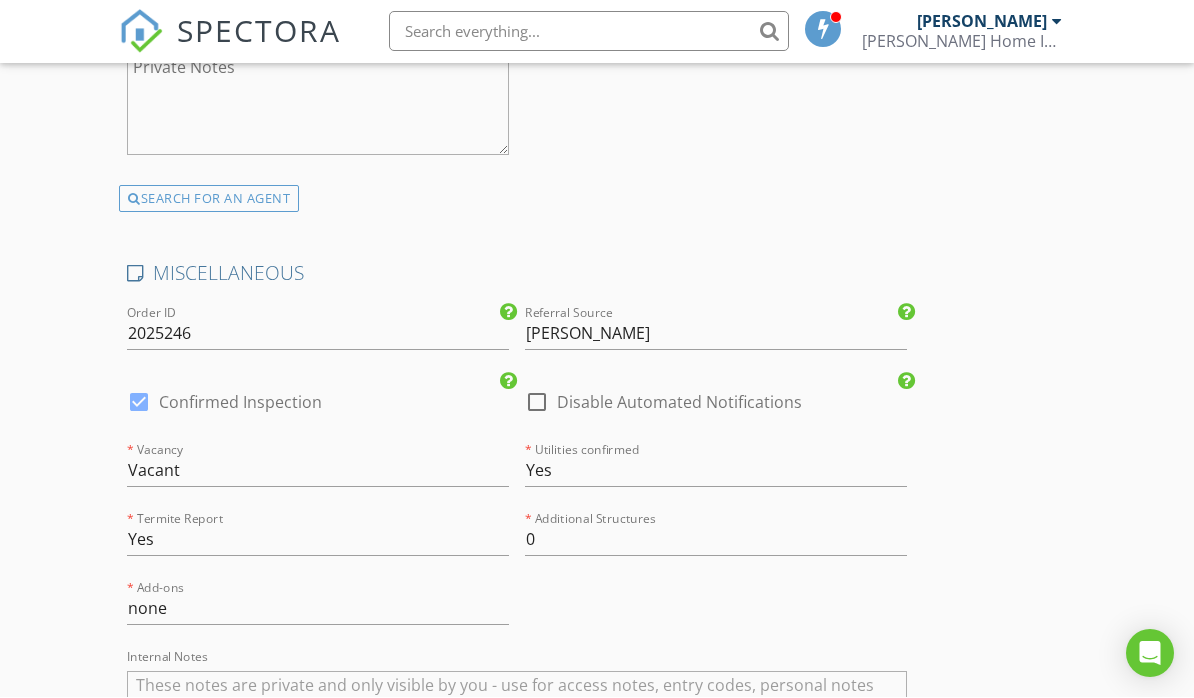 scroll, scrollTop: 4270, scrollLeft: 0, axis: vertical 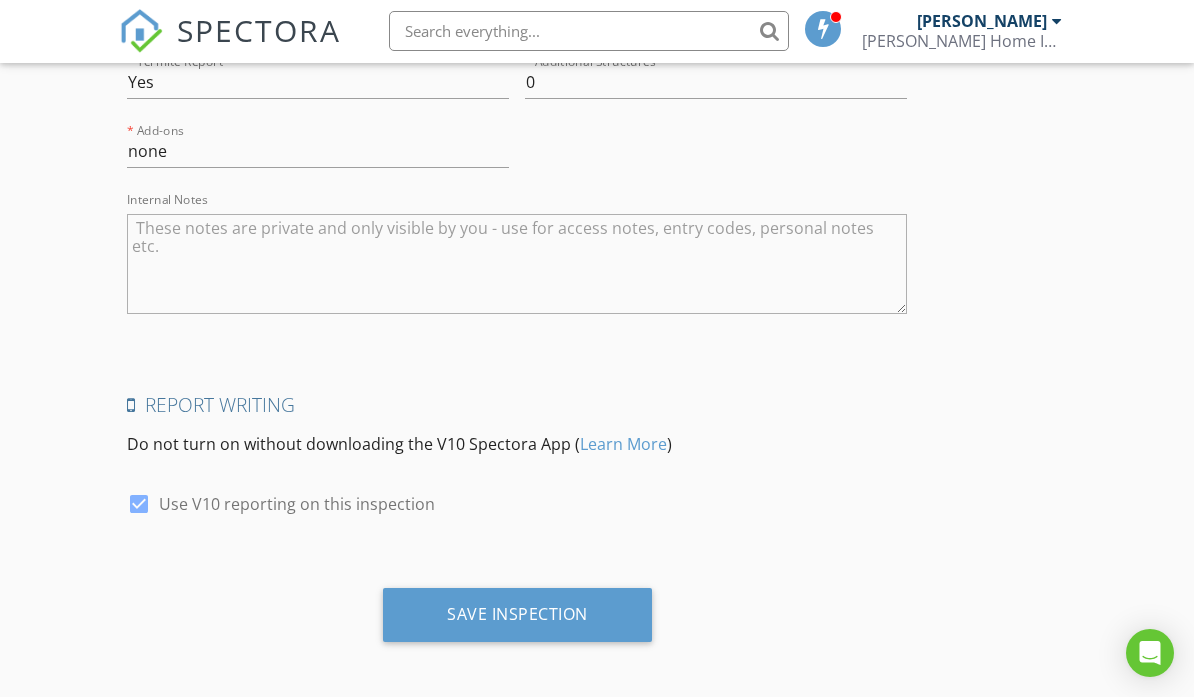 click on "Save Inspection" at bounding box center (517, 616) 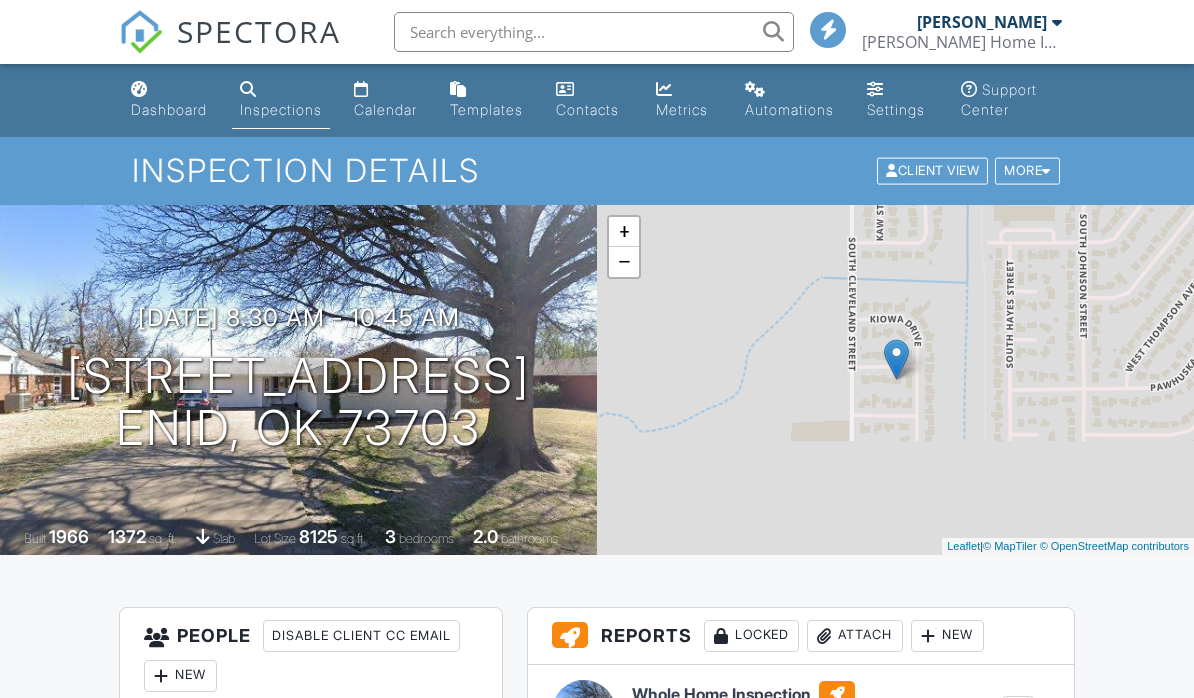 scroll, scrollTop: 0, scrollLeft: 0, axis: both 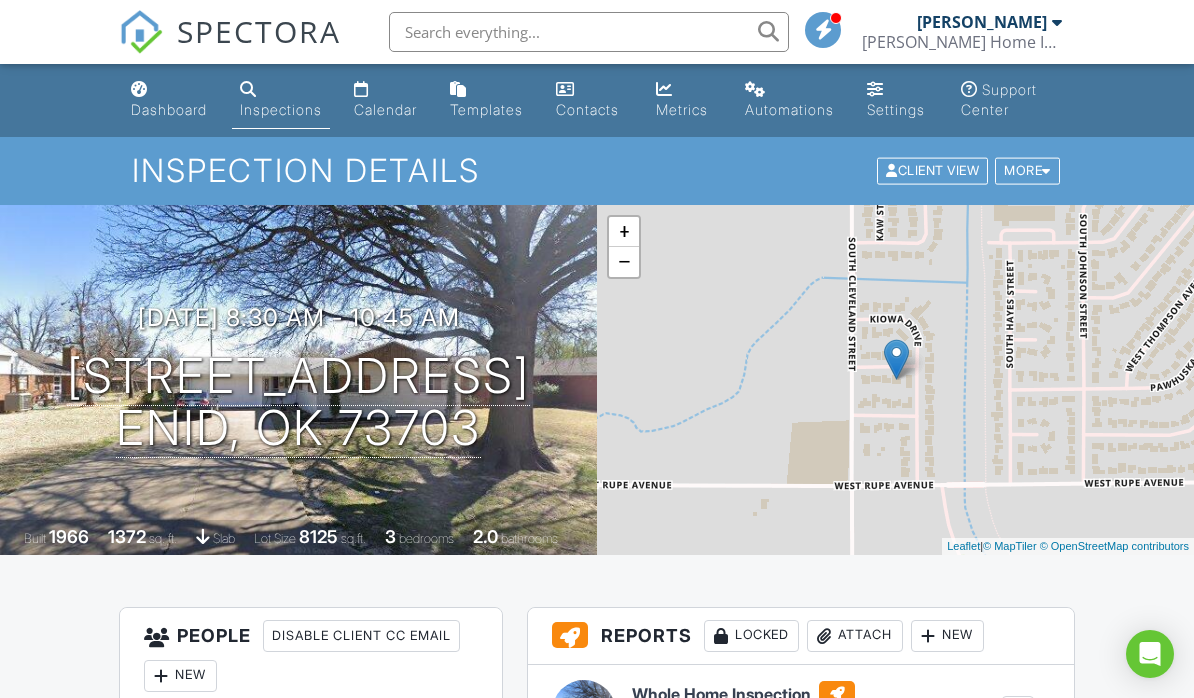 click on "Dashboard" at bounding box center (169, 100) 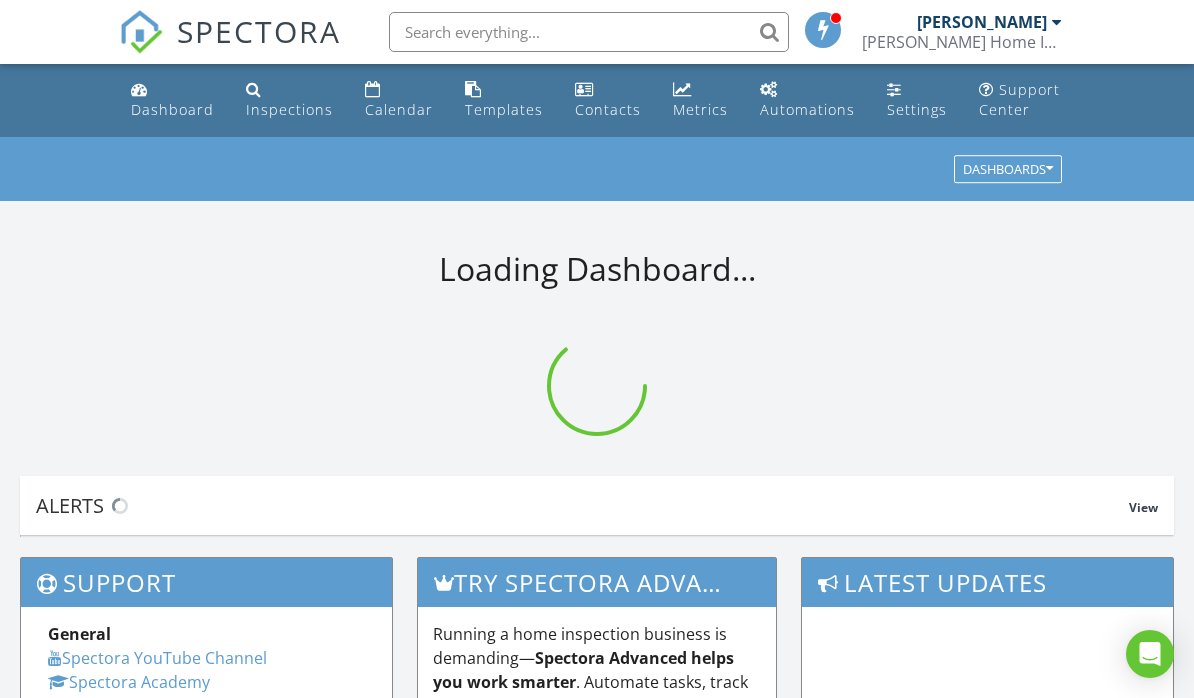scroll, scrollTop: 0, scrollLeft: 0, axis: both 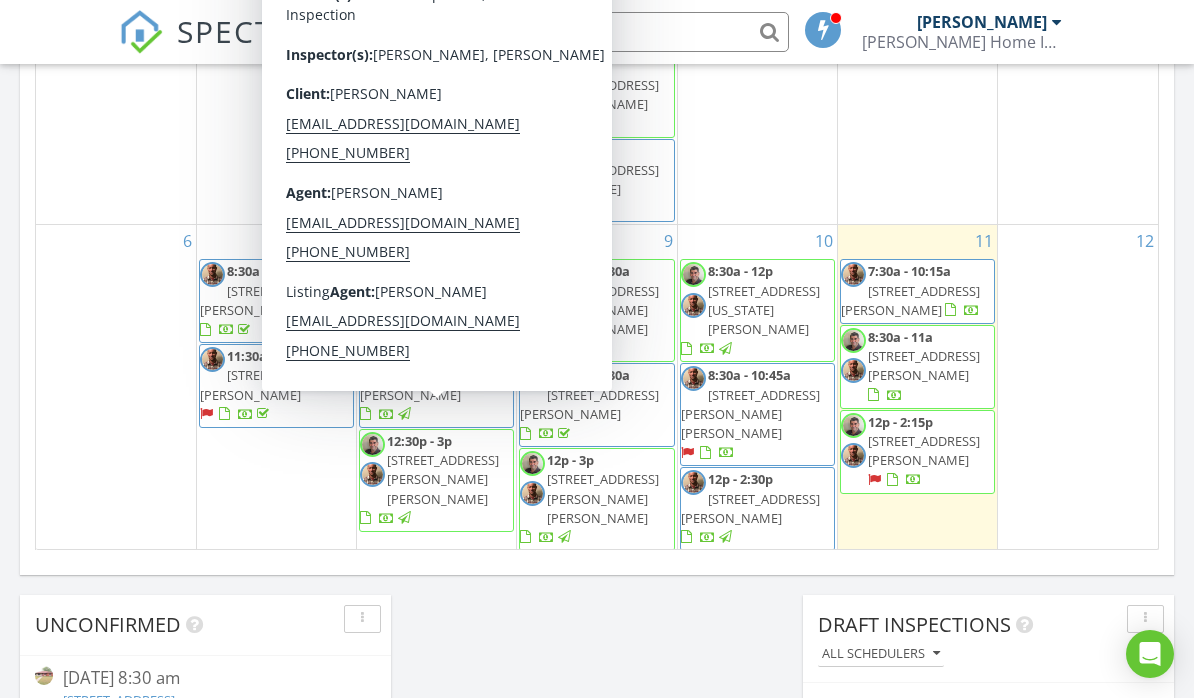 click on "Confirm" at bounding box center (427, 659) 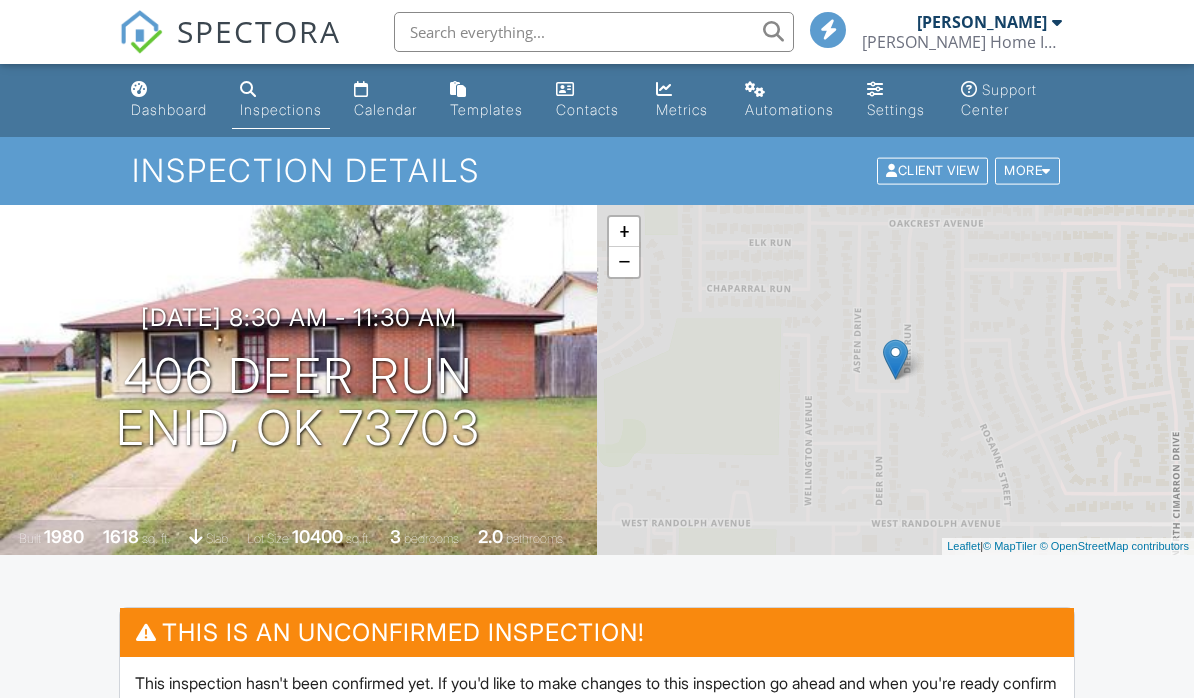 scroll, scrollTop: 0, scrollLeft: 0, axis: both 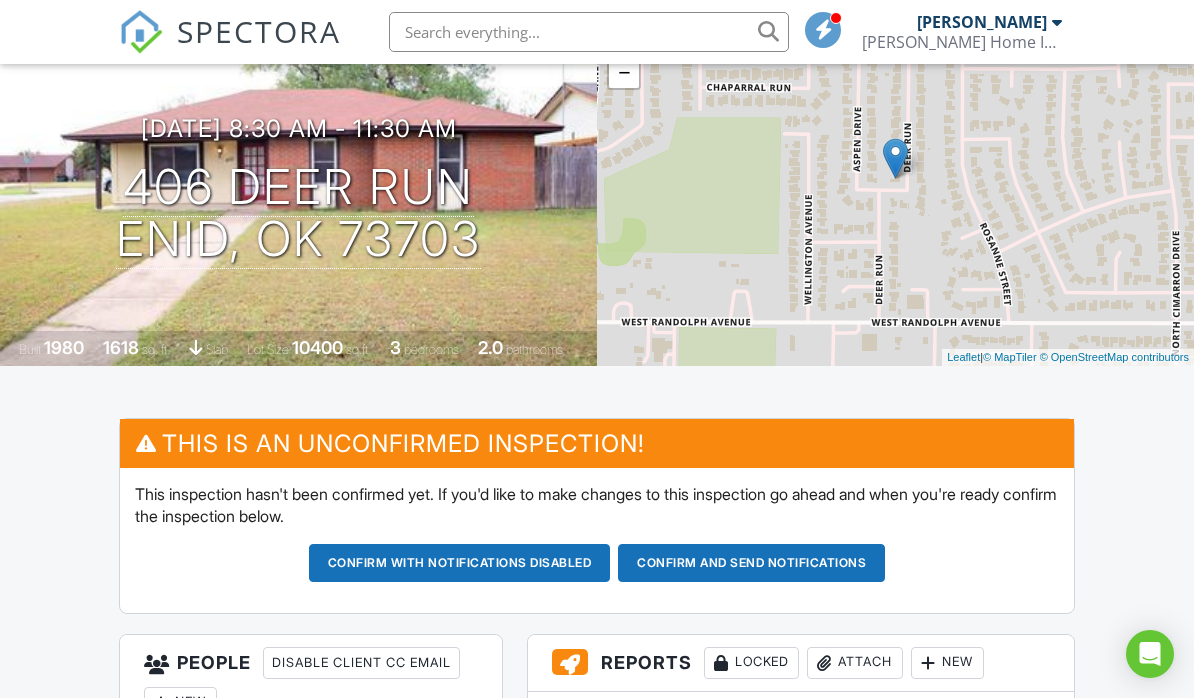 click on "07/15/2025  8:30 am
- 11:30 am" at bounding box center [299, 128] 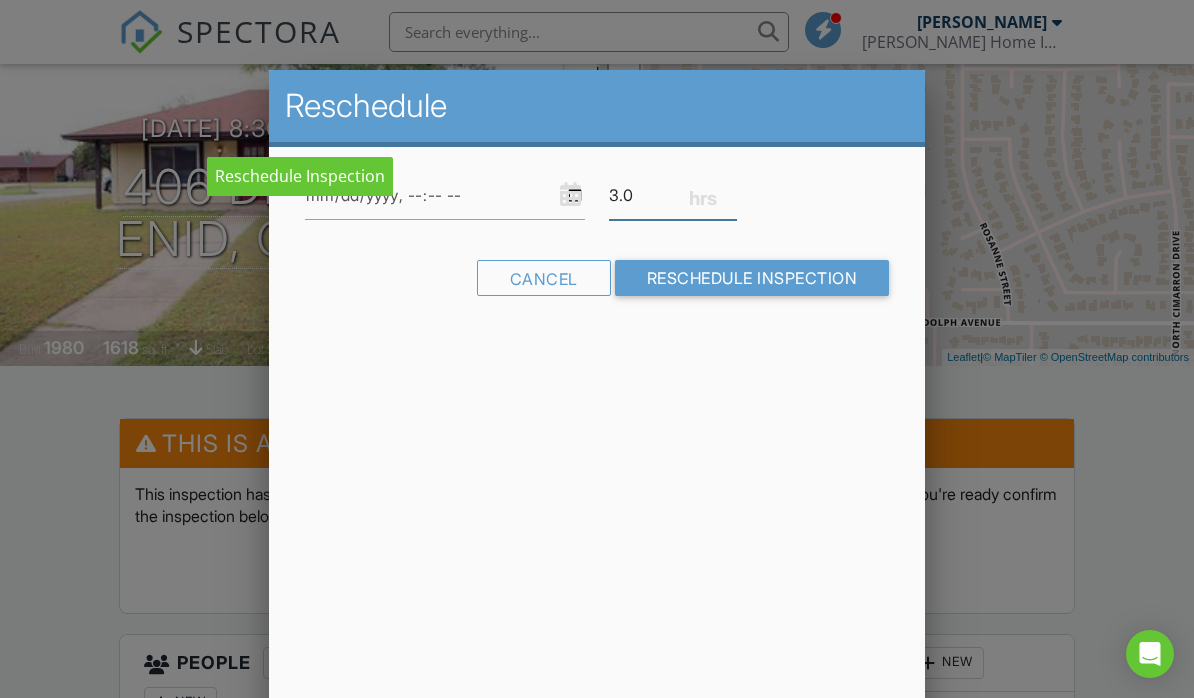 click on "3.0" at bounding box center [673, 195] 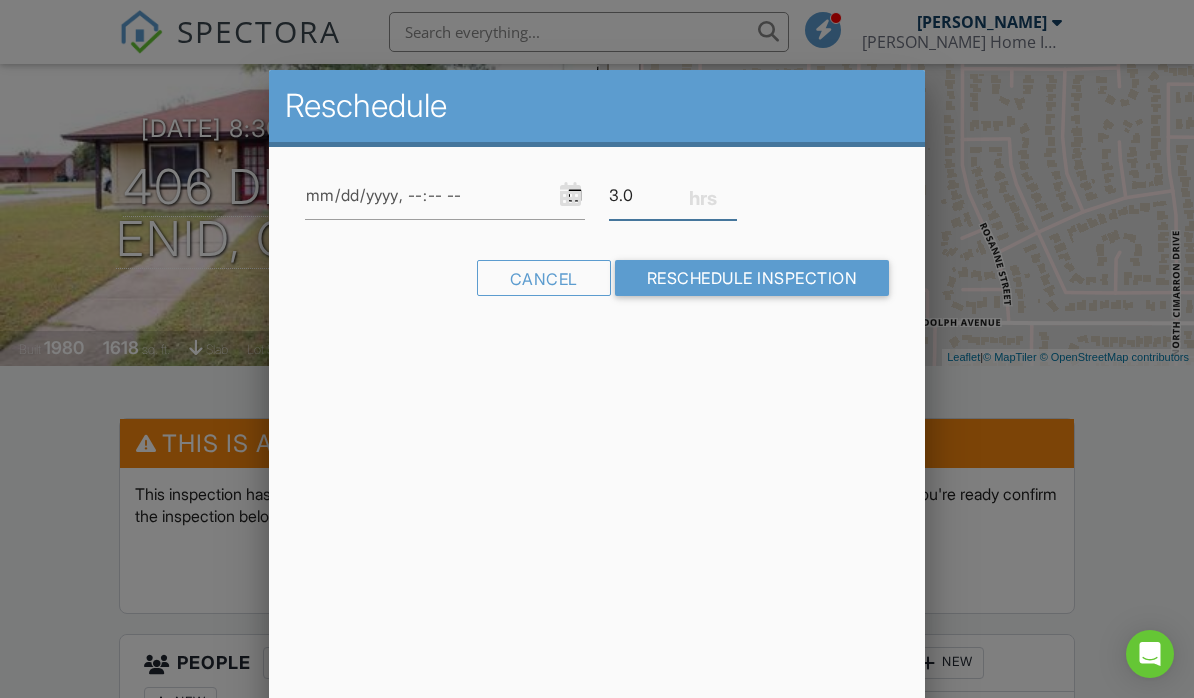 scroll, scrollTop: 188, scrollLeft: 0, axis: vertical 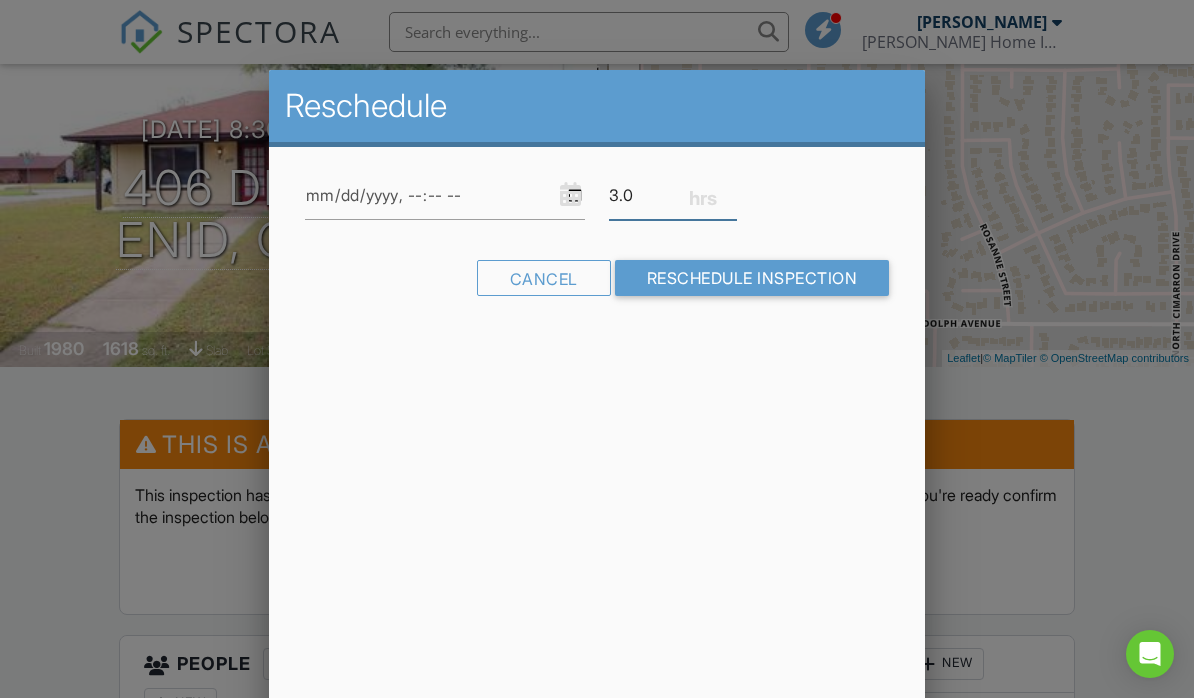type on "3" 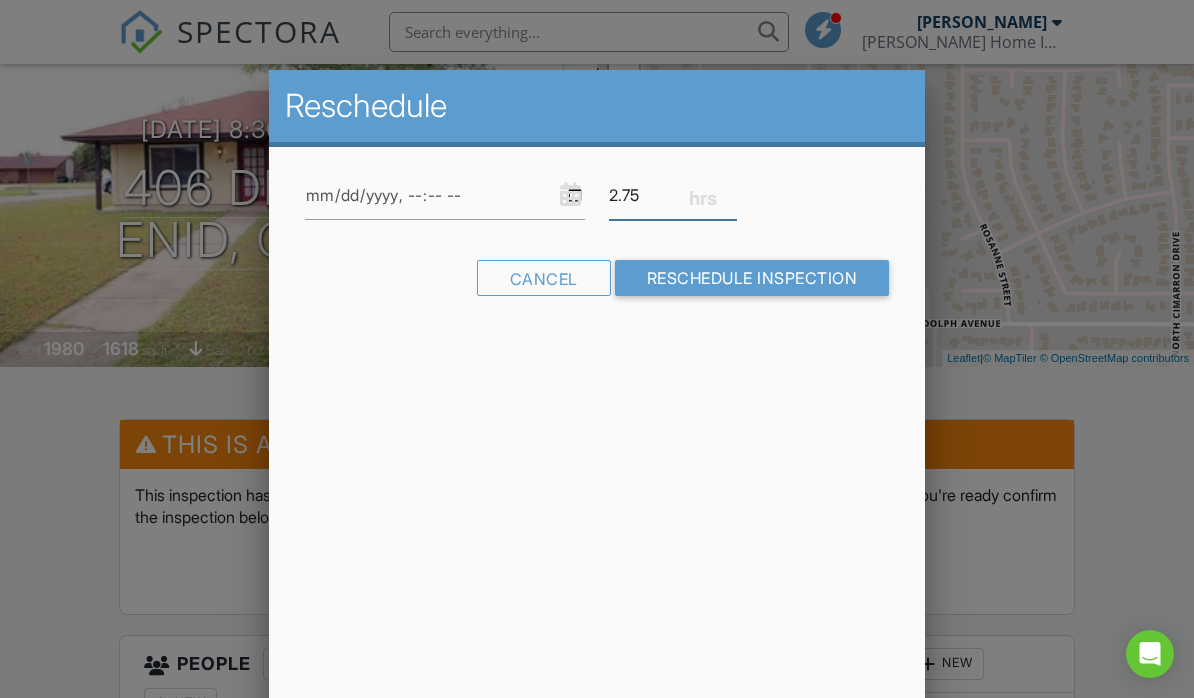 type on "2.75" 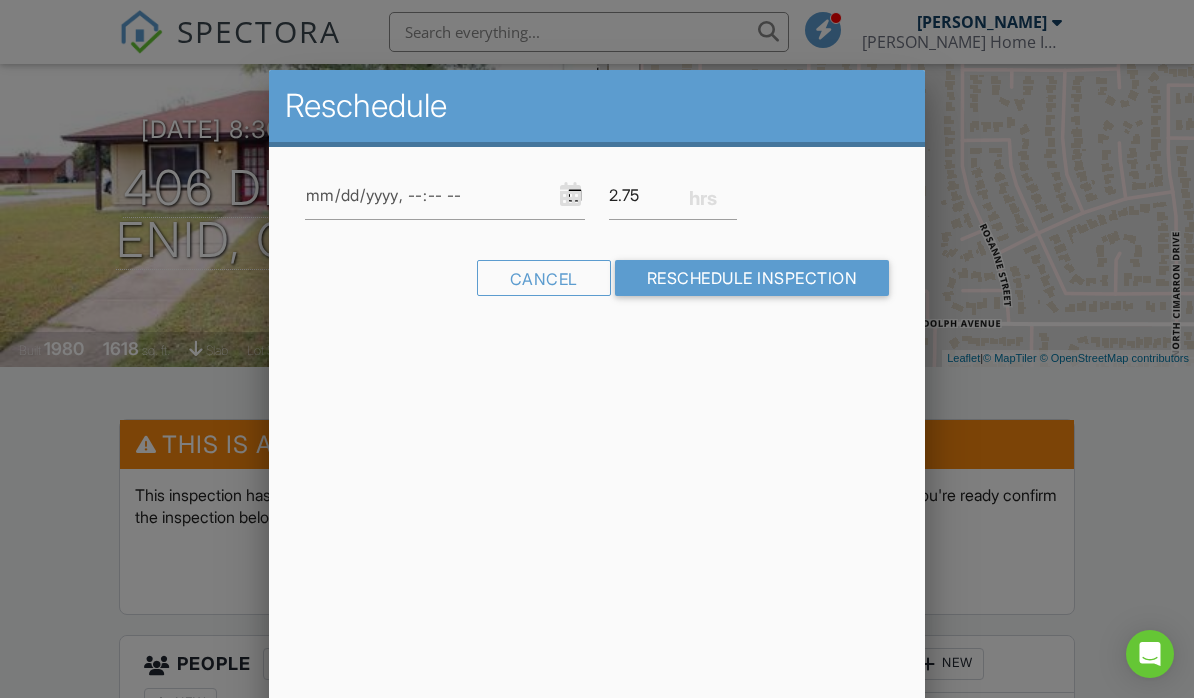 click on "Reschedule
2.75
Warning: this date/time is in the past.
Cancel
Reschedule Inspection" at bounding box center [597, 420] 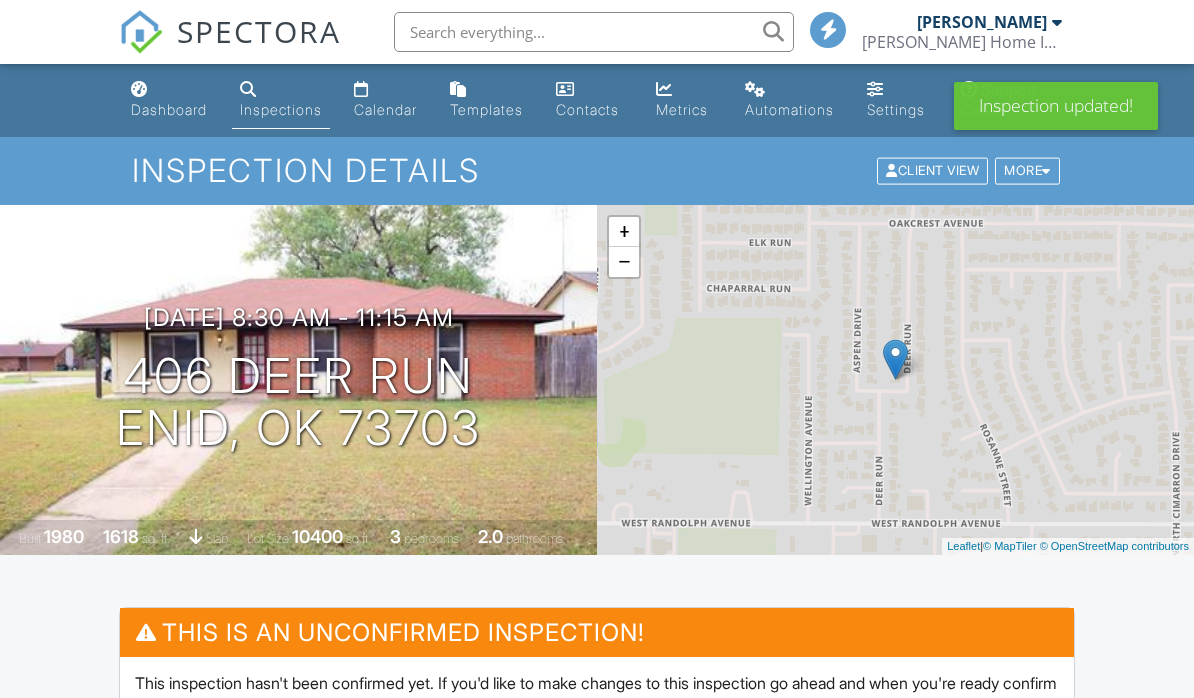 scroll, scrollTop: 0, scrollLeft: 0, axis: both 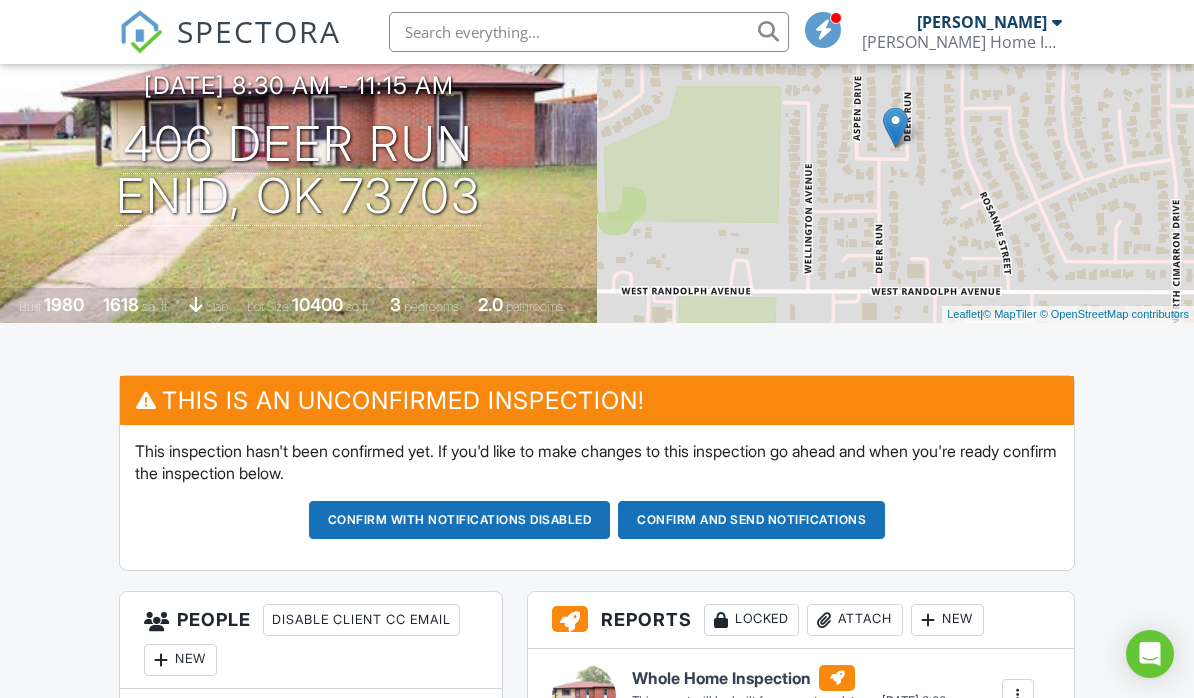 click on "Confirm and send notifications" at bounding box center (460, 520) 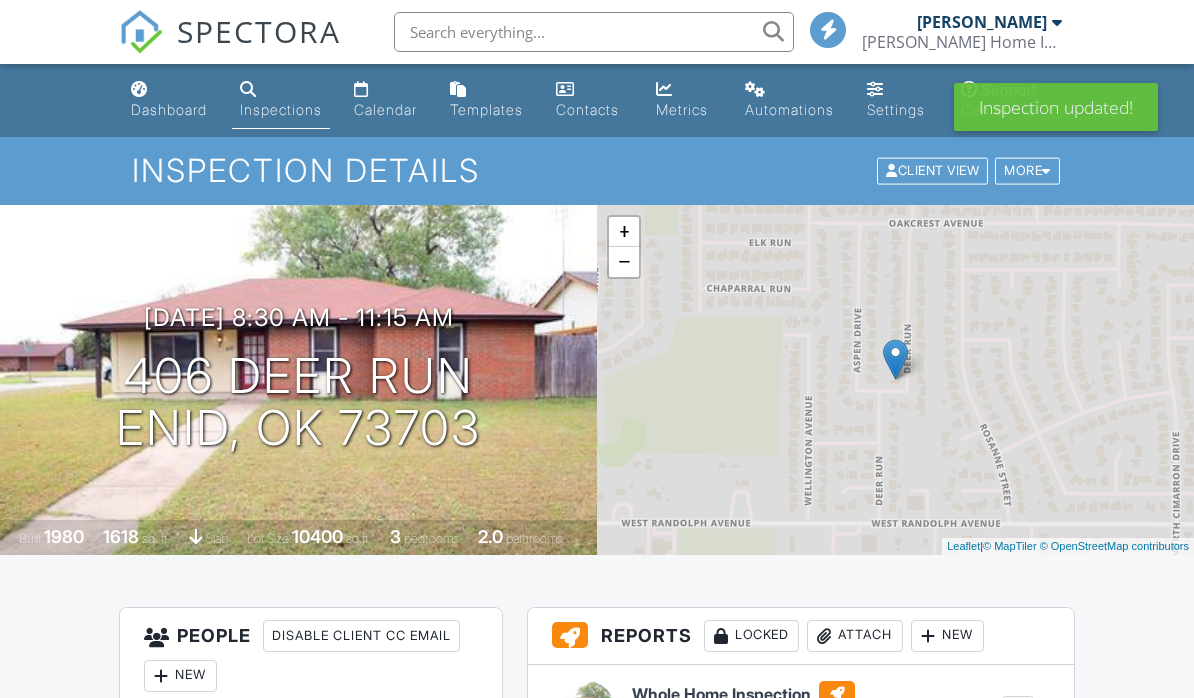 scroll, scrollTop: 0, scrollLeft: 0, axis: both 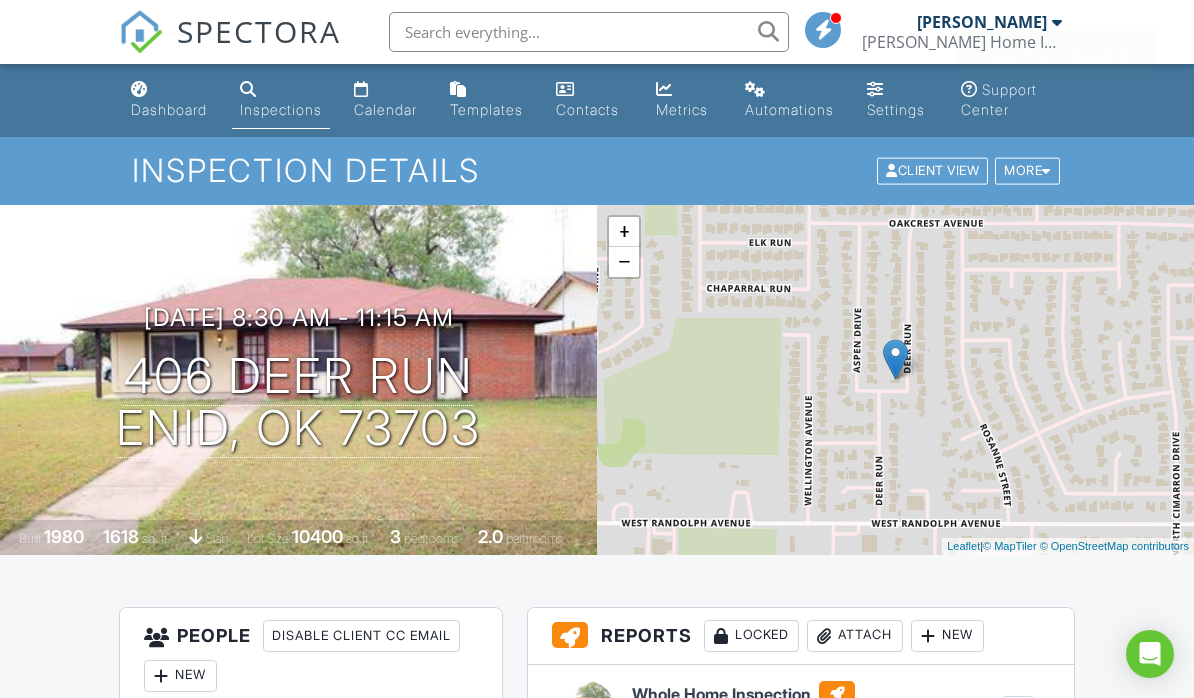 click on "Metrics" at bounding box center [682, 109] 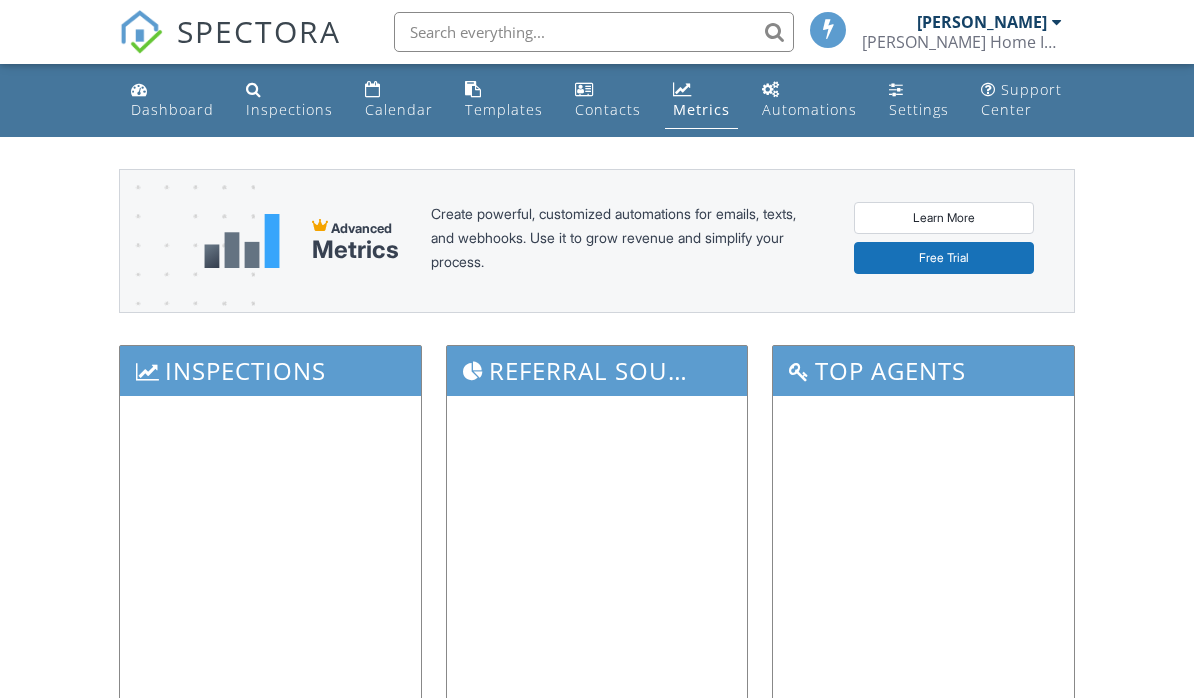 scroll, scrollTop: 0, scrollLeft: 0, axis: both 